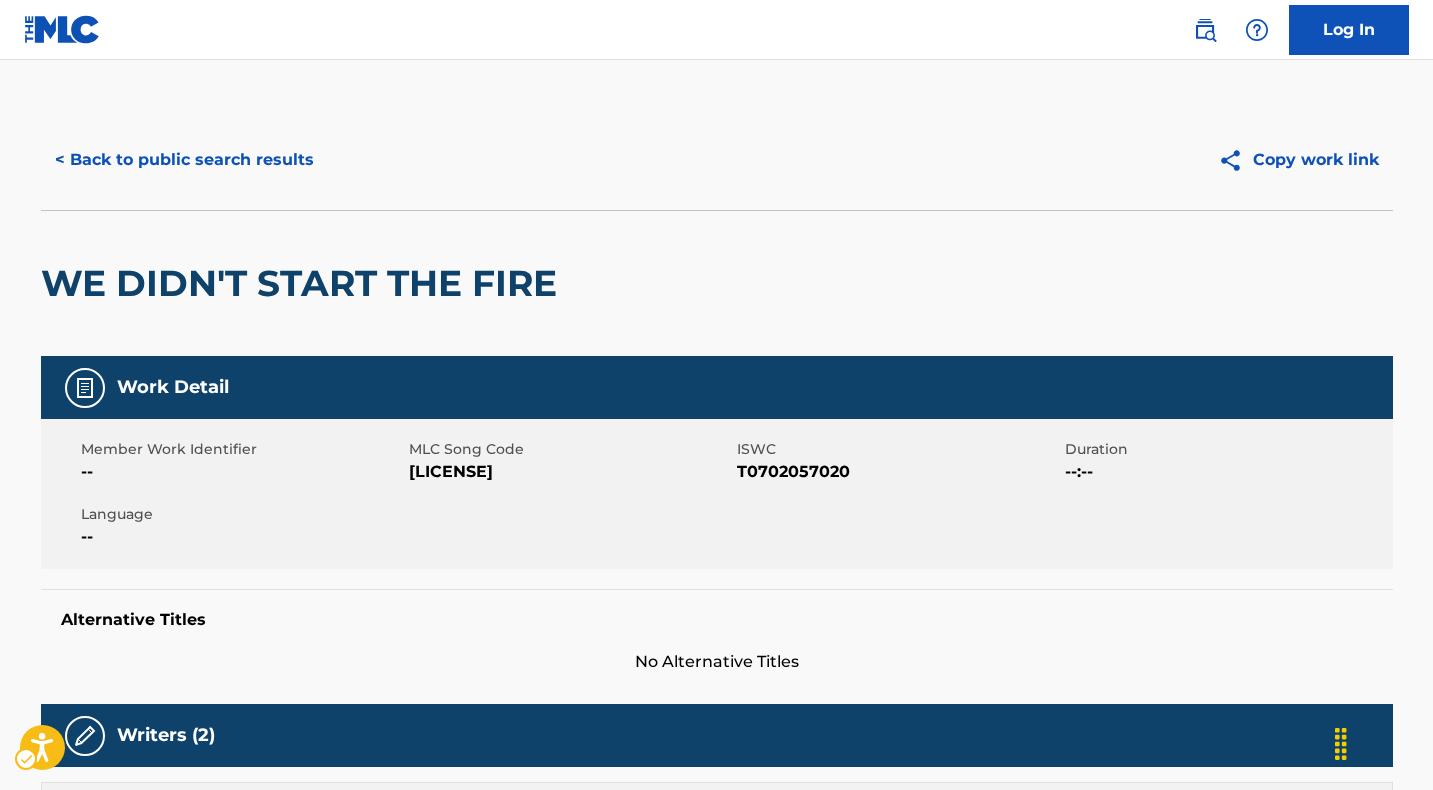scroll, scrollTop: 0, scrollLeft: 0, axis: both 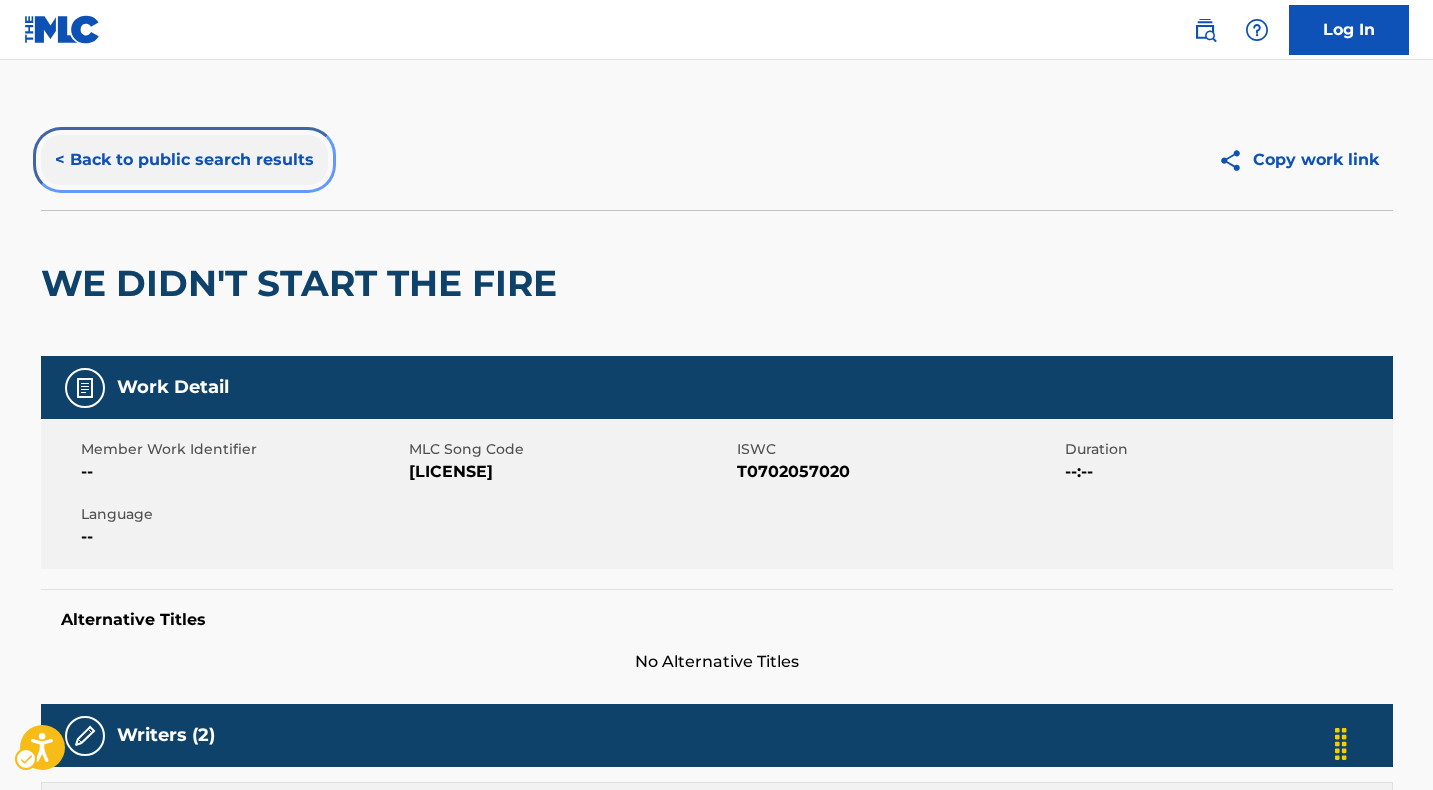click on "< Back to public search results" at bounding box center (184, 160) 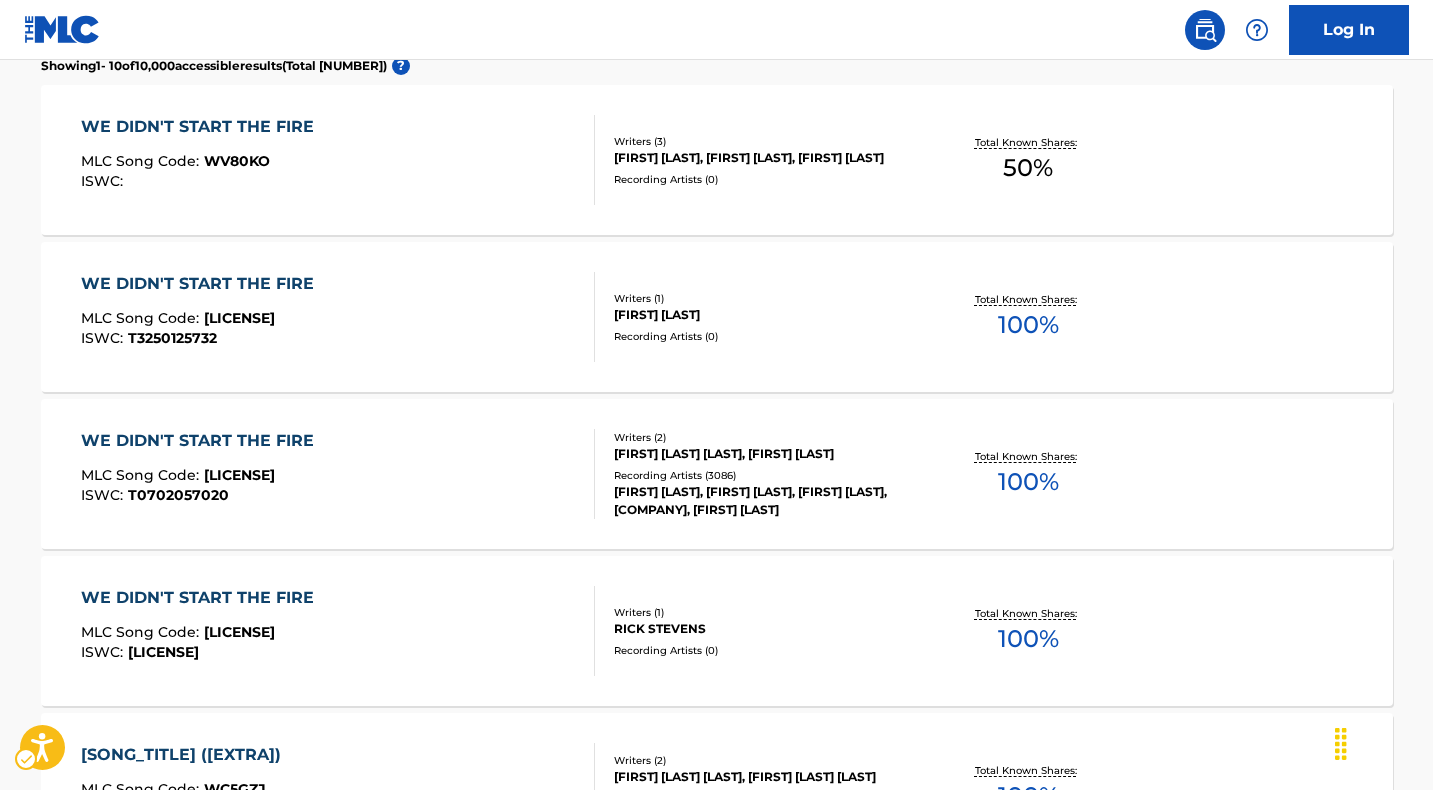 scroll, scrollTop: 0, scrollLeft: 0, axis: both 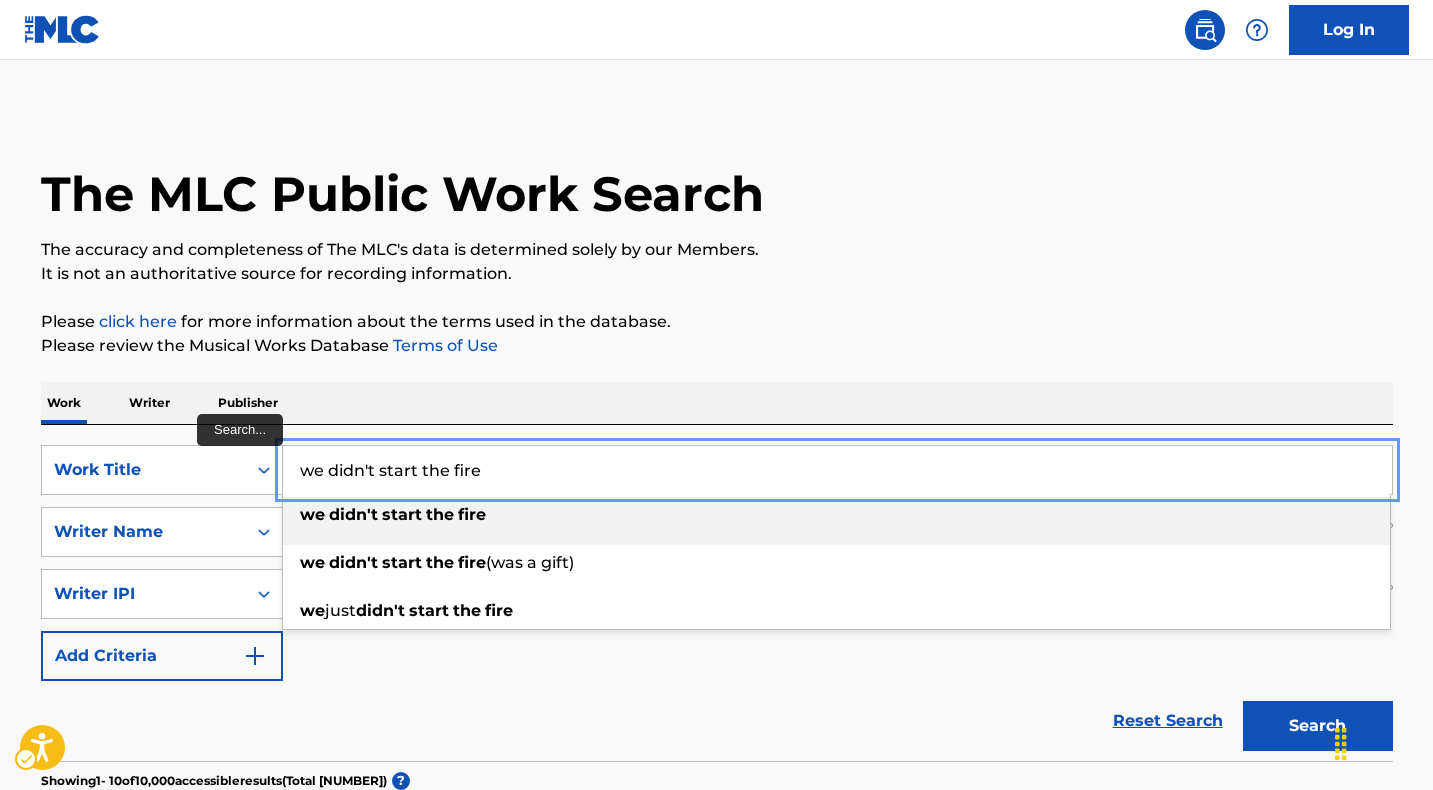 drag, startPoint x: 483, startPoint y: 478, endPoint x: 303, endPoint y: 466, distance: 180.39955 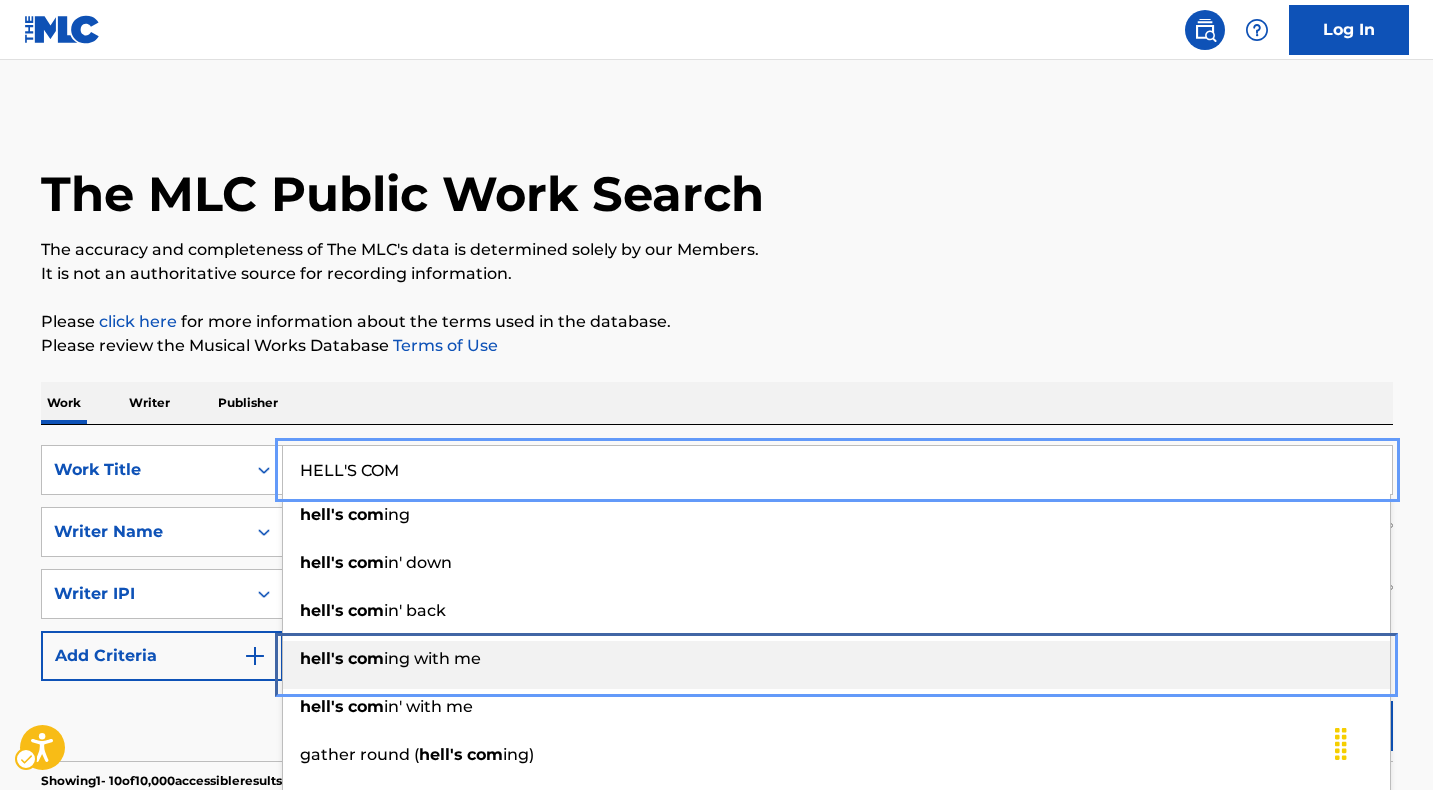click on "com" at bounding box center [366, 658] 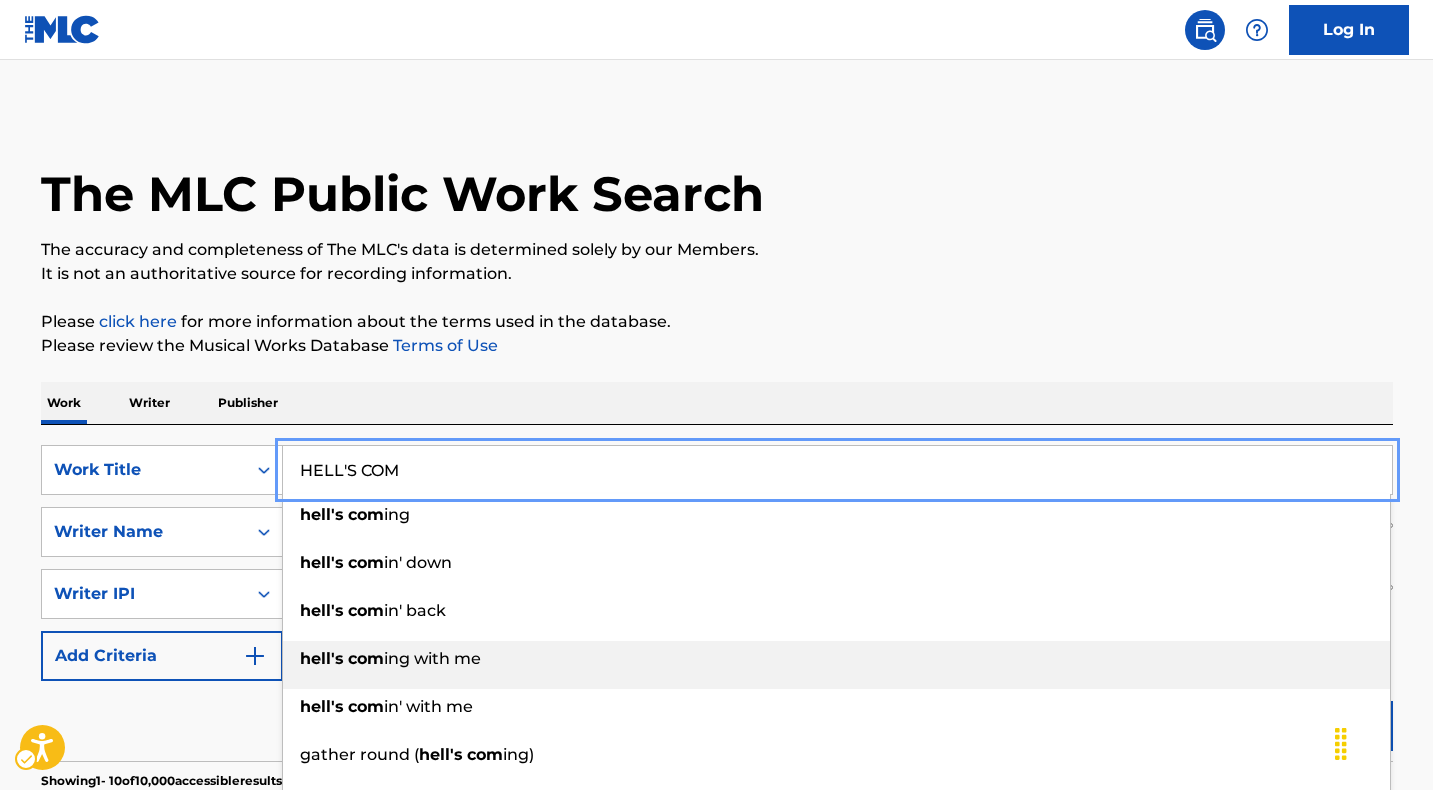 type on "[SONG_TITLE]" 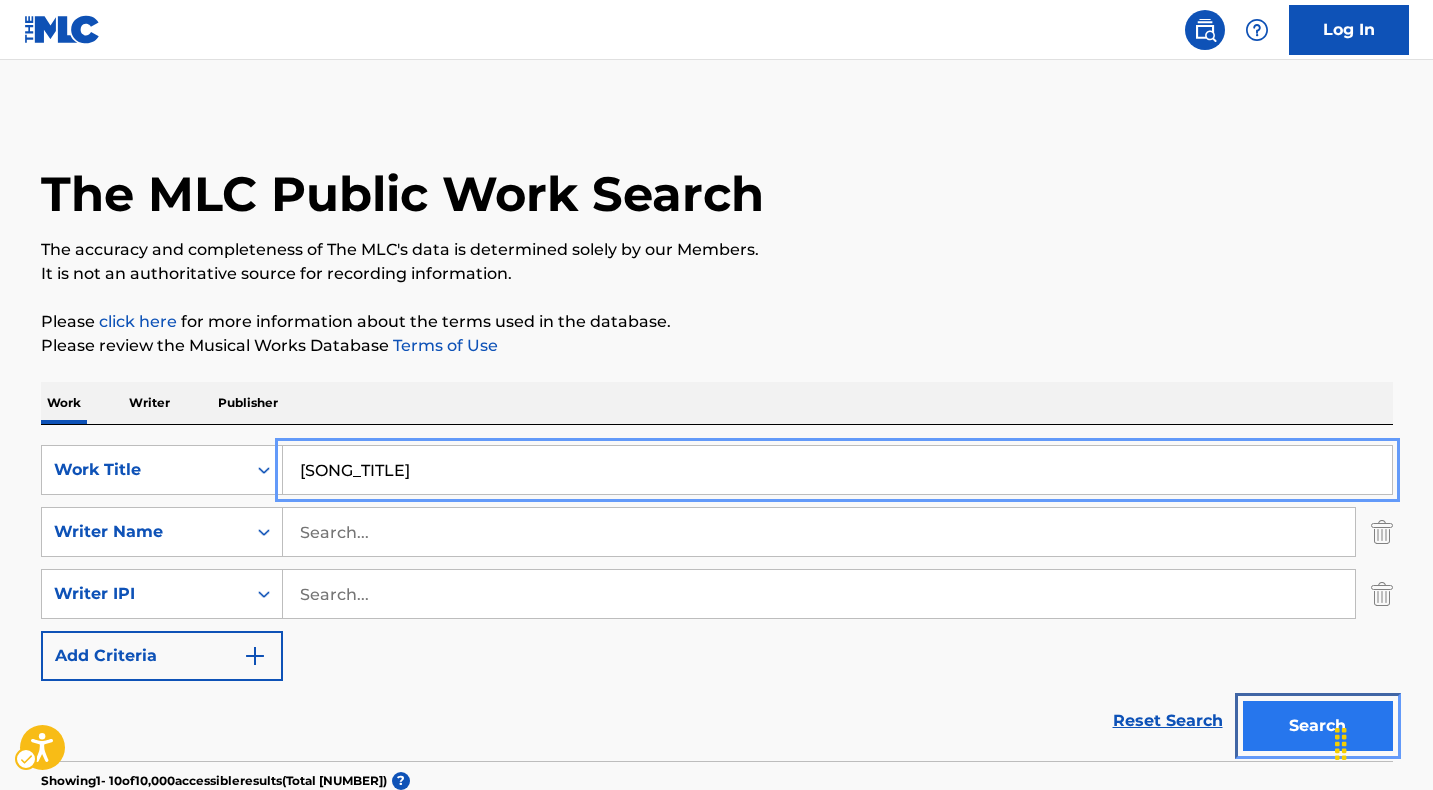 click on "Search" at bounding box center (1318, 726) 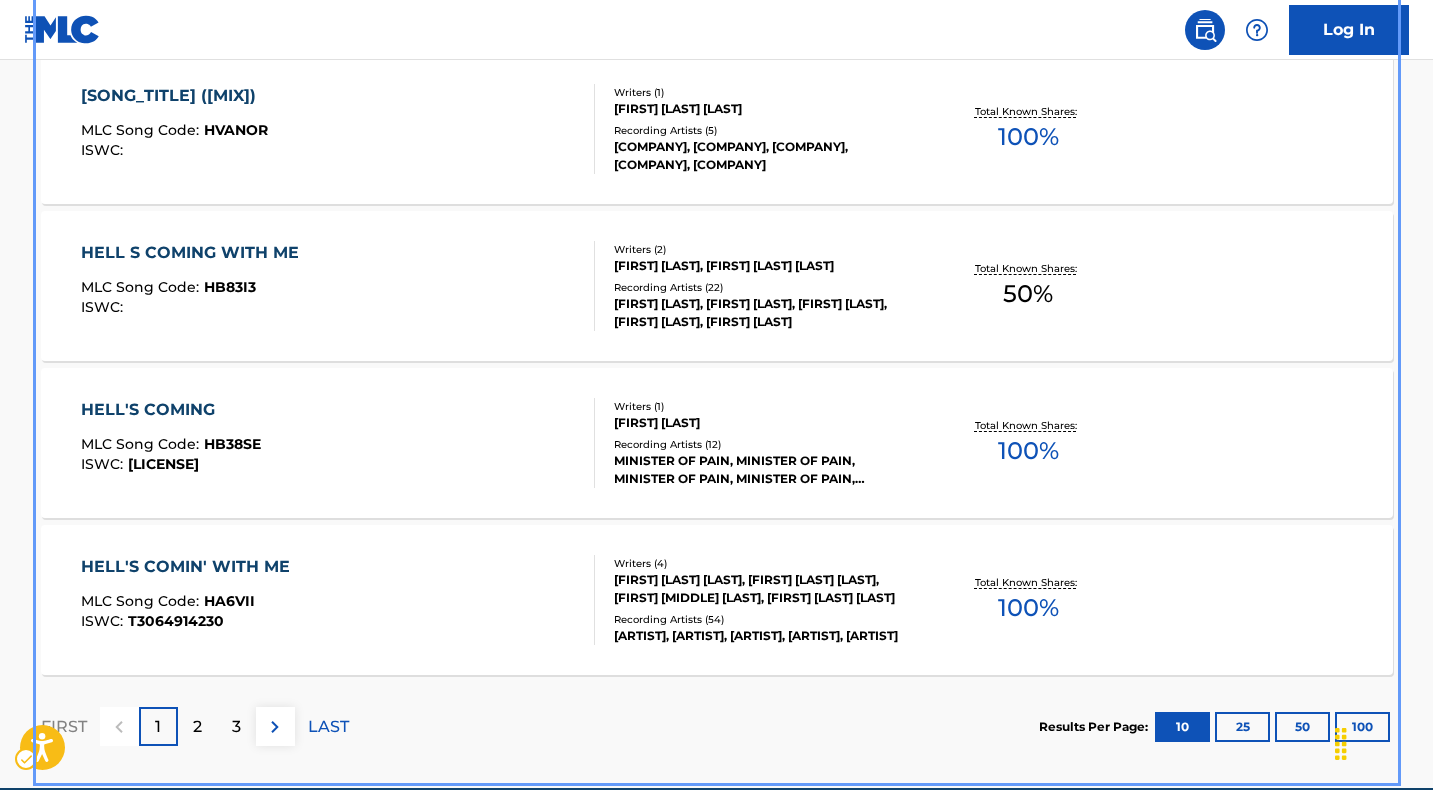 scroll, scrollTop: 1695, scrollLeft: 0, axis: vertical 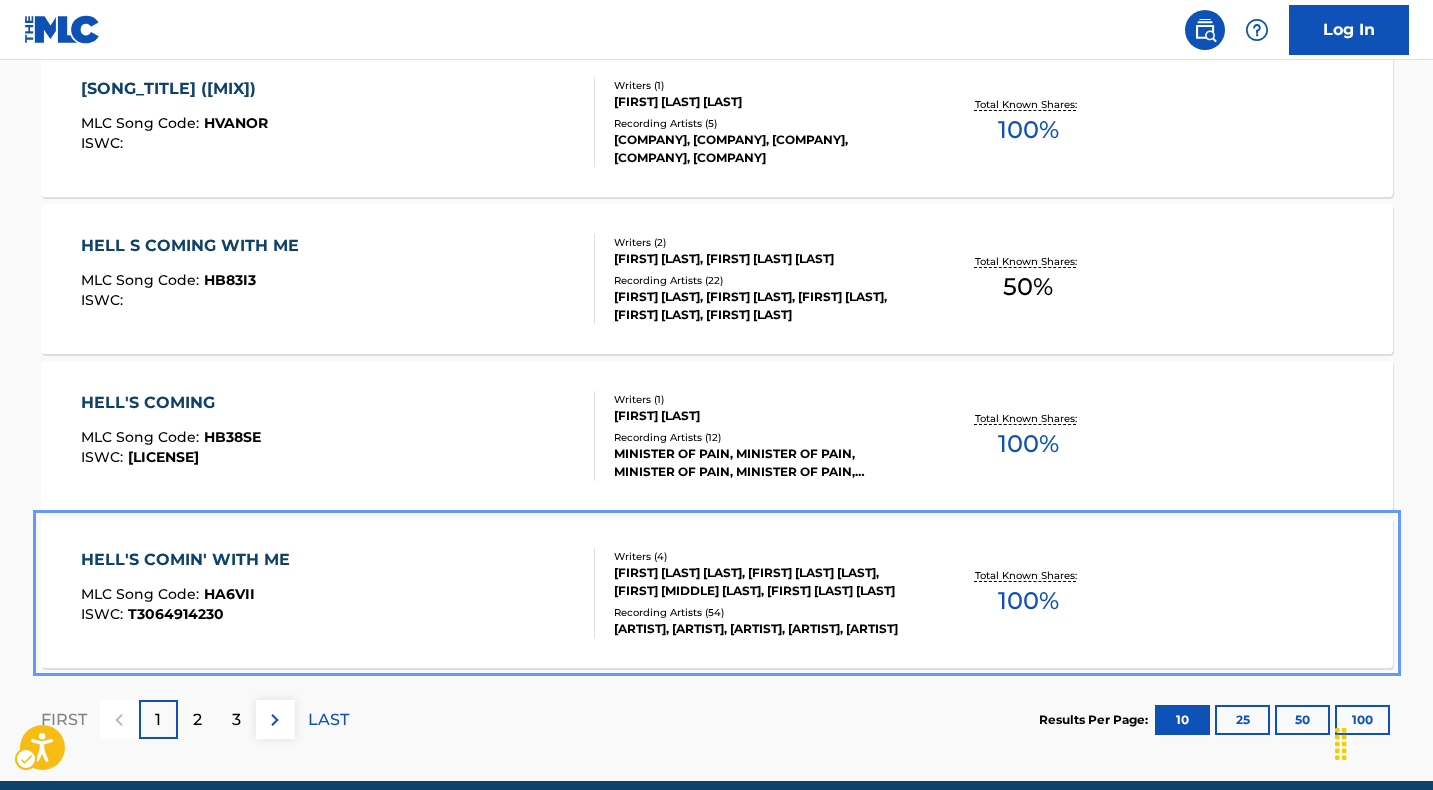 click on "HELL'S COMIN' WITH ME" at bounding box center (190, 560) 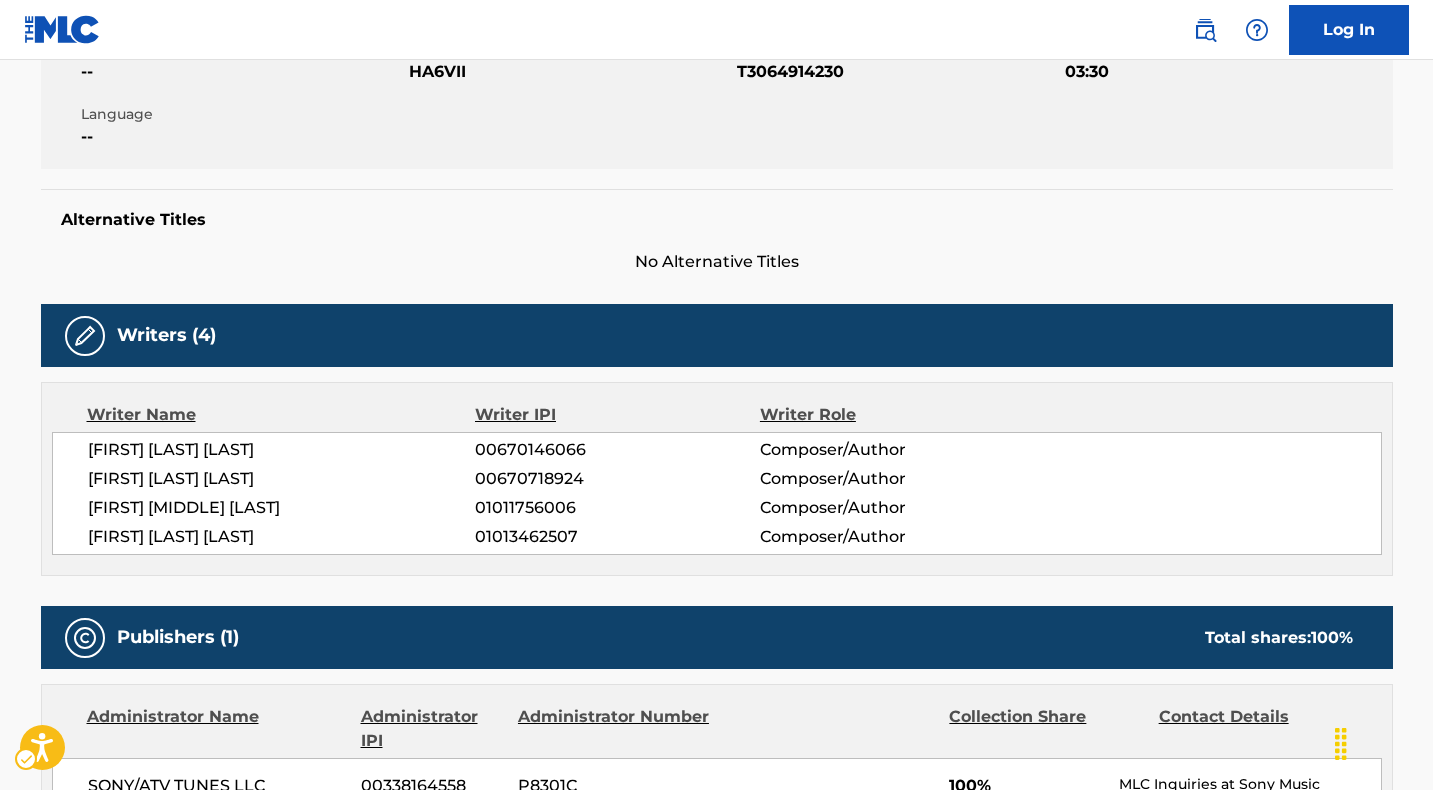 scroll, scrollTop: 0, scrollLeft: 0, axis: both 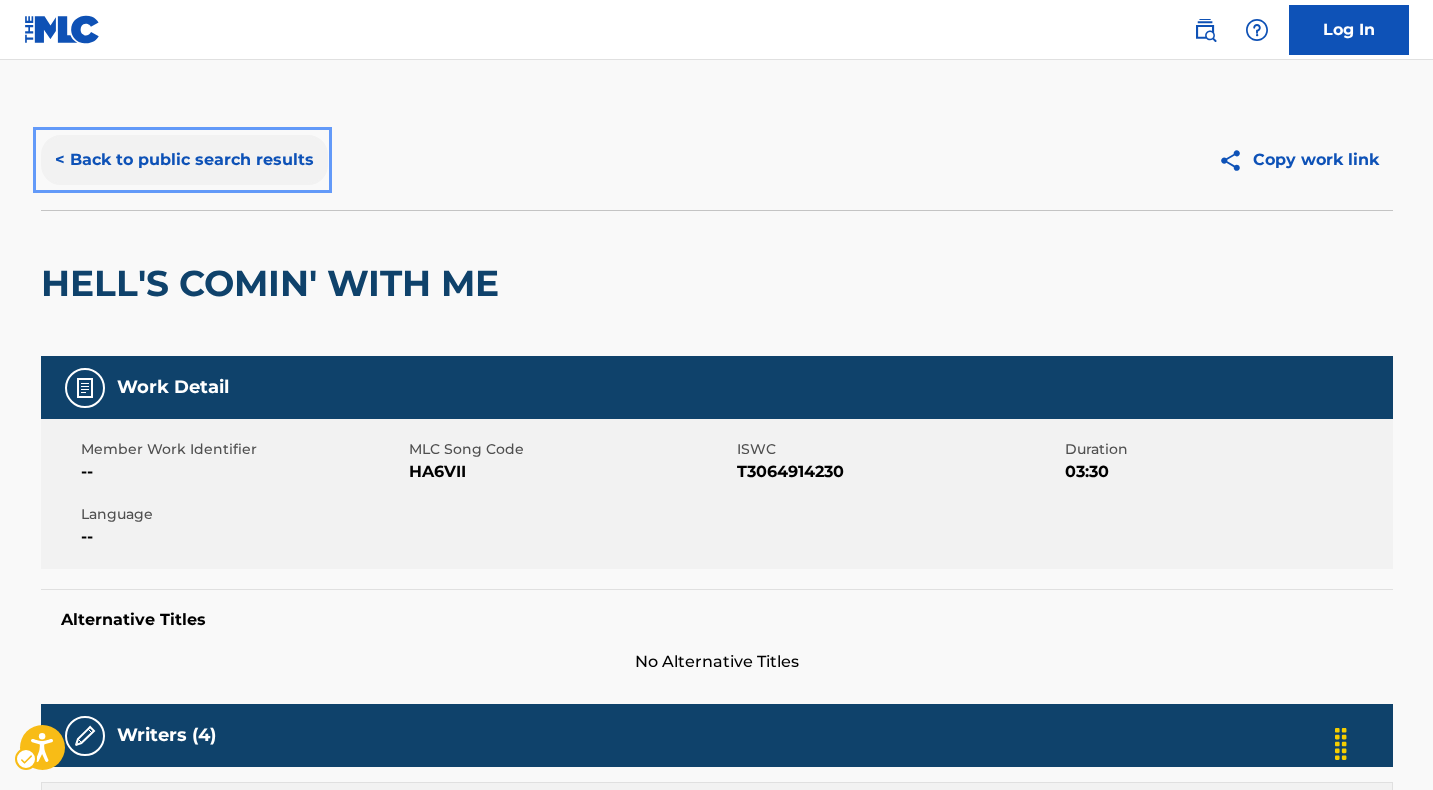 click on "< Back to public search results" at bounding box center (184, 160) 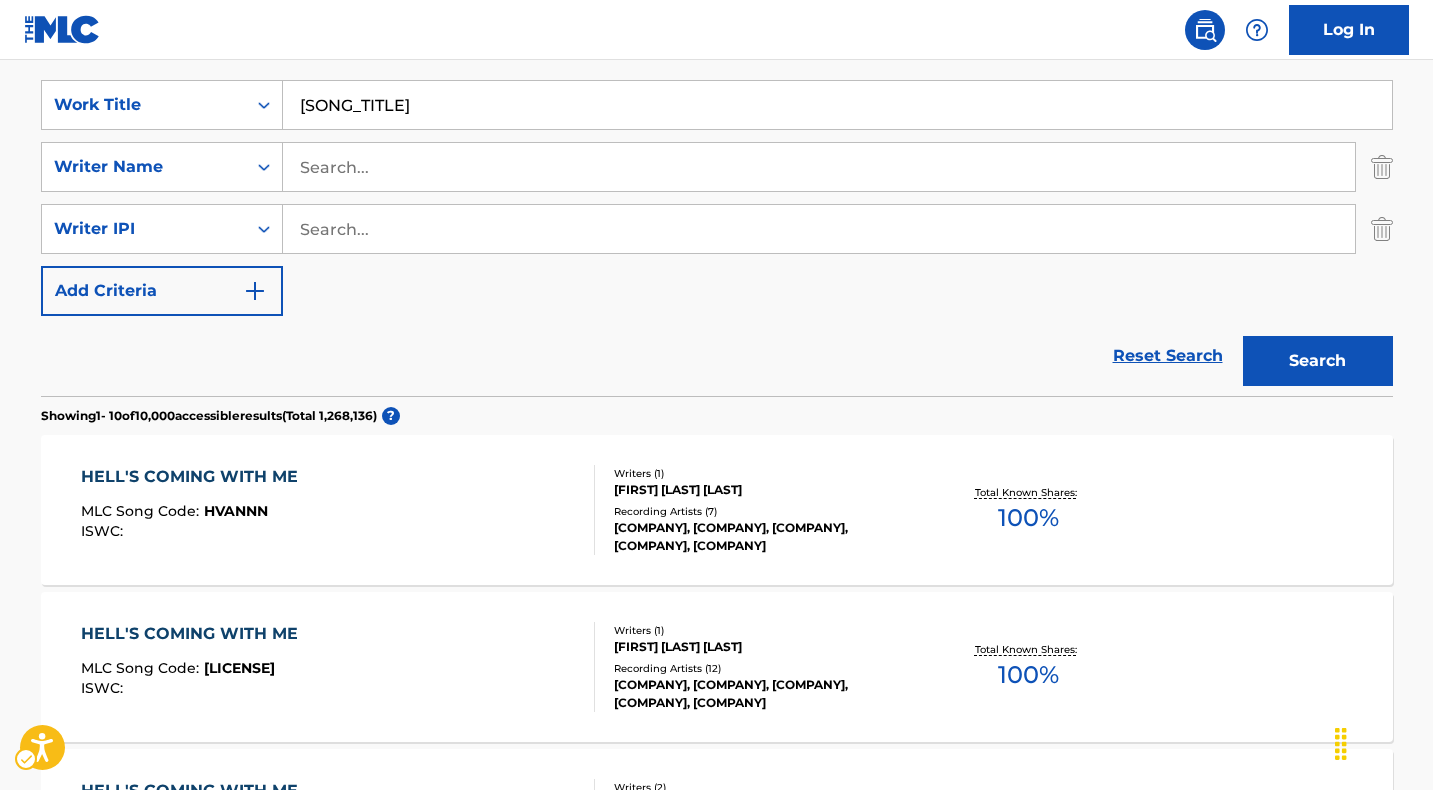 scroll, scrollTop: 0, scrollLeft: 0, axis: both 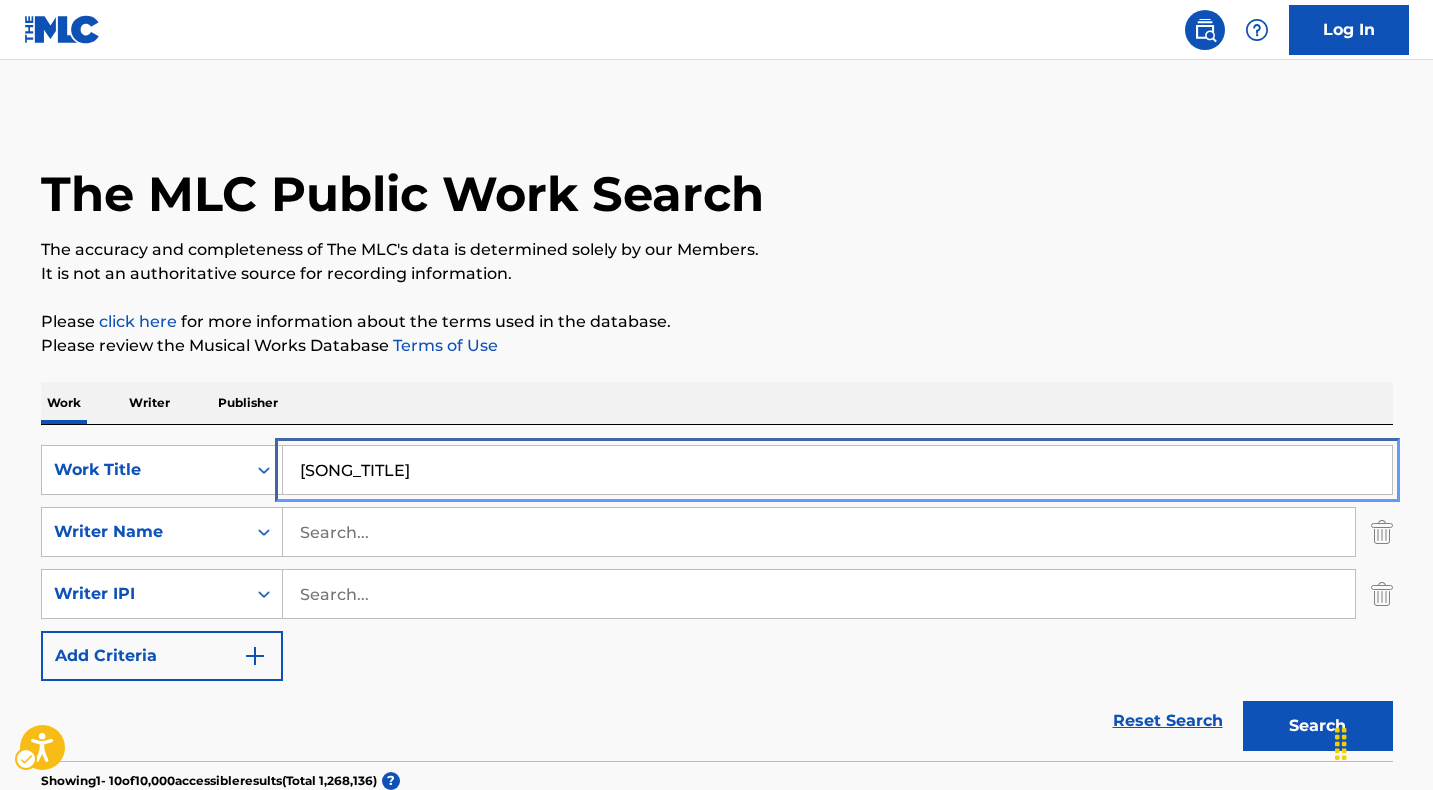 click on "[SONG_TITLE]" at bounding box center [837, 470] 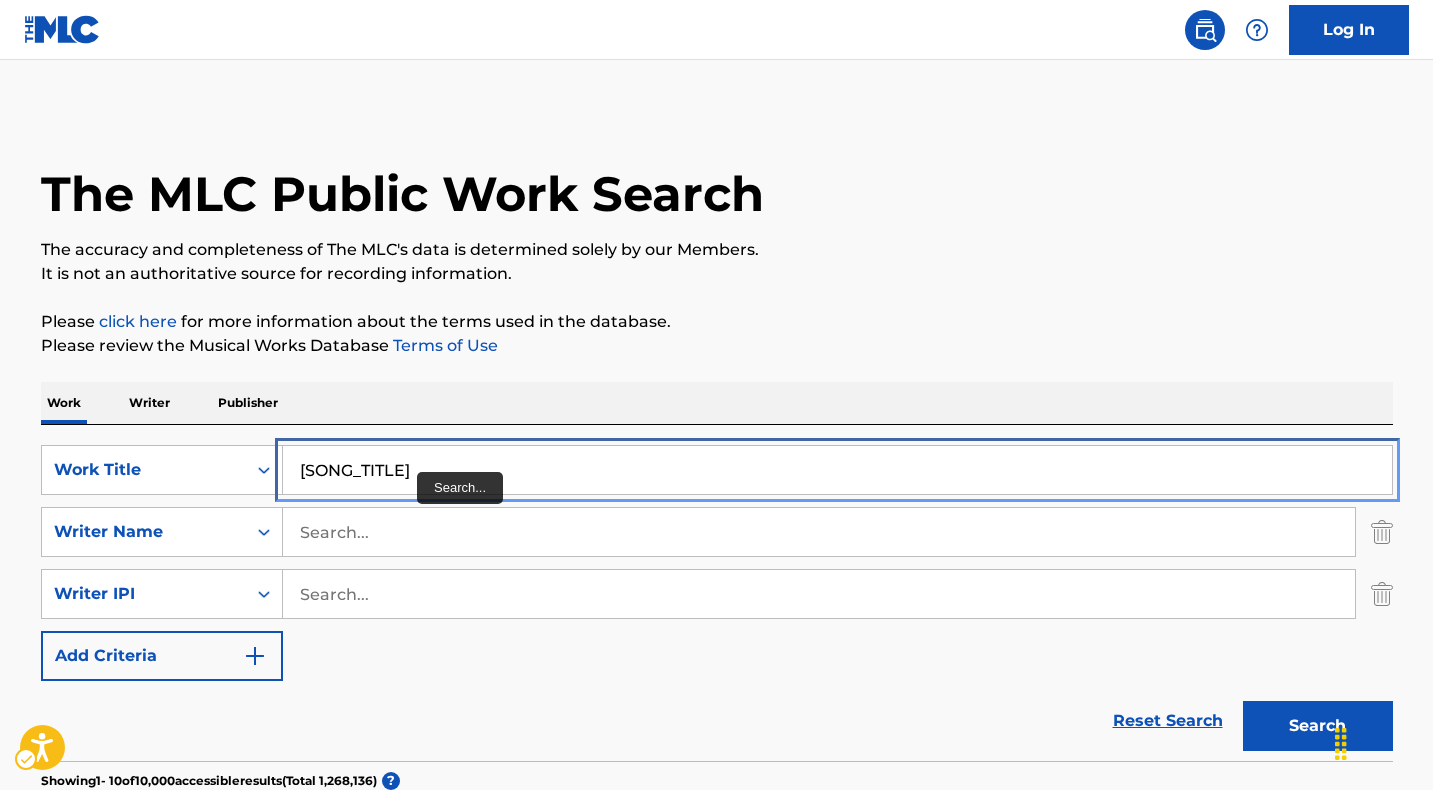 click on "[SONG_TITLE]" at bounding box center [837, 470] 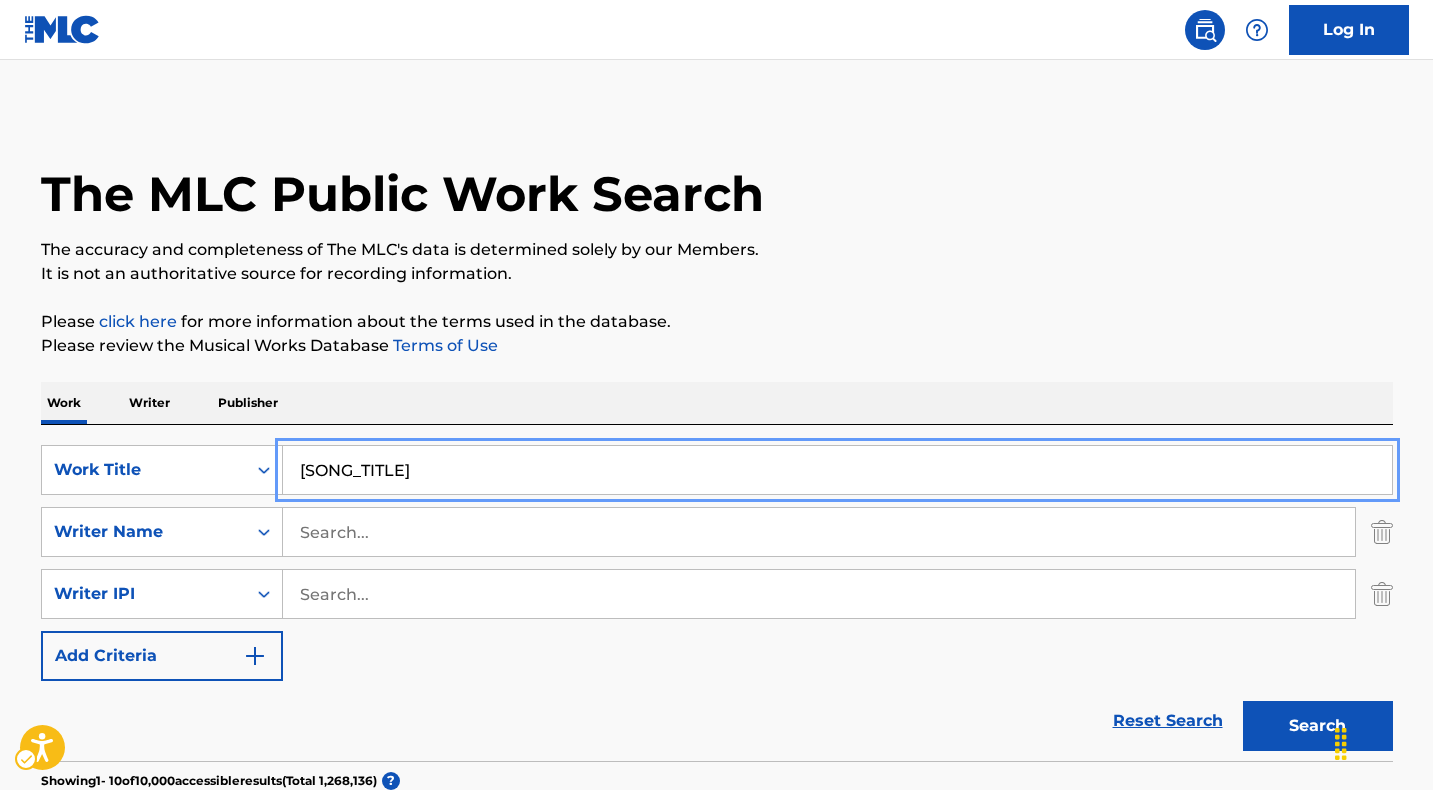 click on "[SONG_TITLE]" at bounding box center (837, 470) 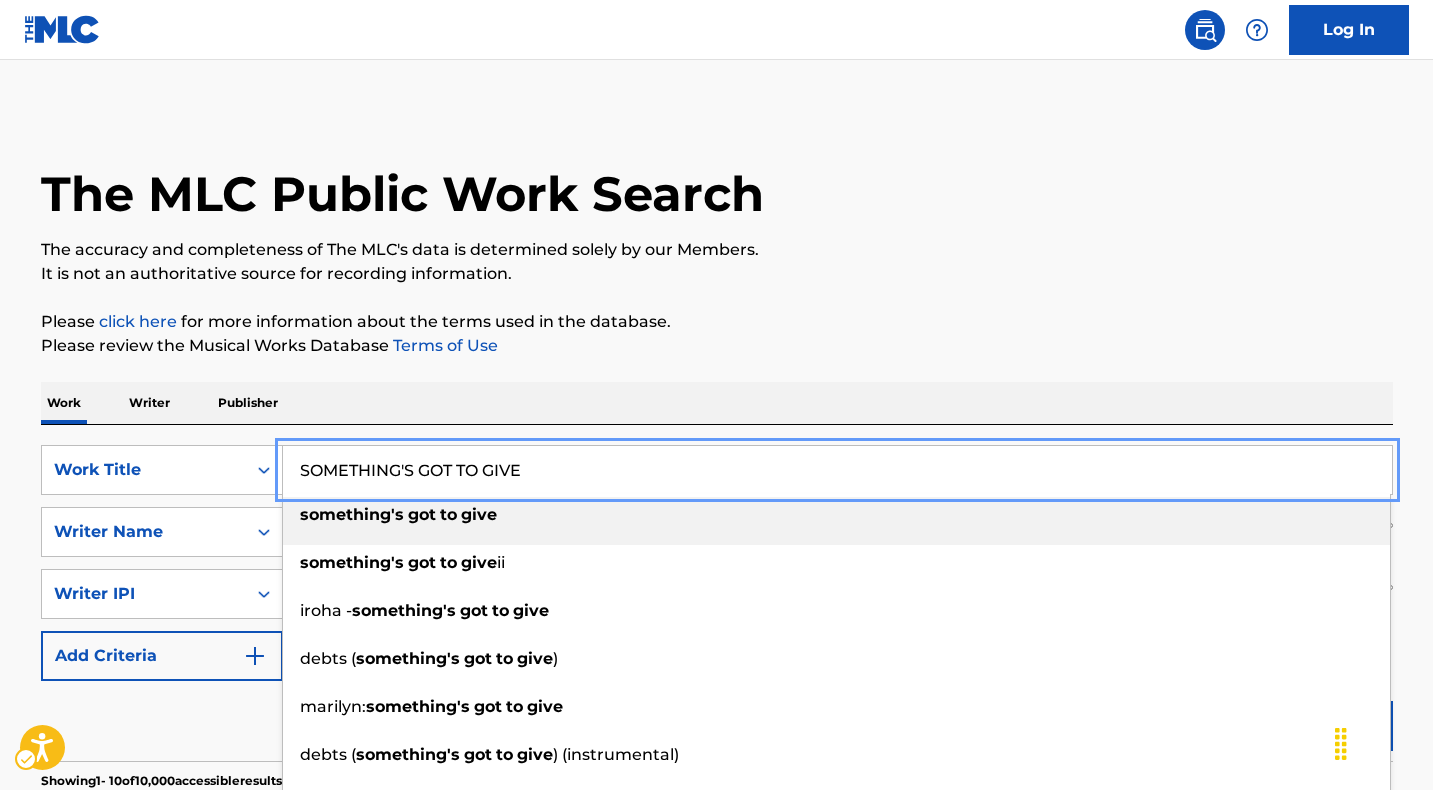type on "SOMETHING'S GOT TO GIVE" 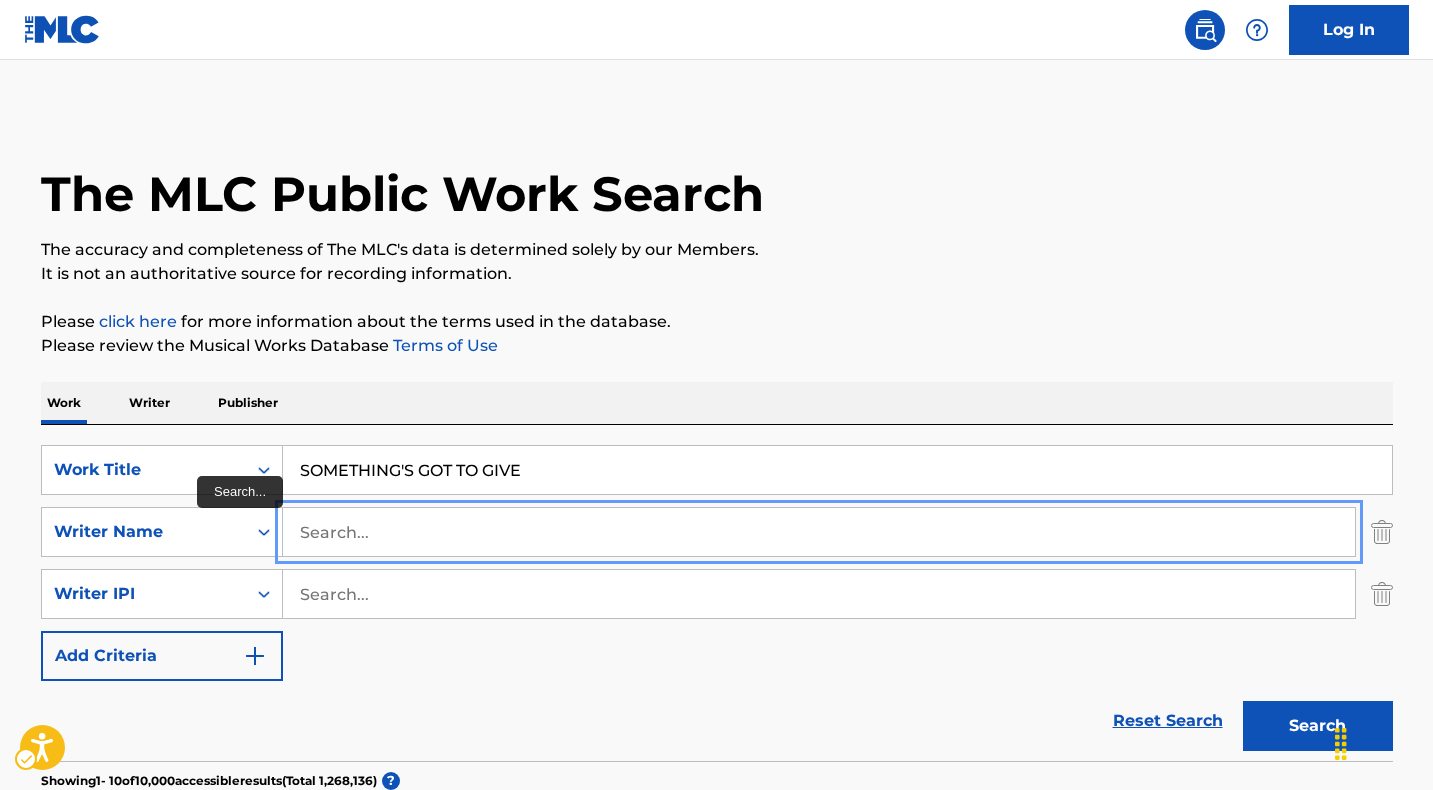 click at bounding box center [819, 532] 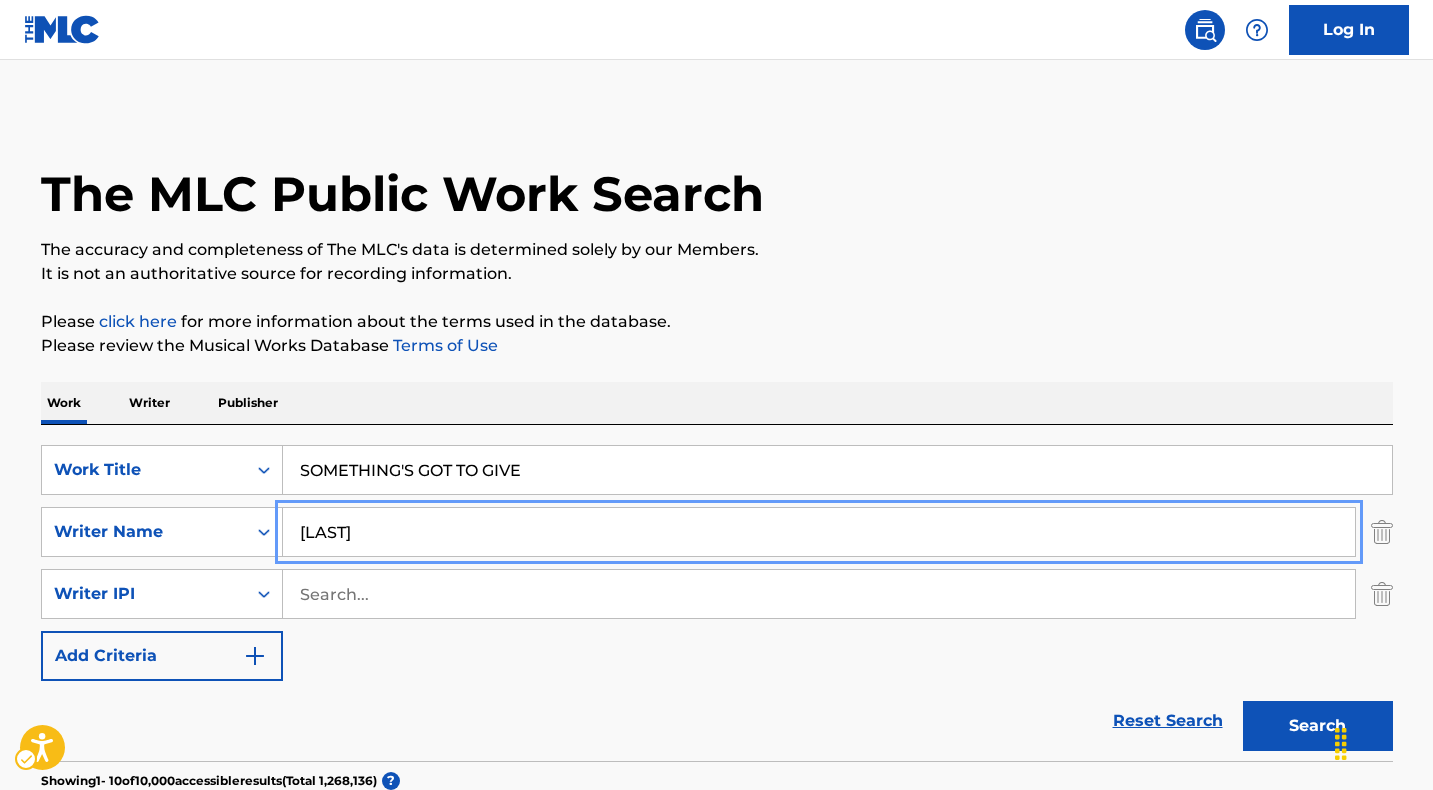 type on "[LAST]" 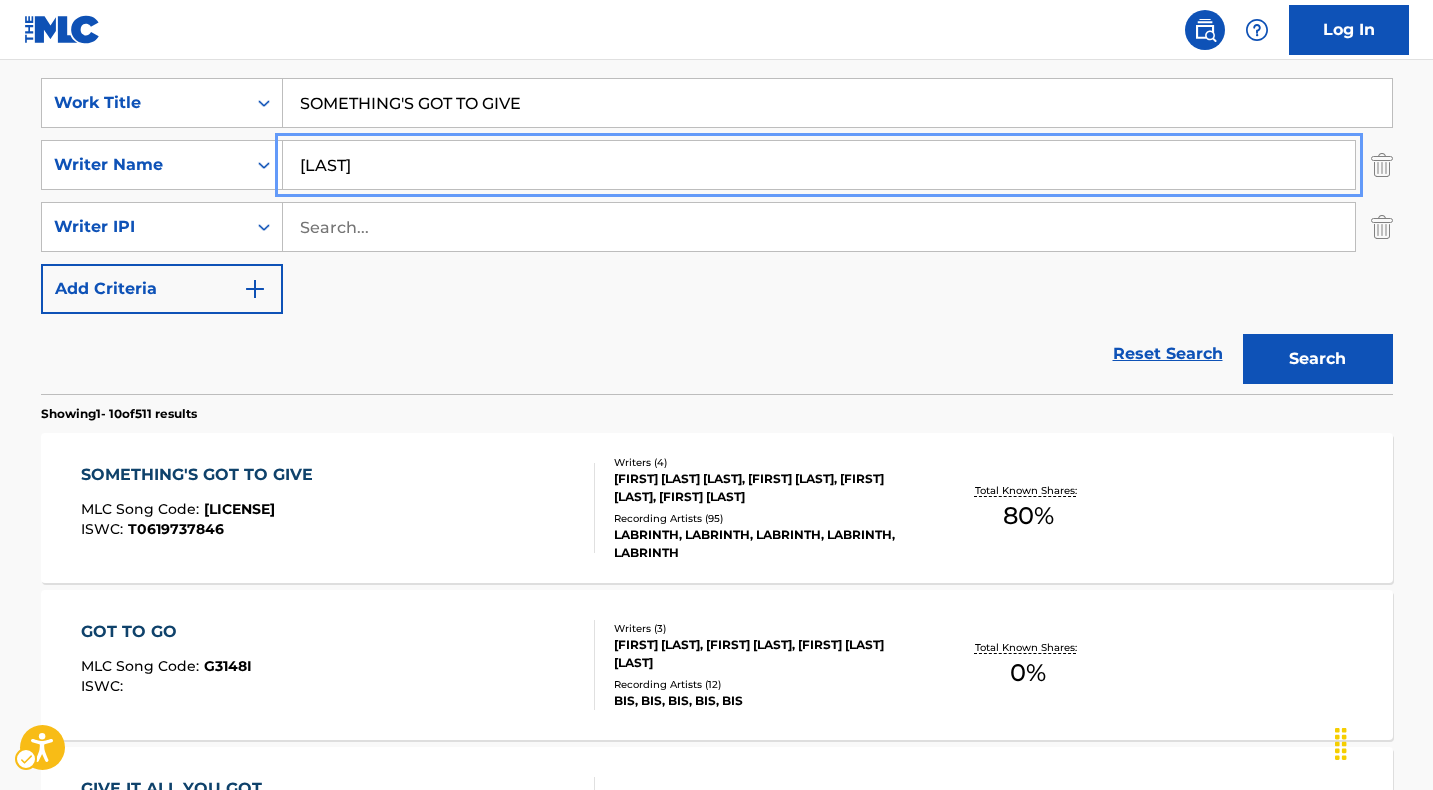 scroll, scrollTop: 376, scrollLeft: 0, axis: vertical 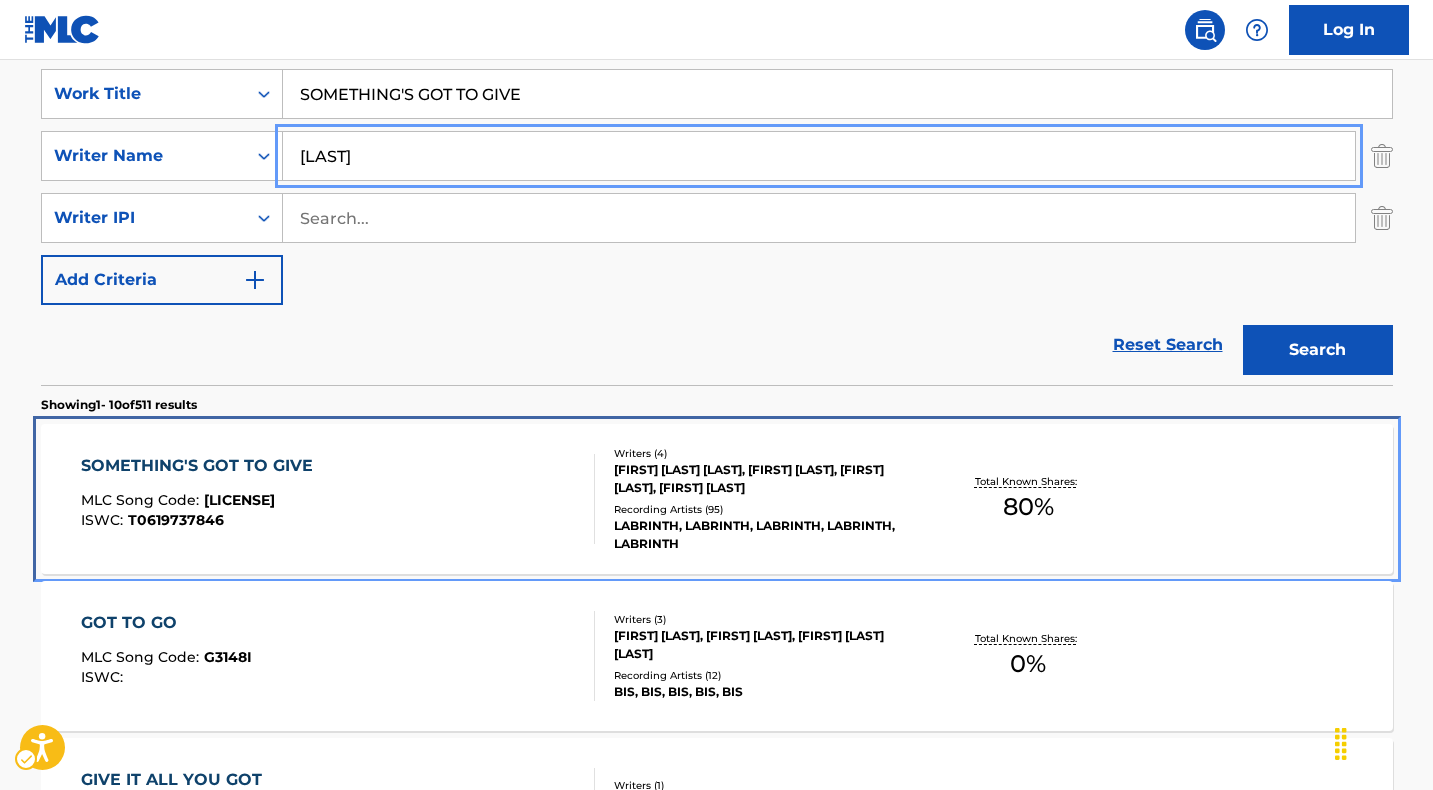 click on "SOMETHING'S GOT TO GIVE" at bounding box center [202, 466] 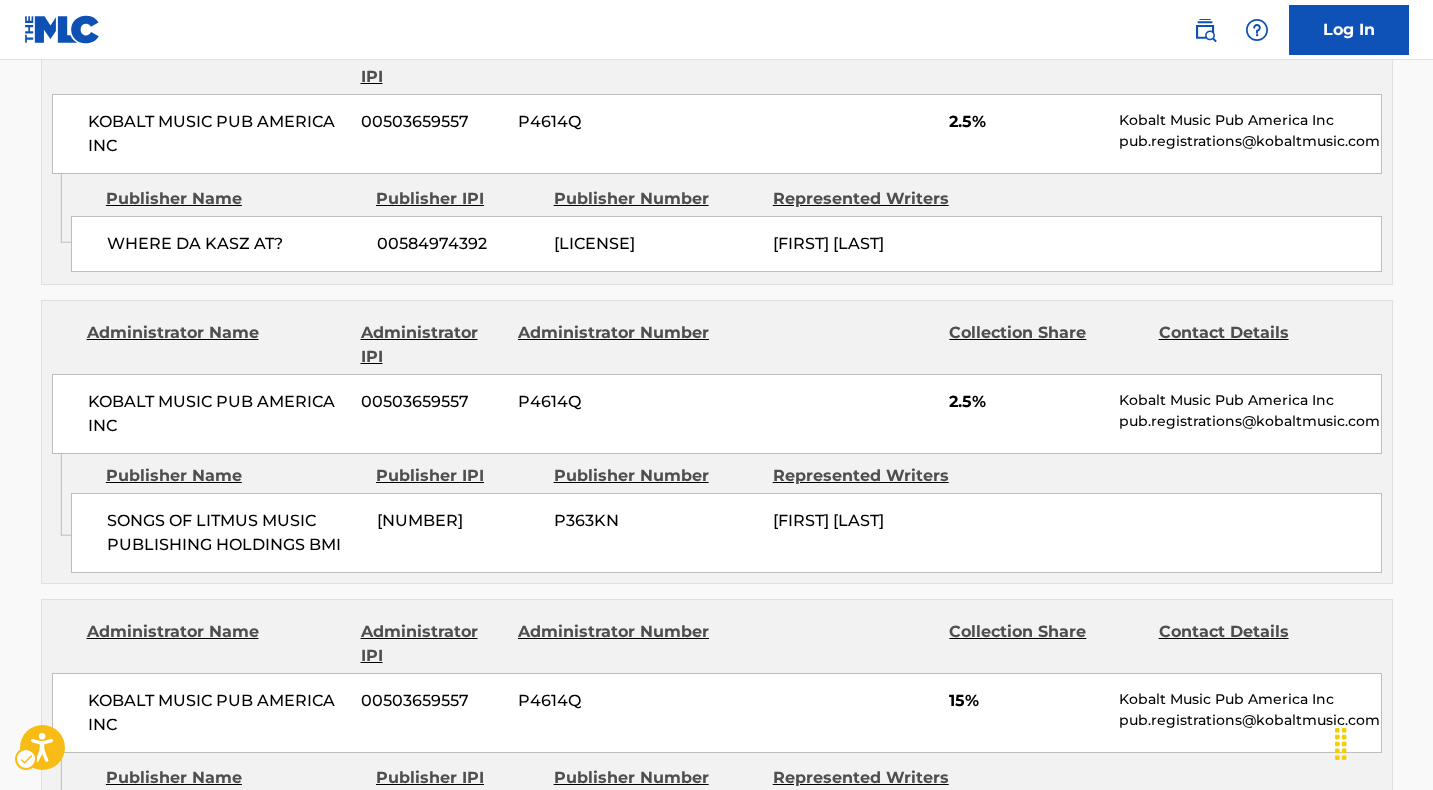 scroll, scrollTop: 1170, scrollLeft: 0, axis: vertical 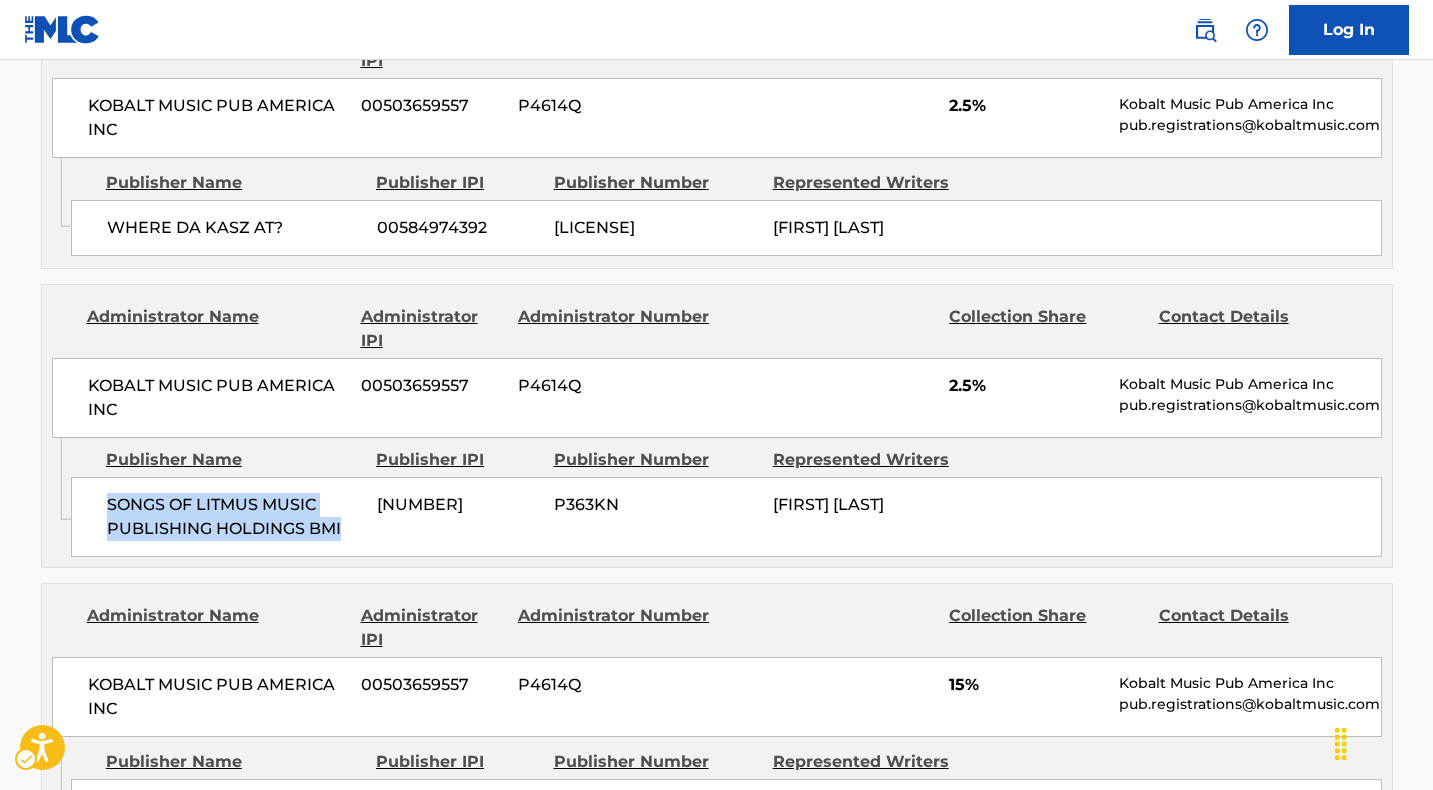 drag, startPoint x: 342, startPoint y: 528, endPoint x: 109, endPoint y: 499, distance: 234.79779 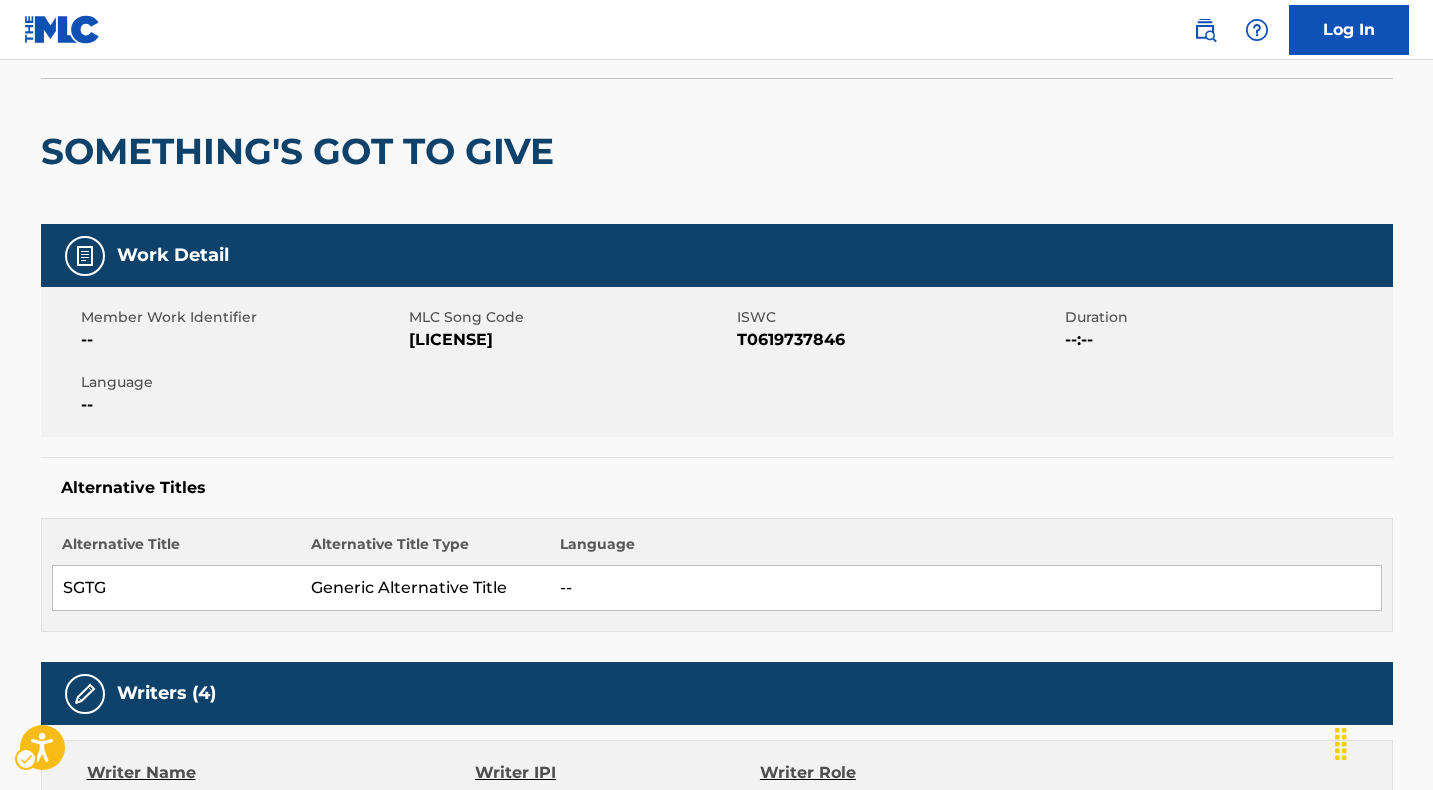 scroll, scrollTop: 0, scrollLeft: 0, axis: both 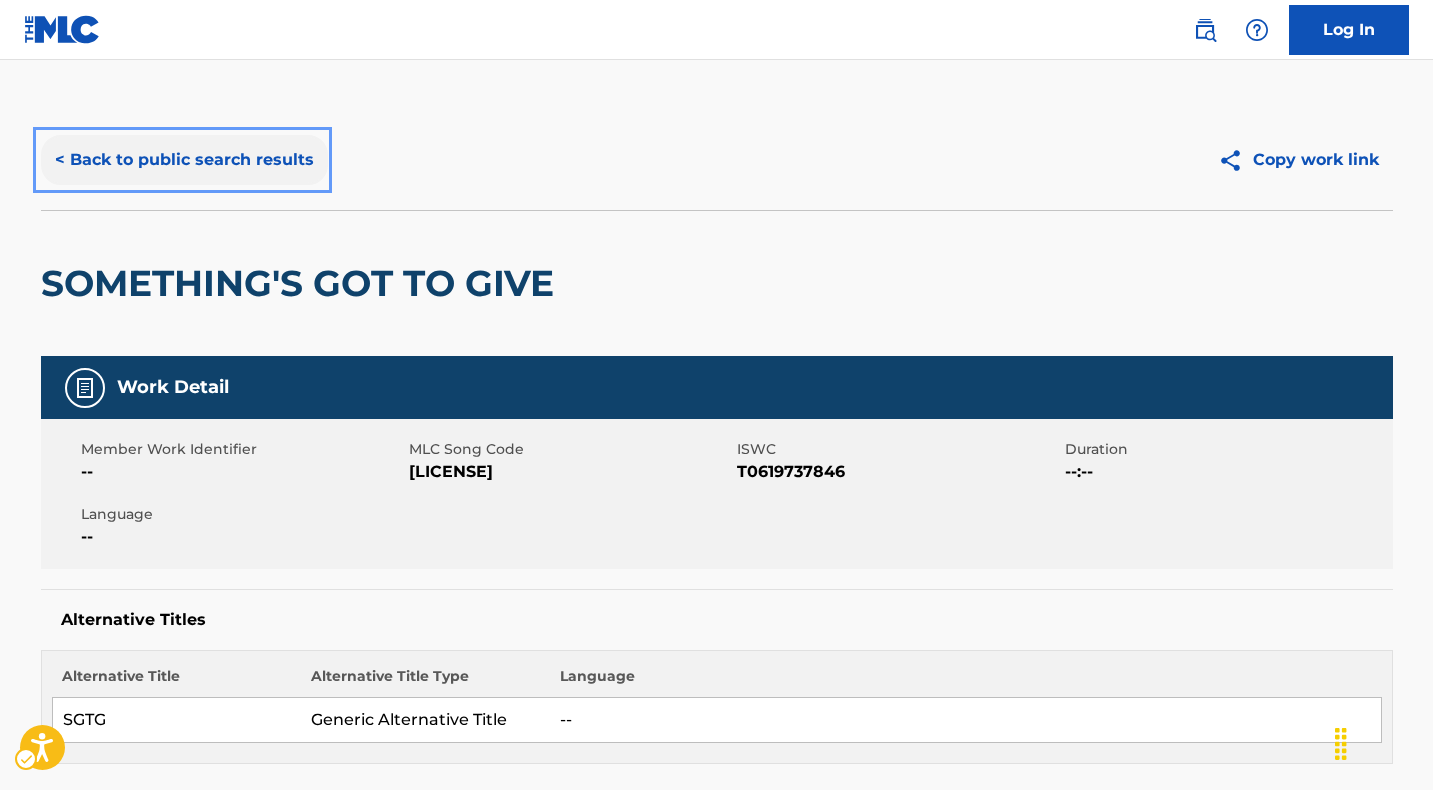 click on "< Back to public search results" at bounding box center [184, 160] 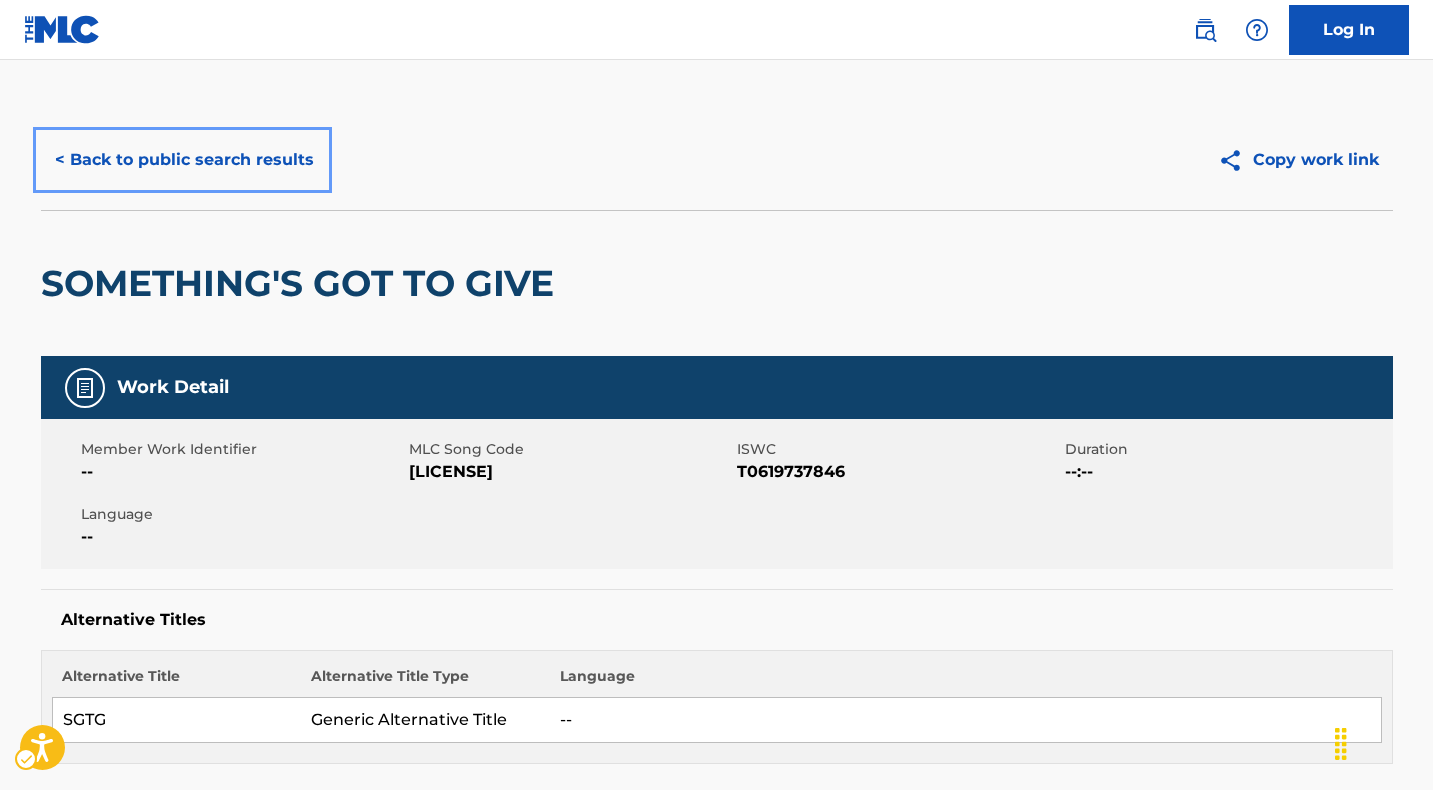scroll, scrollTop: 376, scrollLeft: 0, axis: vertical 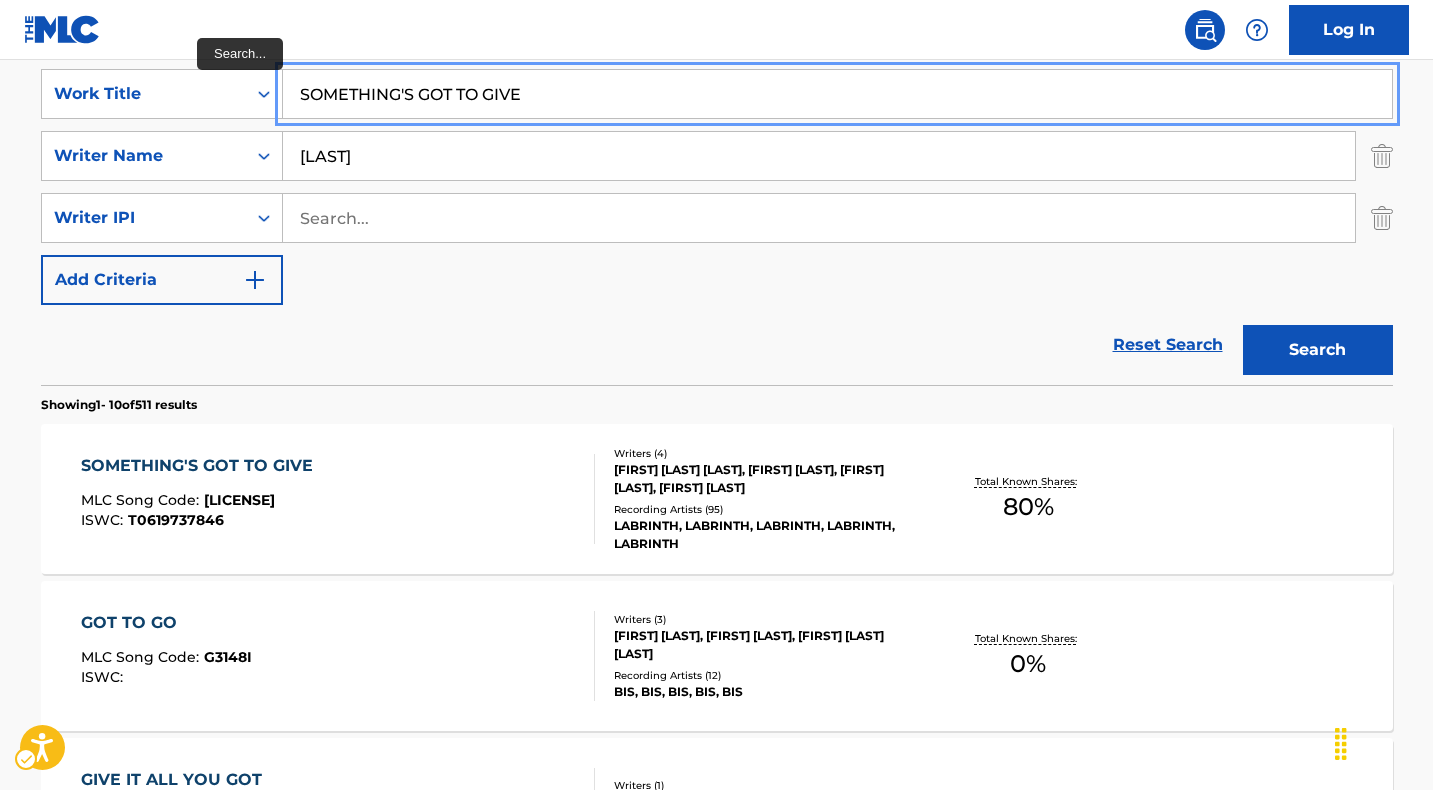 click on "SOMETHING'S GOT TO GIVE" at bounding box center (837, 94) 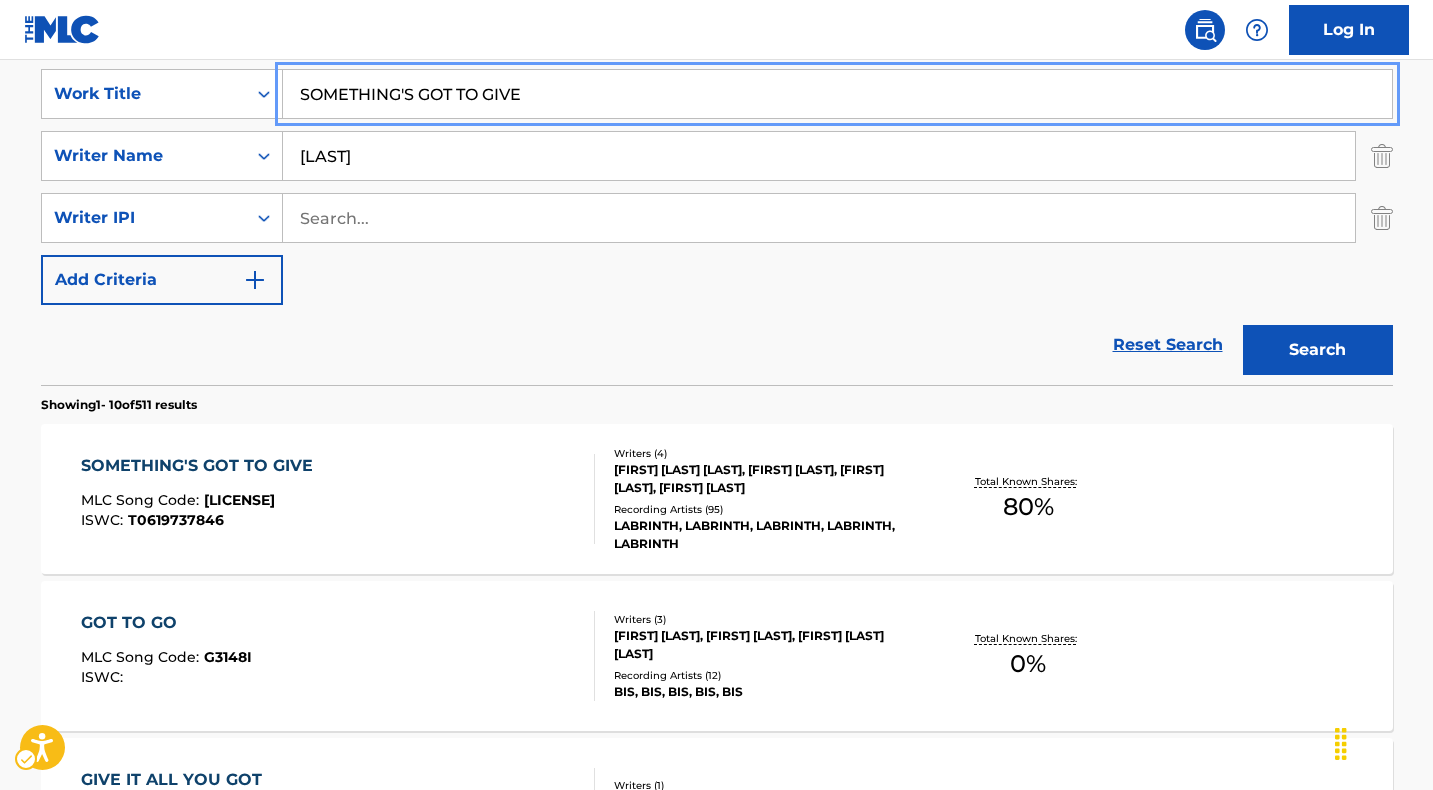 click on "SOMETHING'S GOT TO GIVE" at bounding box center (837, 94) 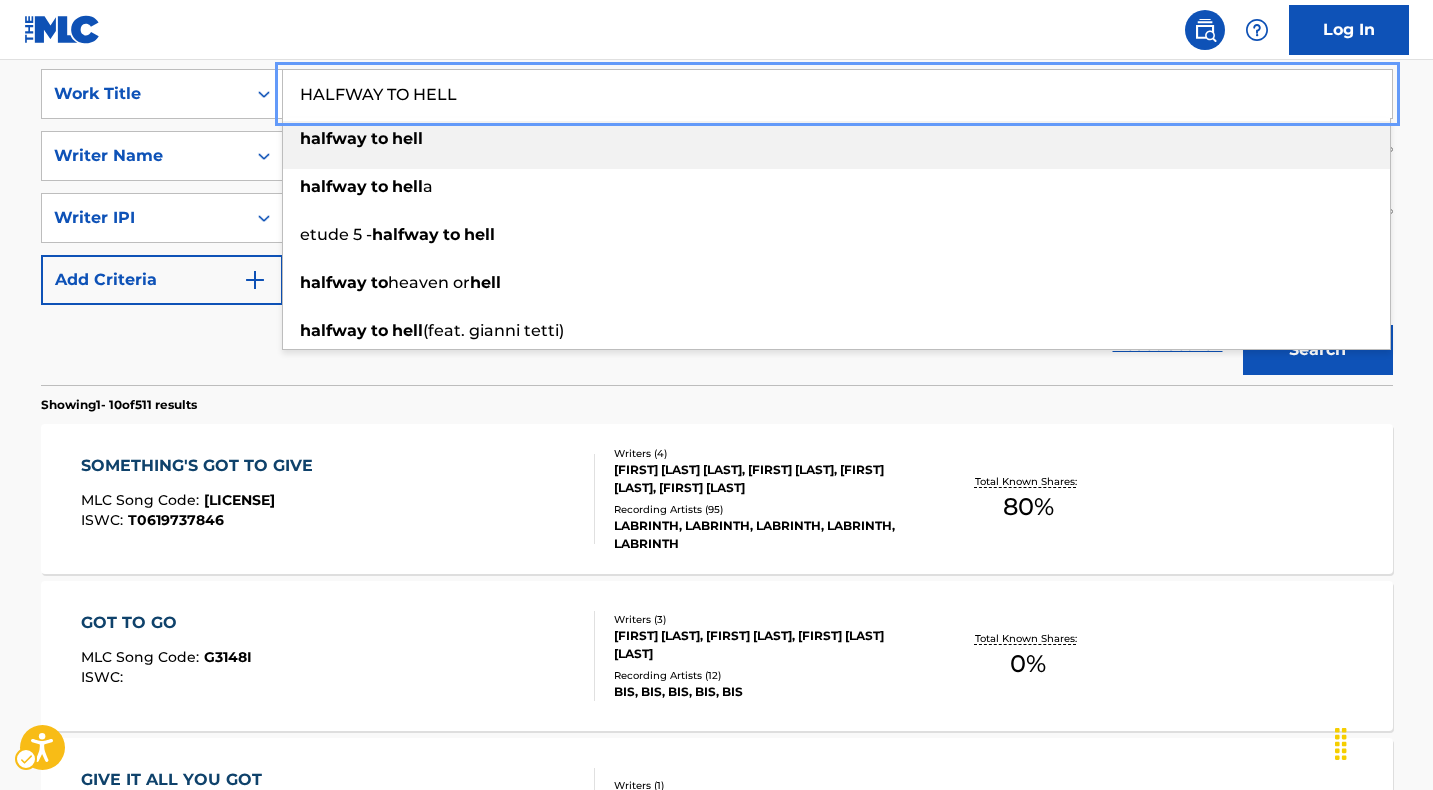 type on "HALFWAY TO HELL" 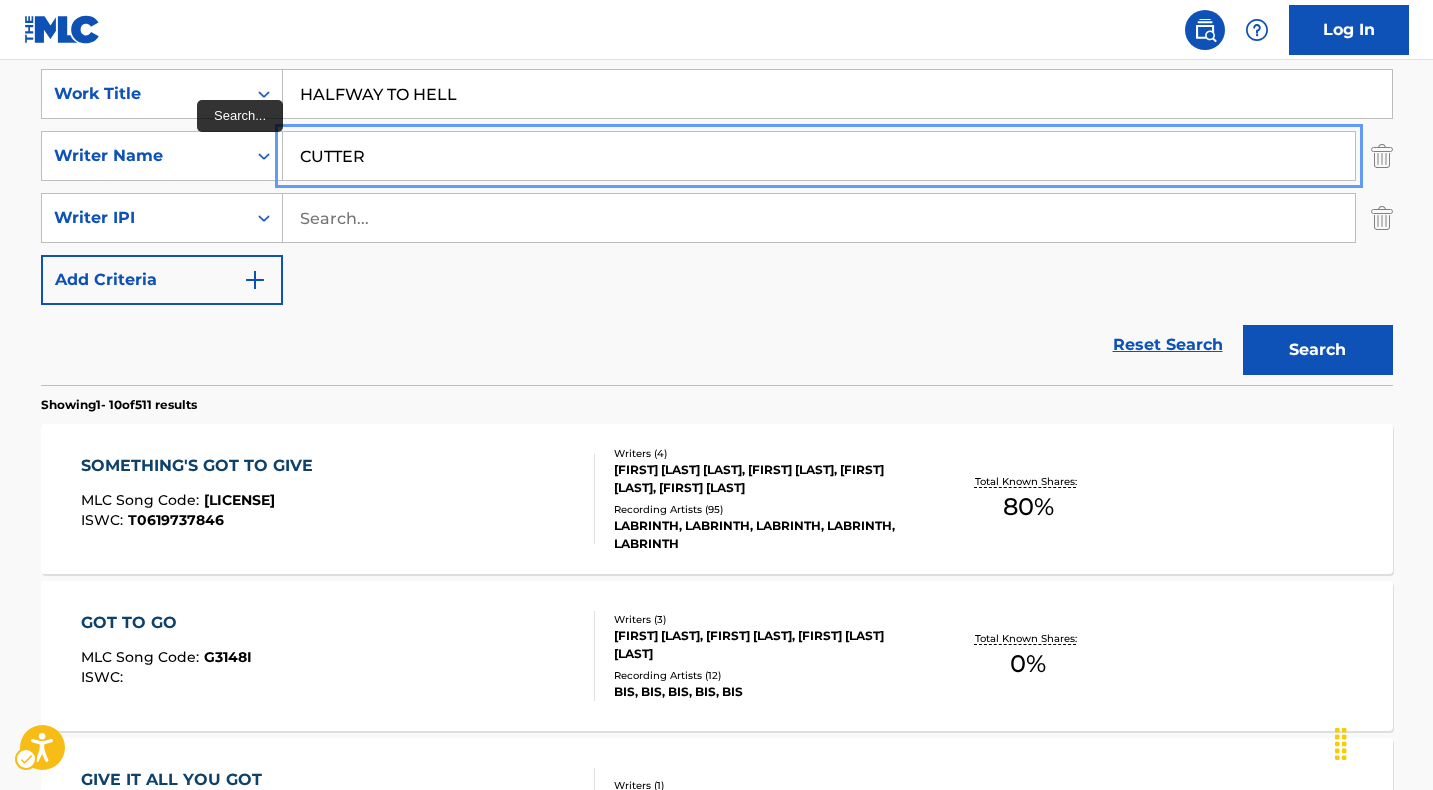 click on "Search" at bounding box center [1318, 350] 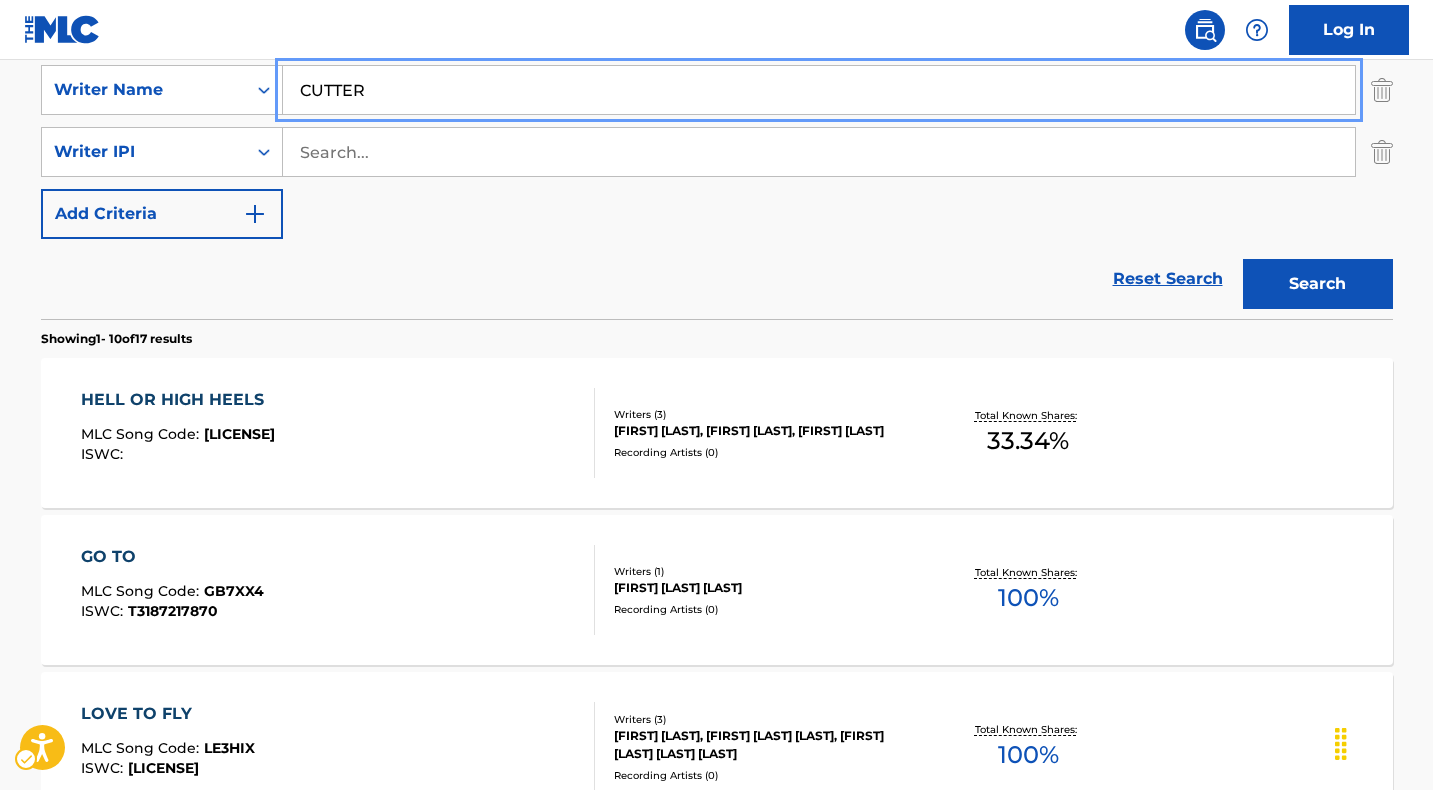 scroll, scrollTop: 0, scrollLeft: 0, axis: both 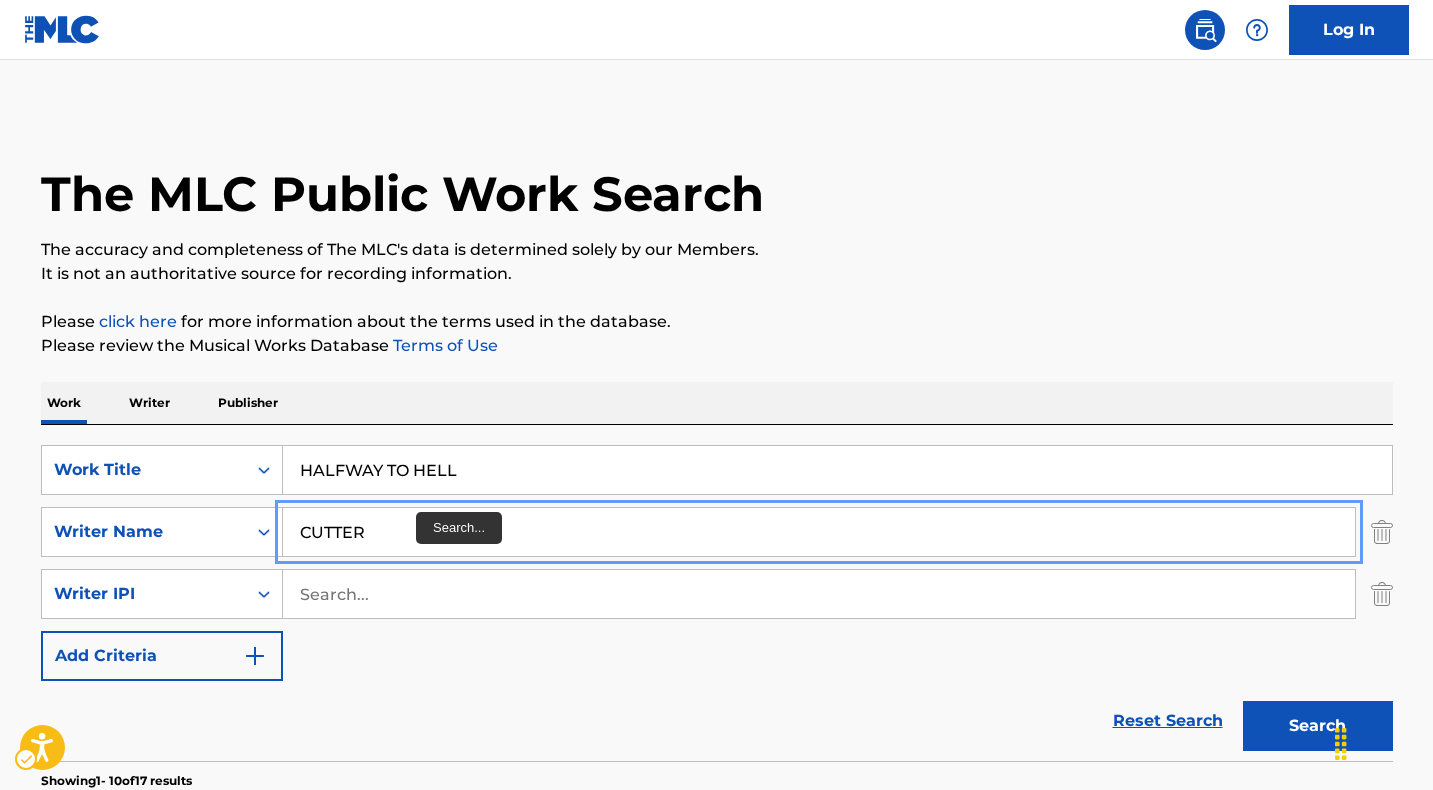 click on "CUTTER" at bounding box center (819, 532) 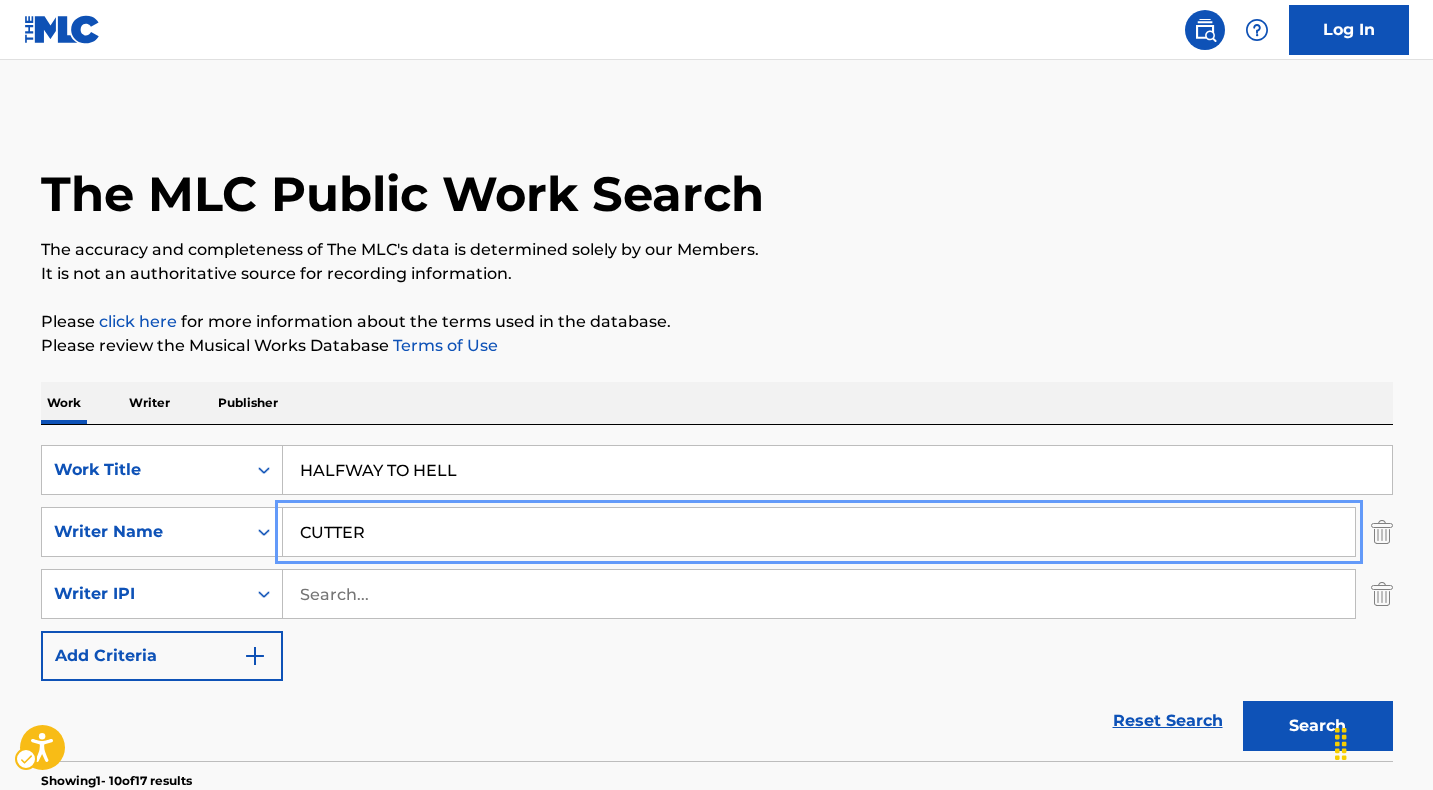 click on "CUTTER" at bounding box center [819, 532] 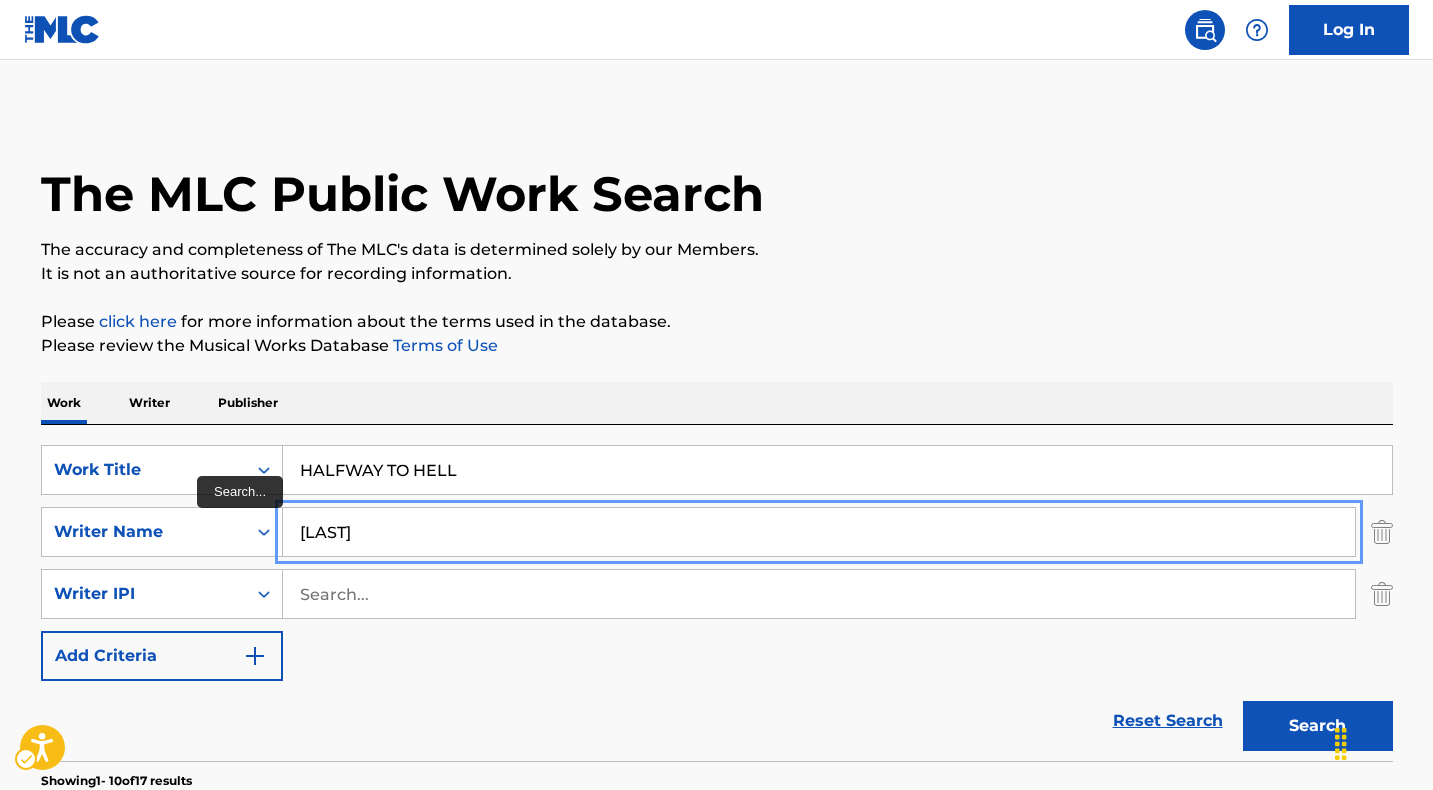 type on "[LAST]" 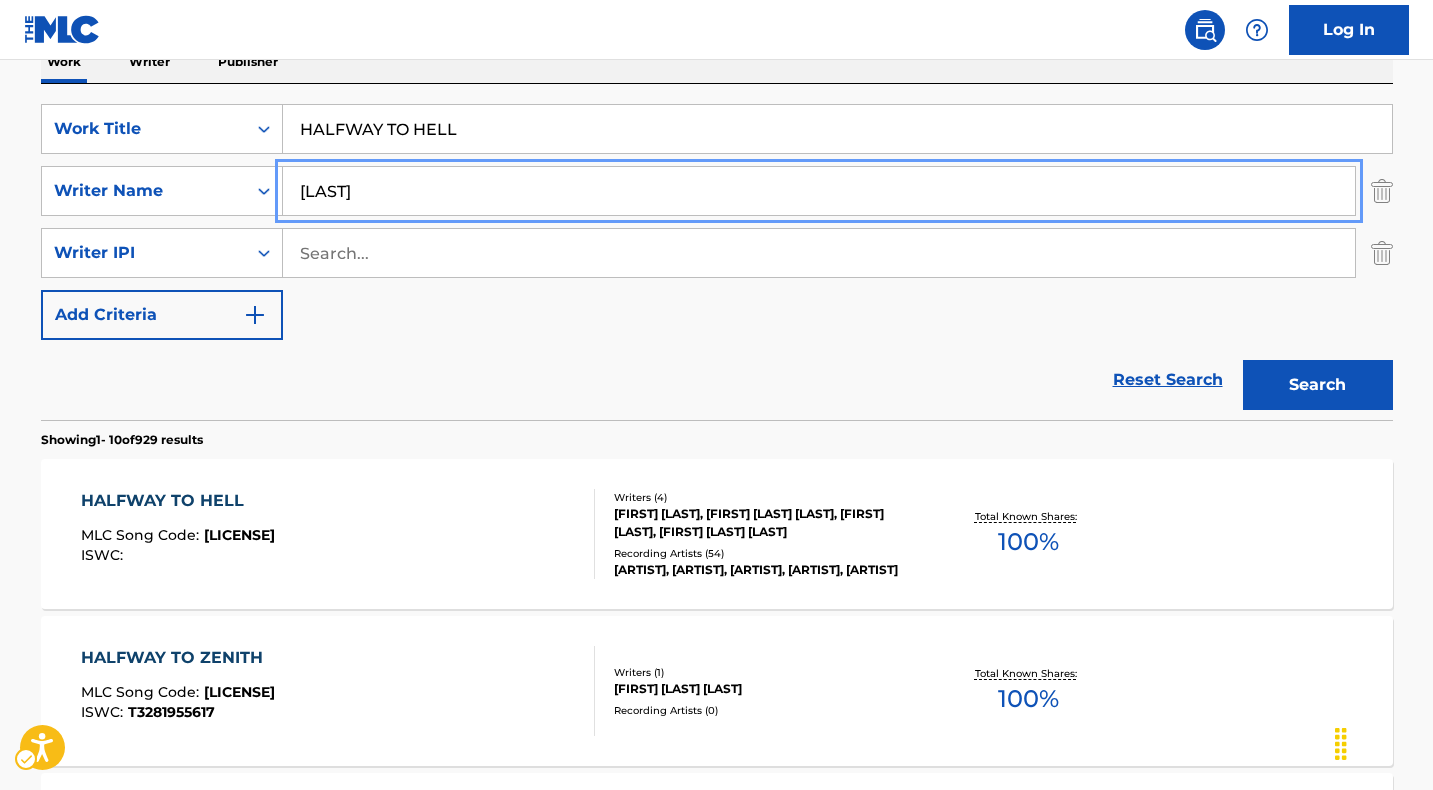 scroll, scrollTop: 345, scrollLeft: 0, axis: vertical 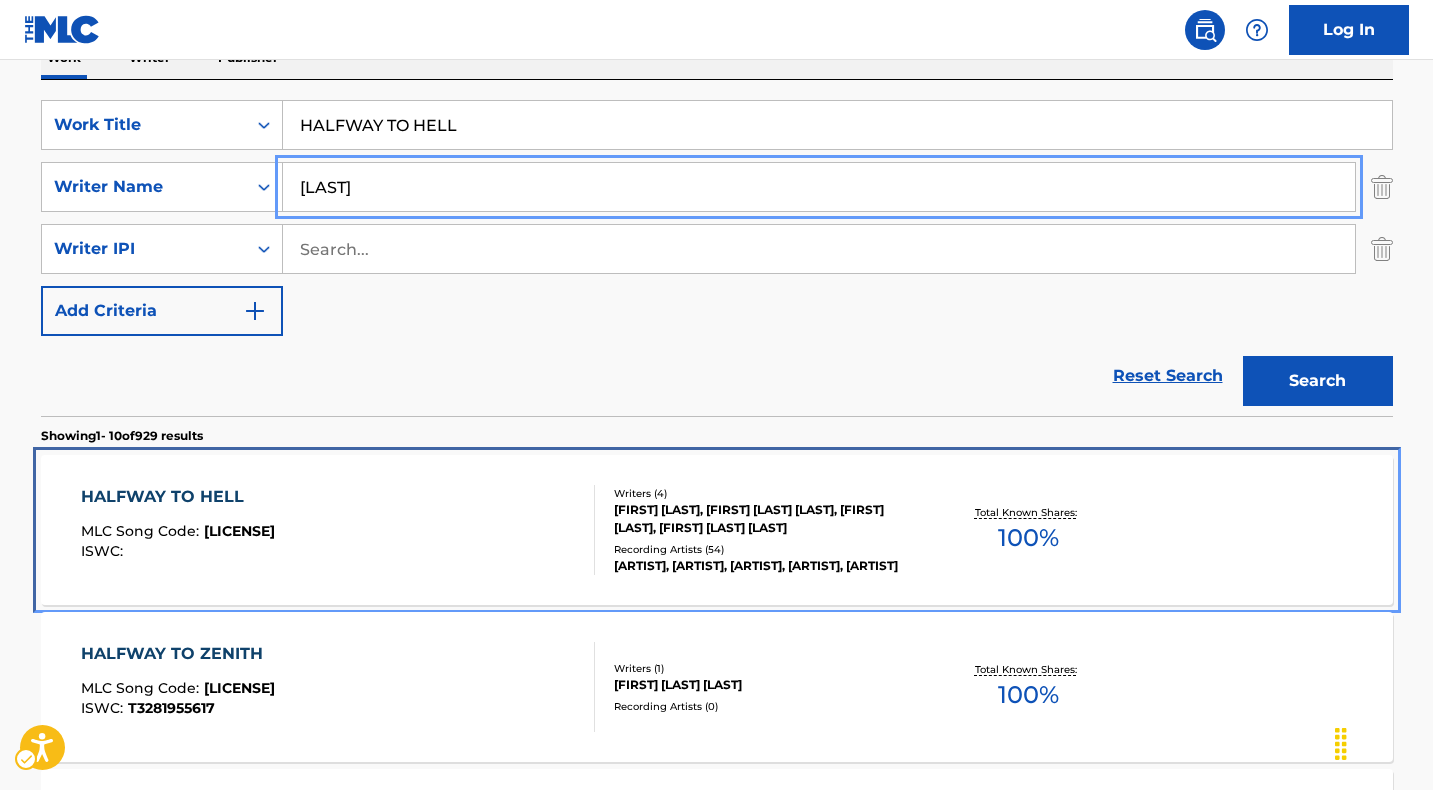 click on "HALFWAY TO HELL" at bounding box center [178, 497] 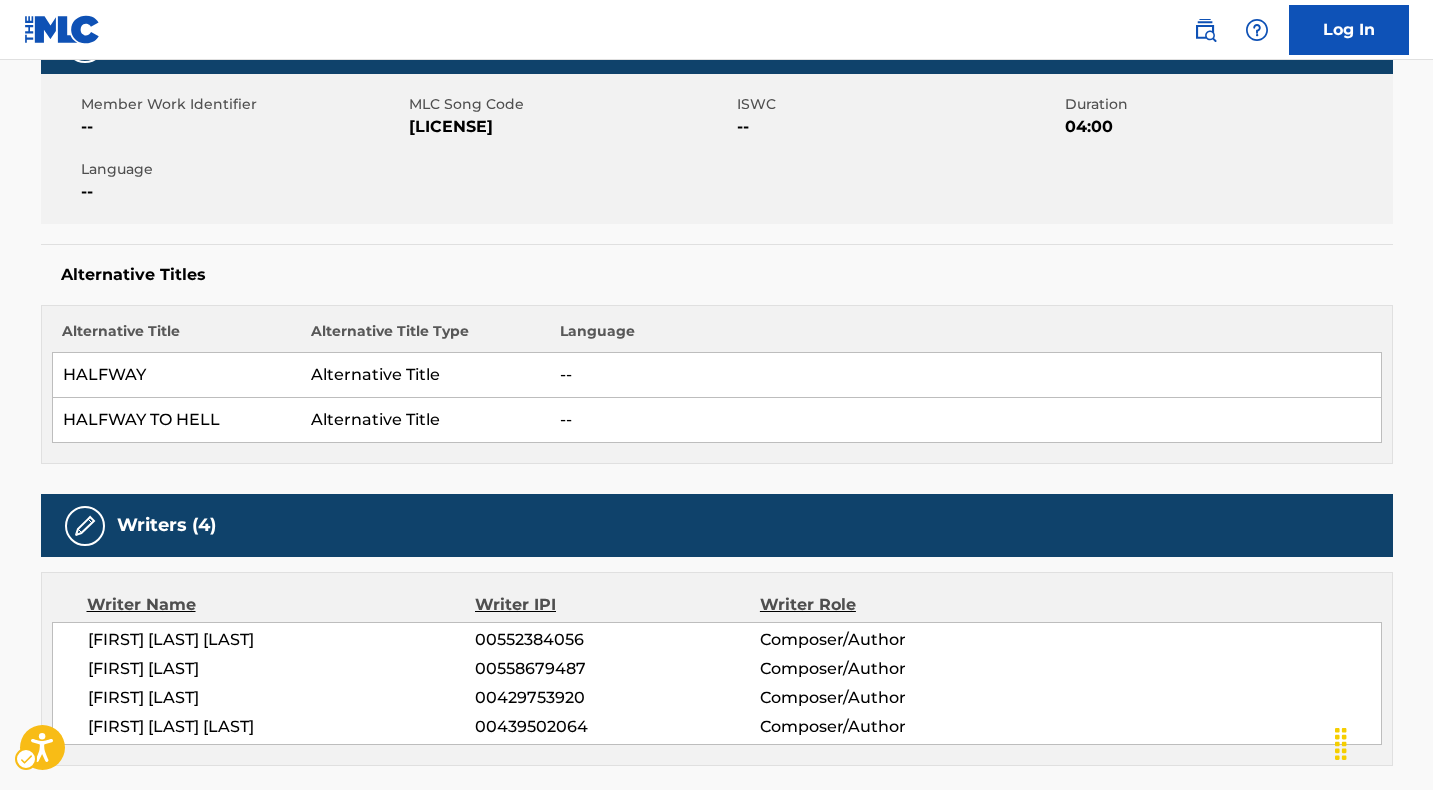 scroll, scrollTop: 0, scrollLeft: 0, axis: both 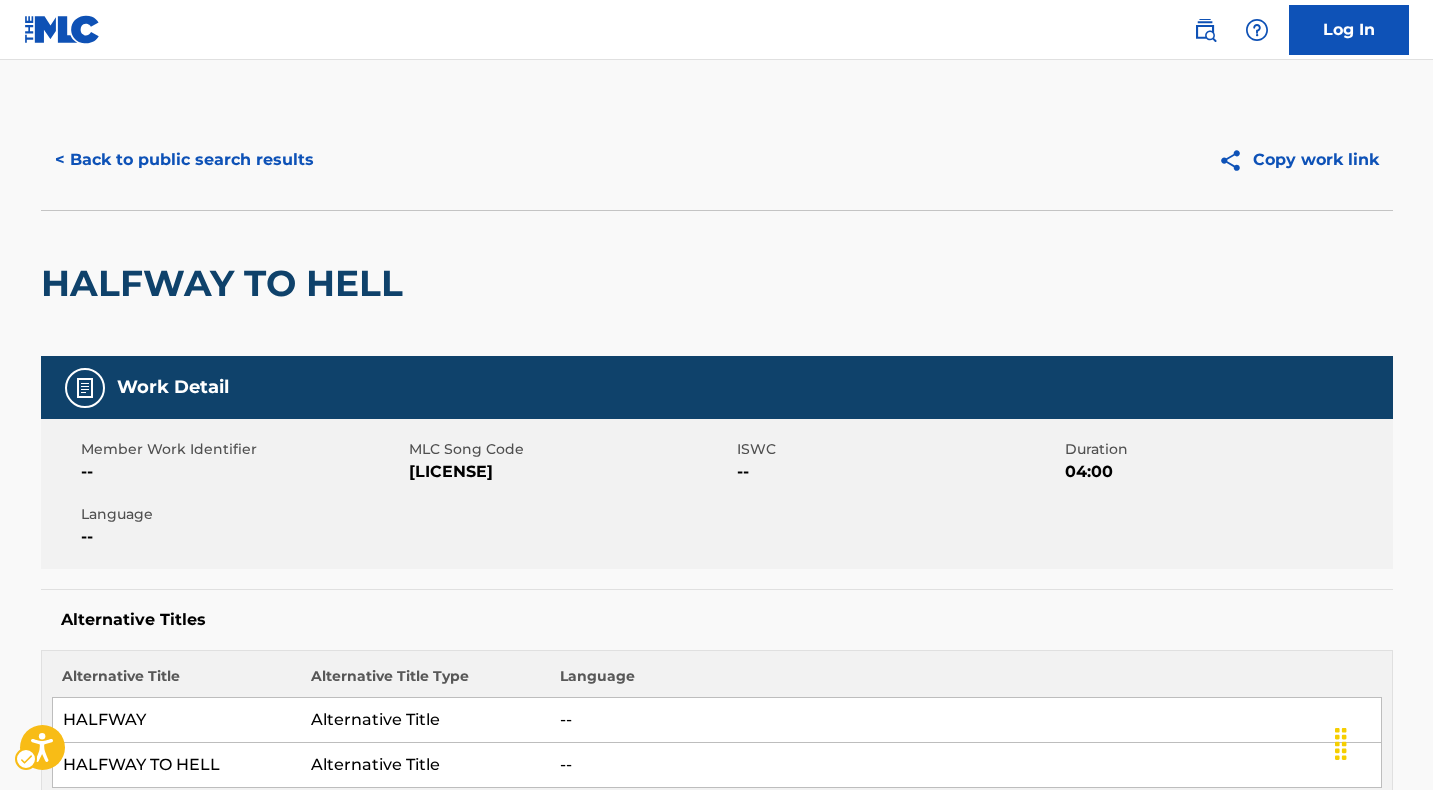 click on "[LICENSE]" at bounding box center [570, 472] 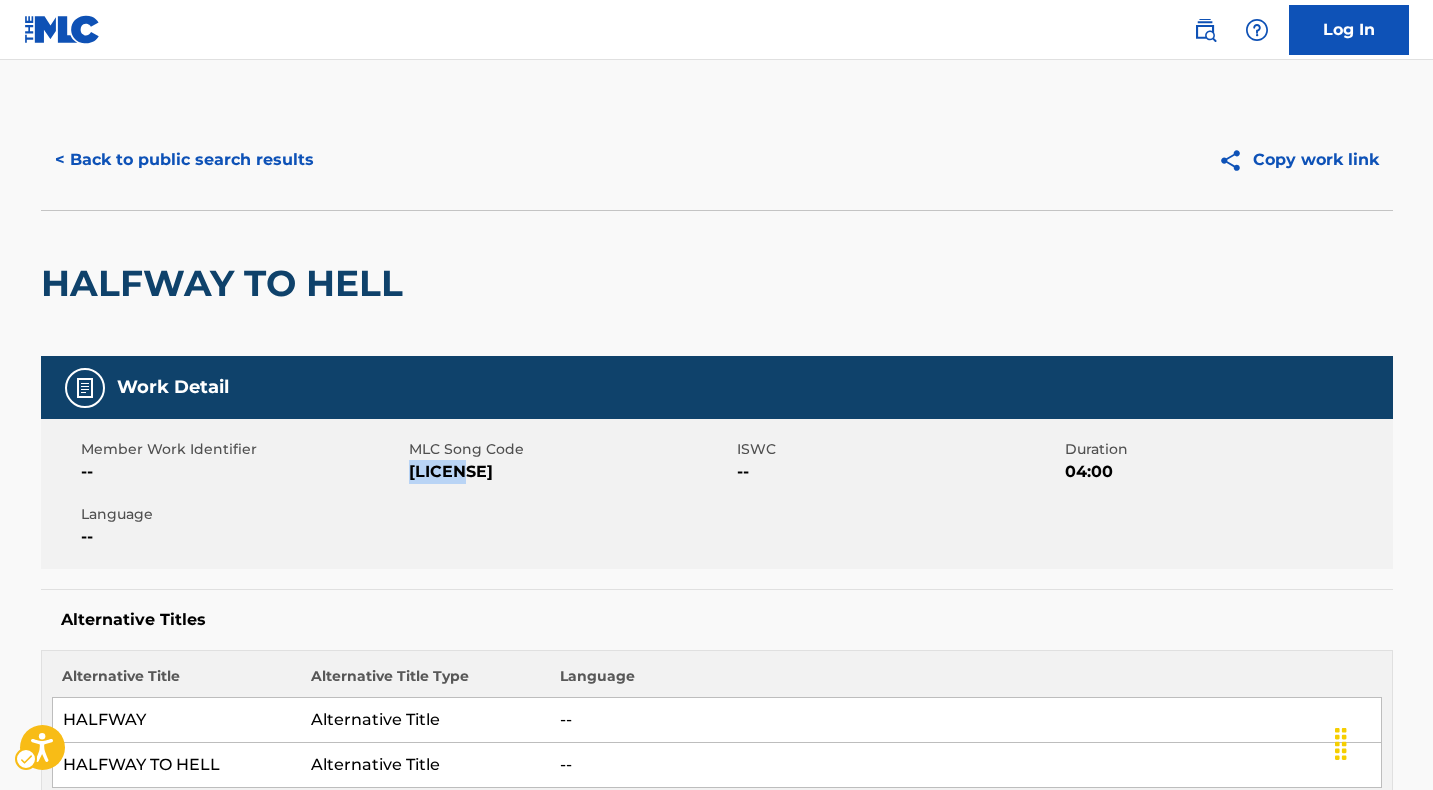 click on "[LICENSE]" at bounding box center [570, 472] 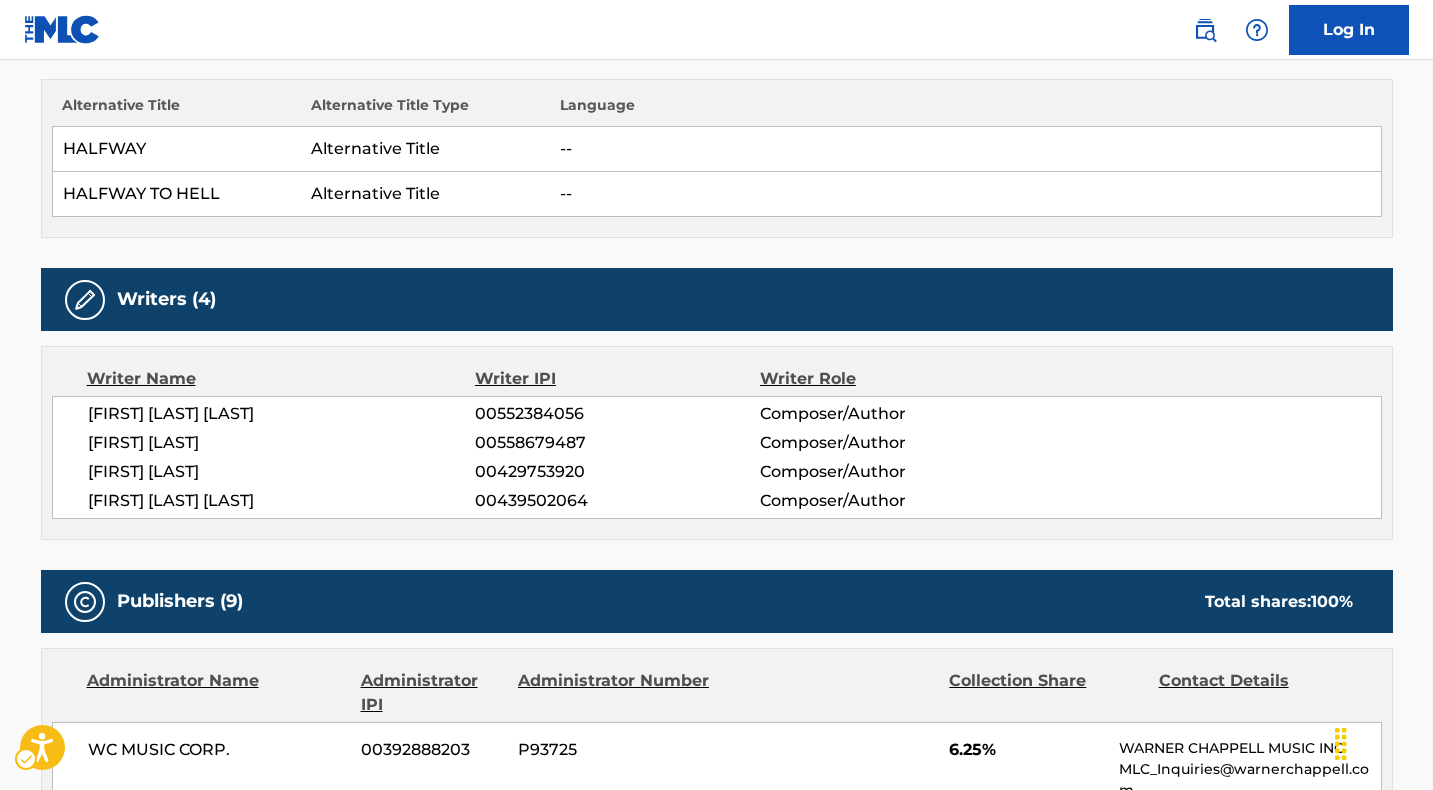 scroll, scrollTop: 579, scrollLeft: 0, axis: vertical 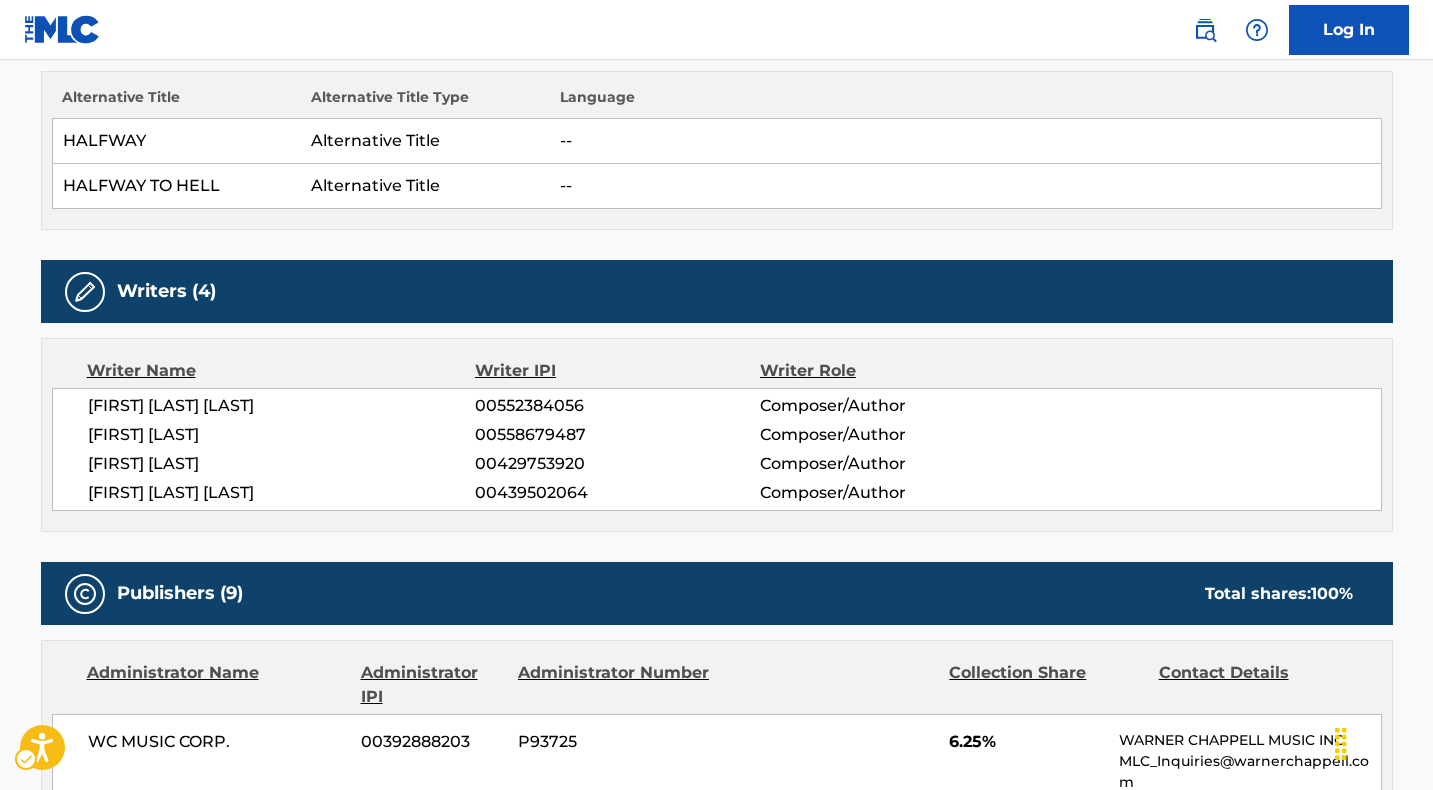 click on "[FIRST] [LAST] [LAST]" at bounding box center [282, 493] 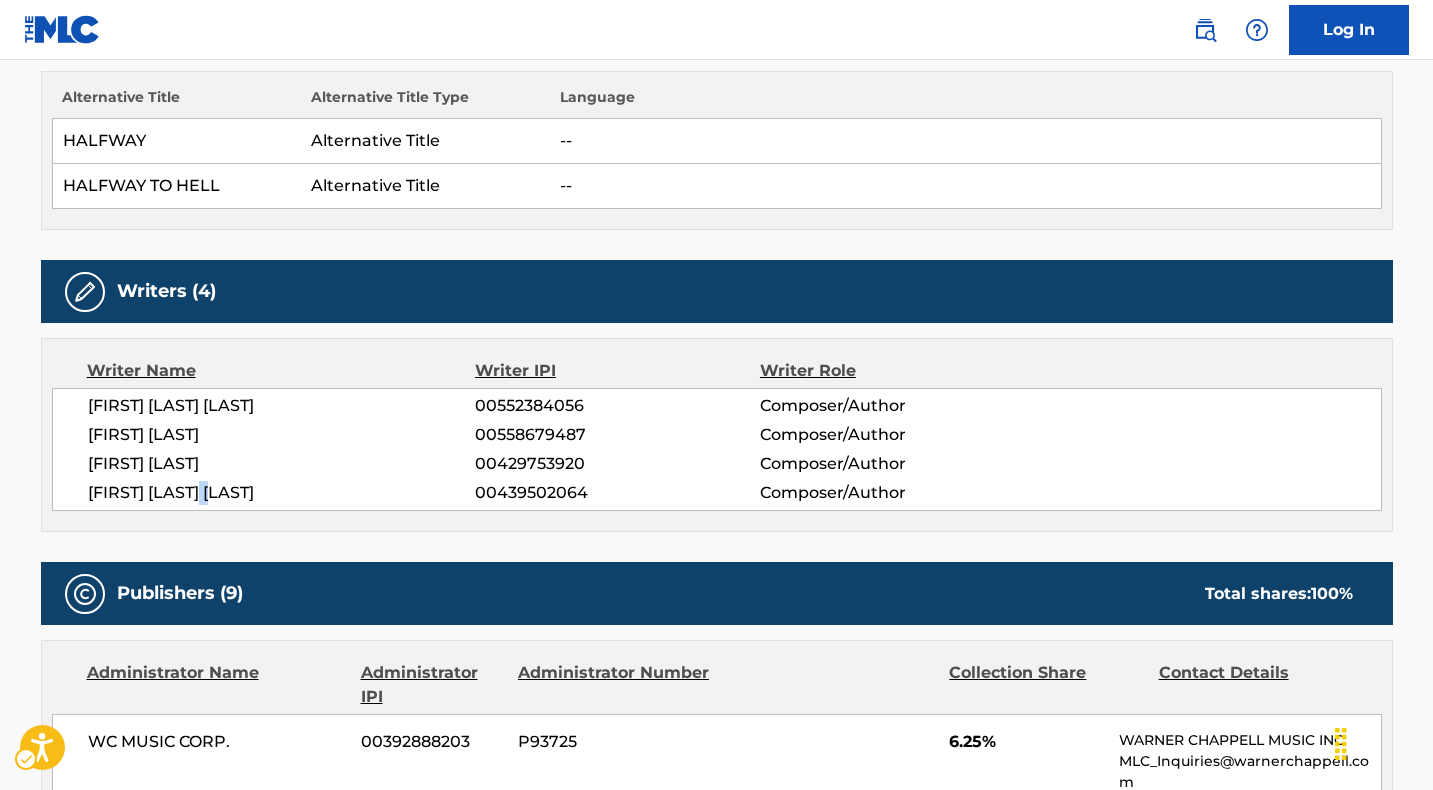 click on "[FIRST] [LAST] [LAST]" at bounding box center (282, 493) 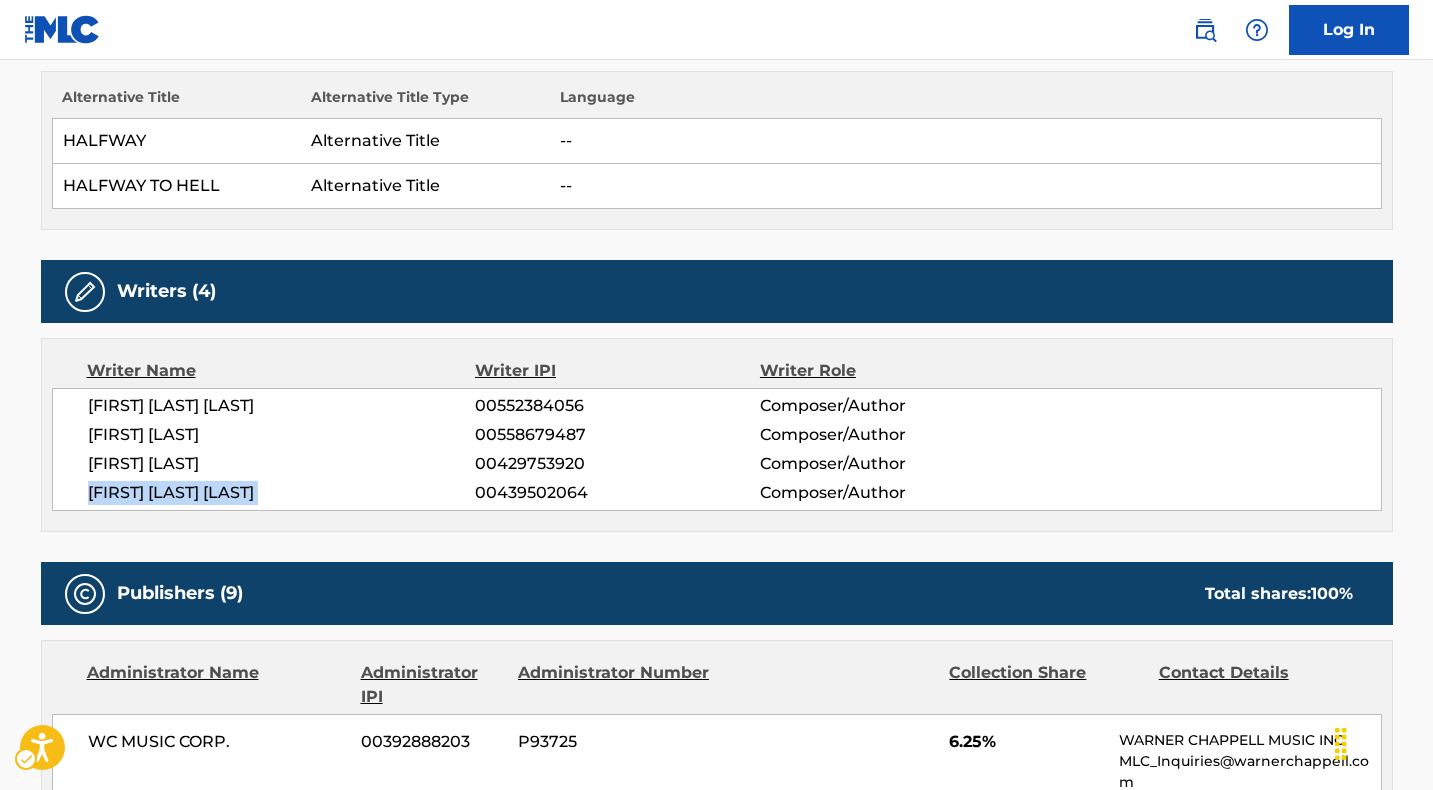 click on "[FIRST] [LAST] [LAST]" at bounding box center [282, 493] 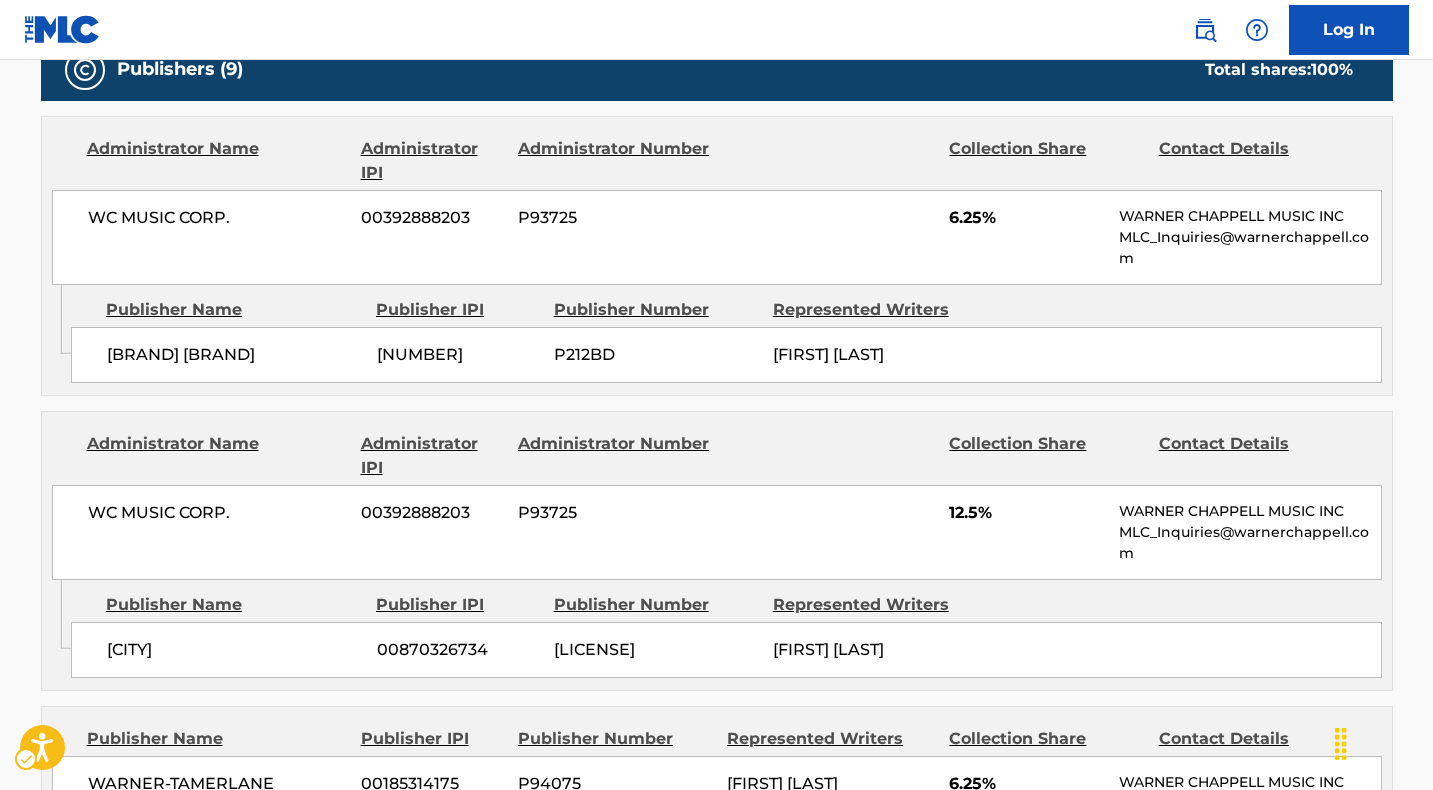 scroll, scrollTop: 1110, scrollLeft: 0, axis: vertical 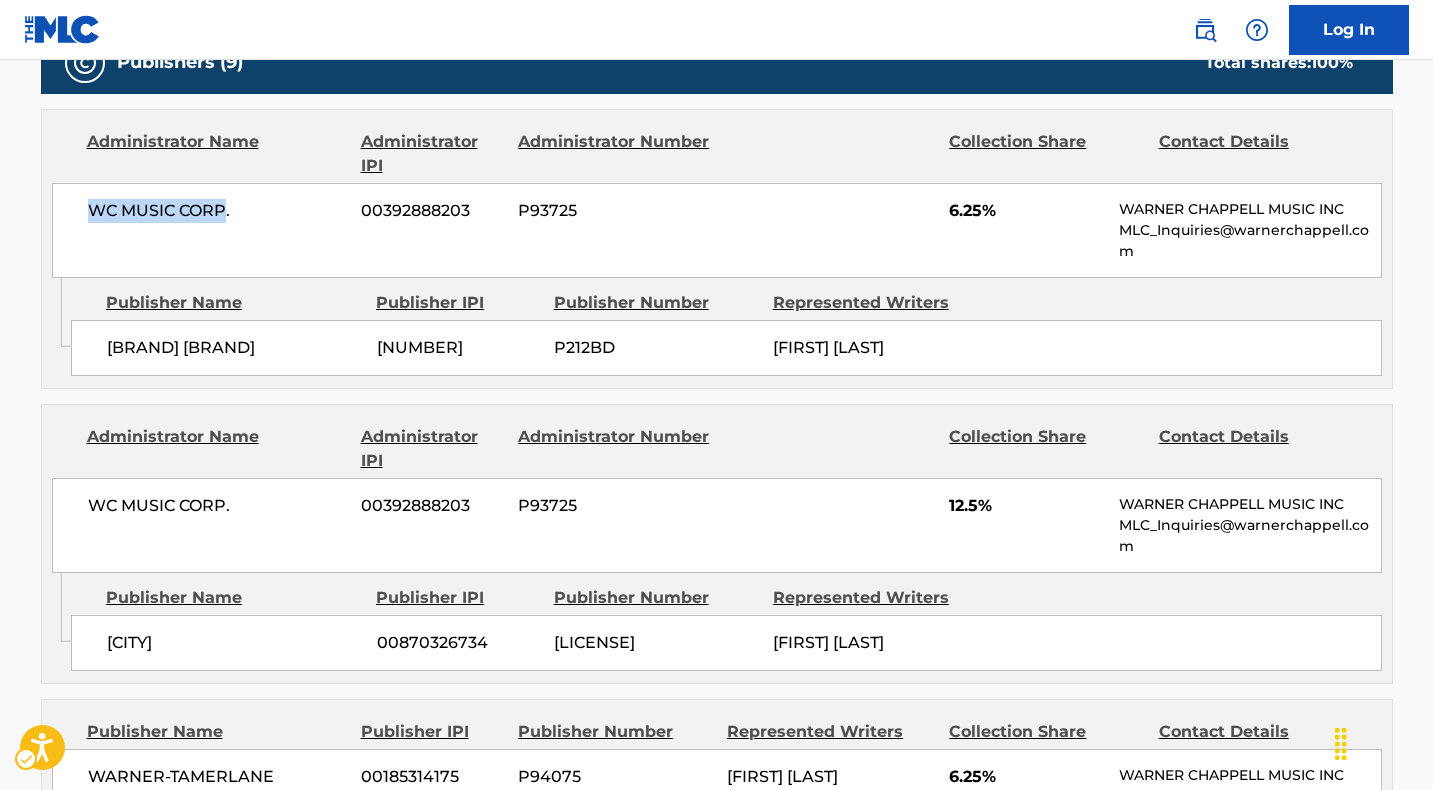 drag, startPoint x: 224, startPoint y: 208, endPoint x: 85, endPoint y: 204, distance: 139.05754 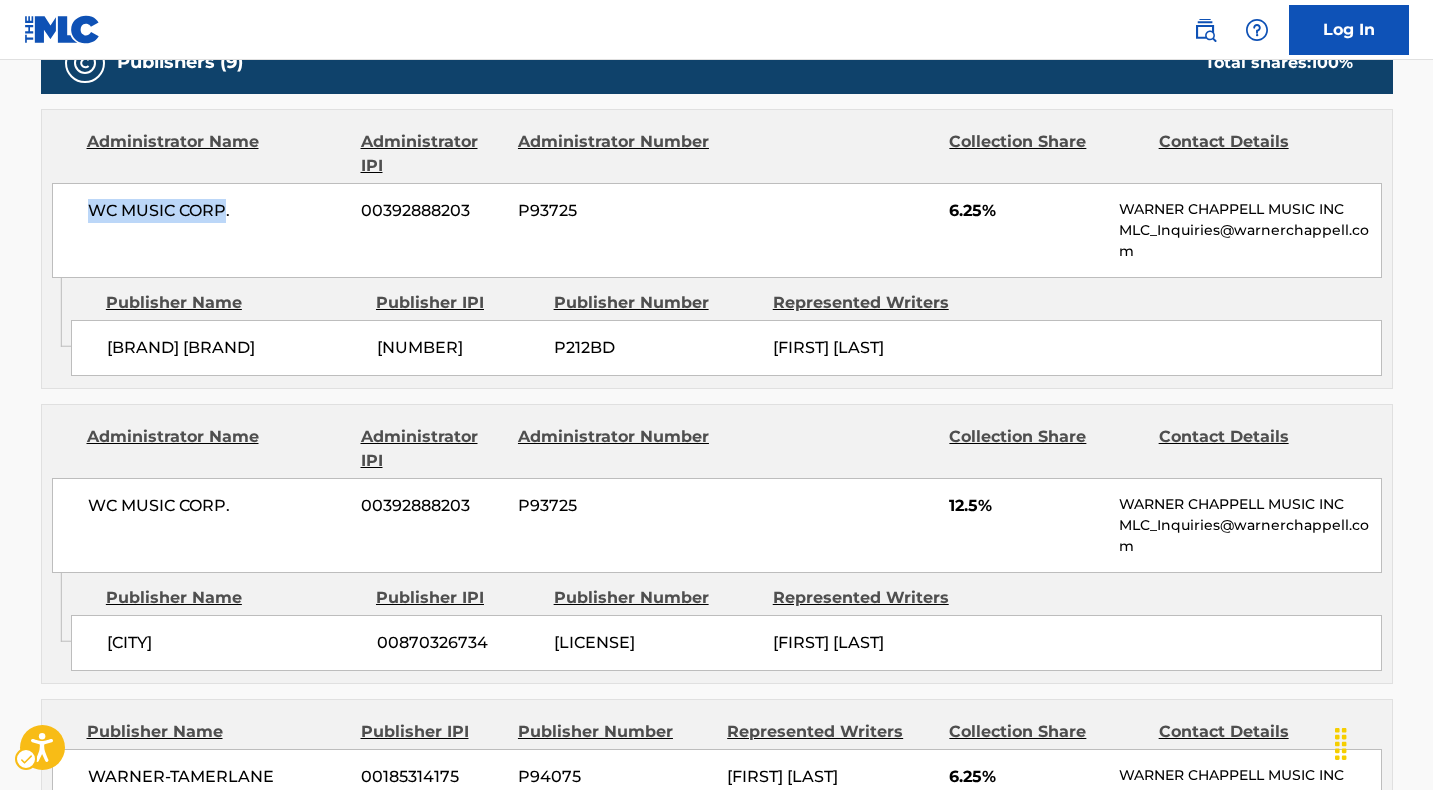 copy on "WC MUSIC CORP" 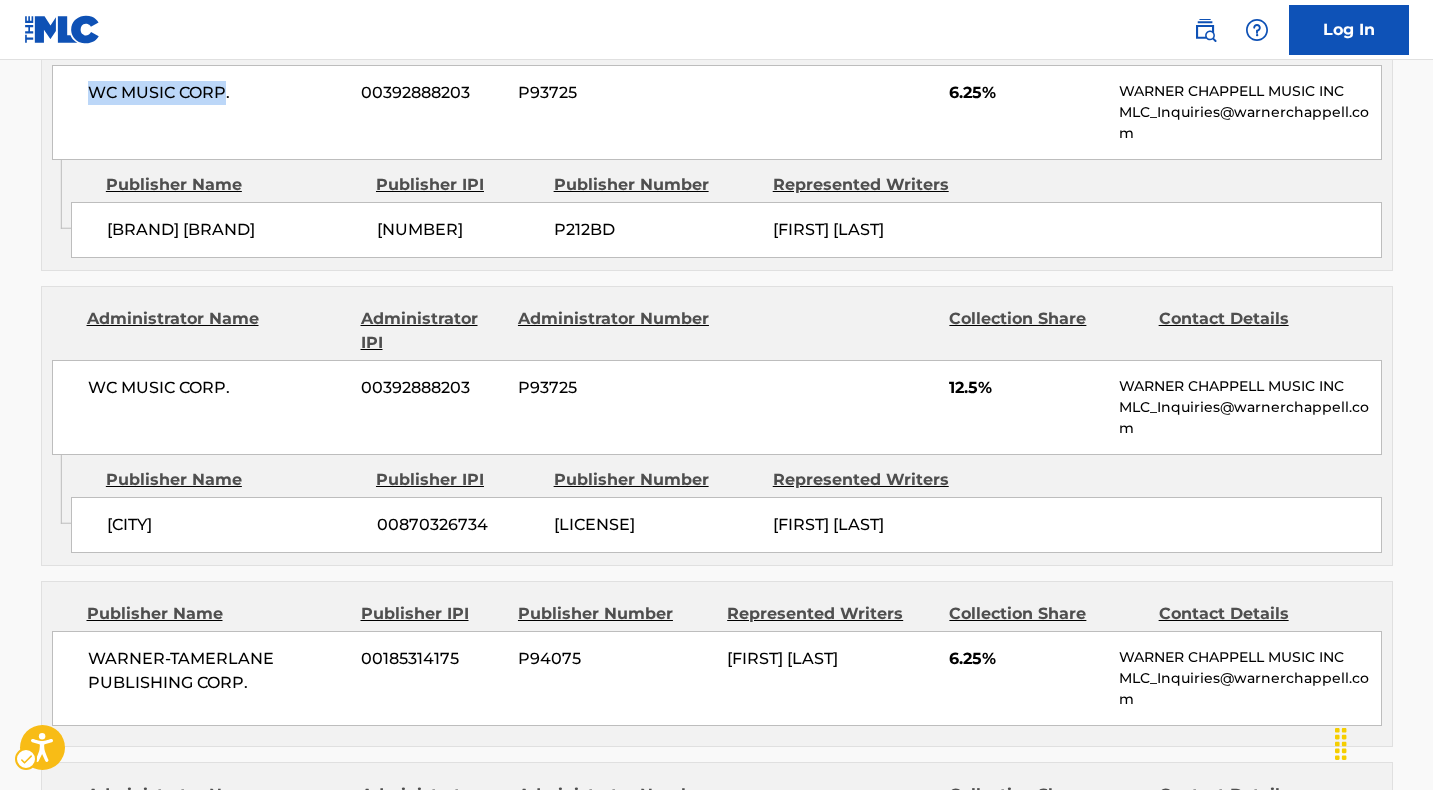 scroll, scrollTop: 1264, scrollLeft: 0, axis: vertical 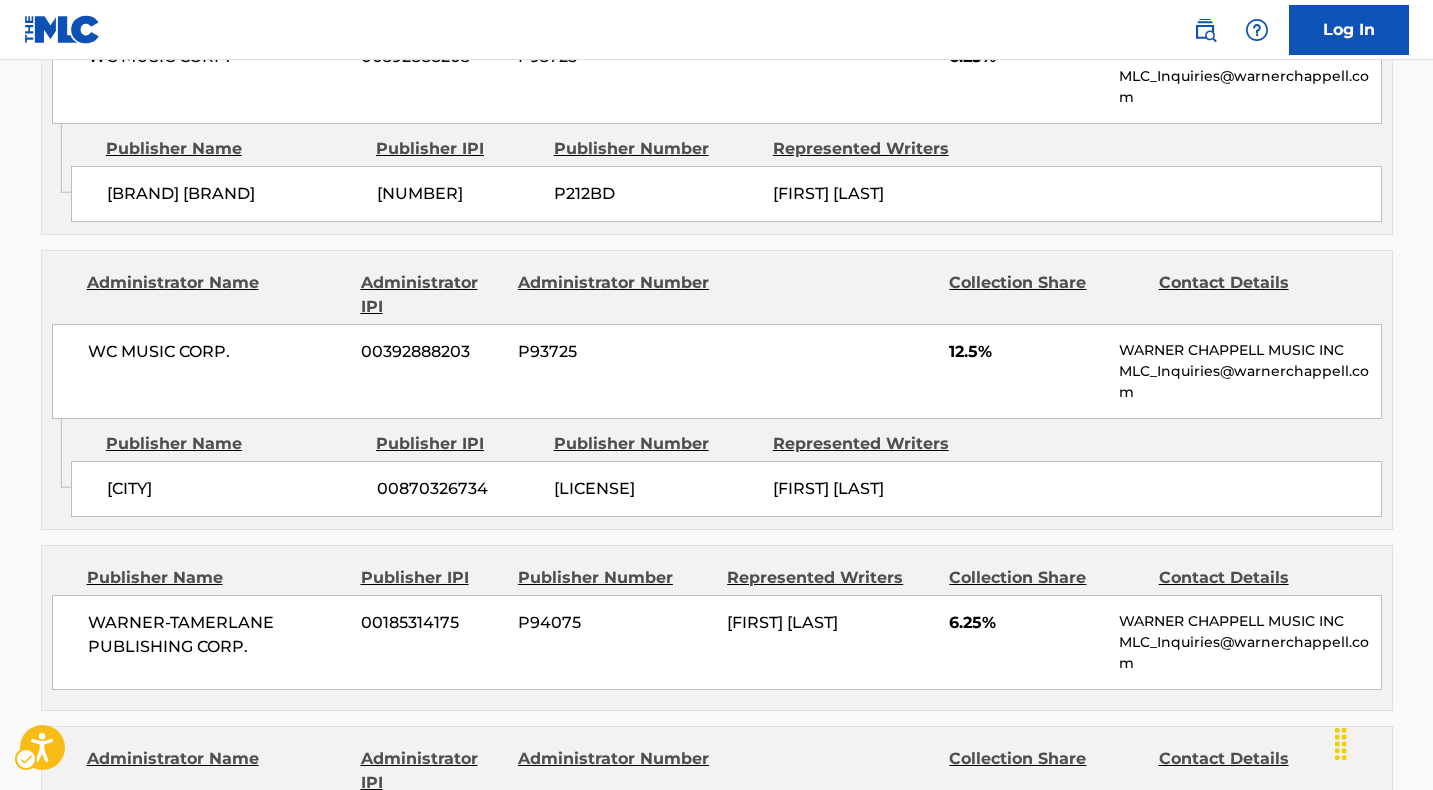 click on "[CITY]" at bounding box center (234, 489) 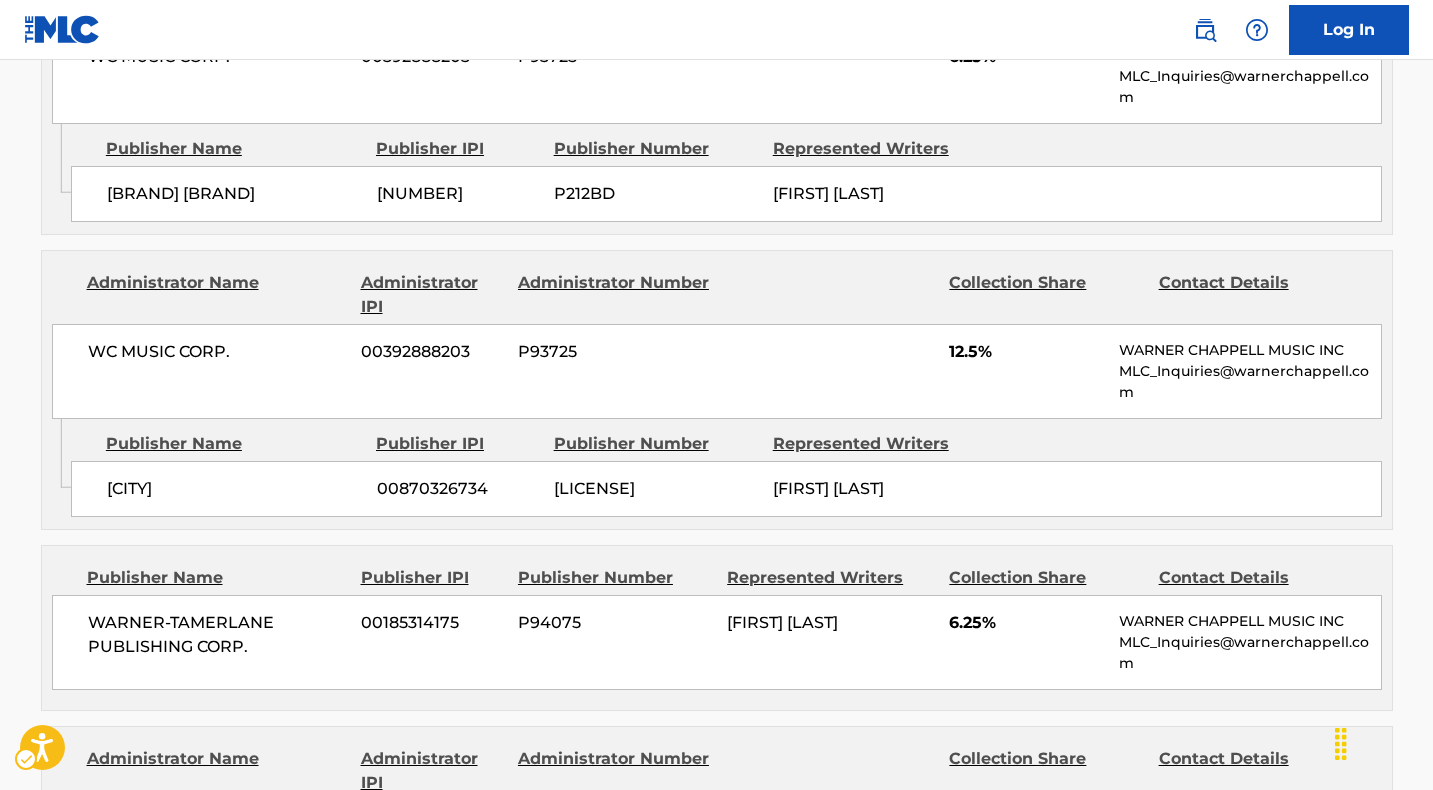 copy on "[CITY]" 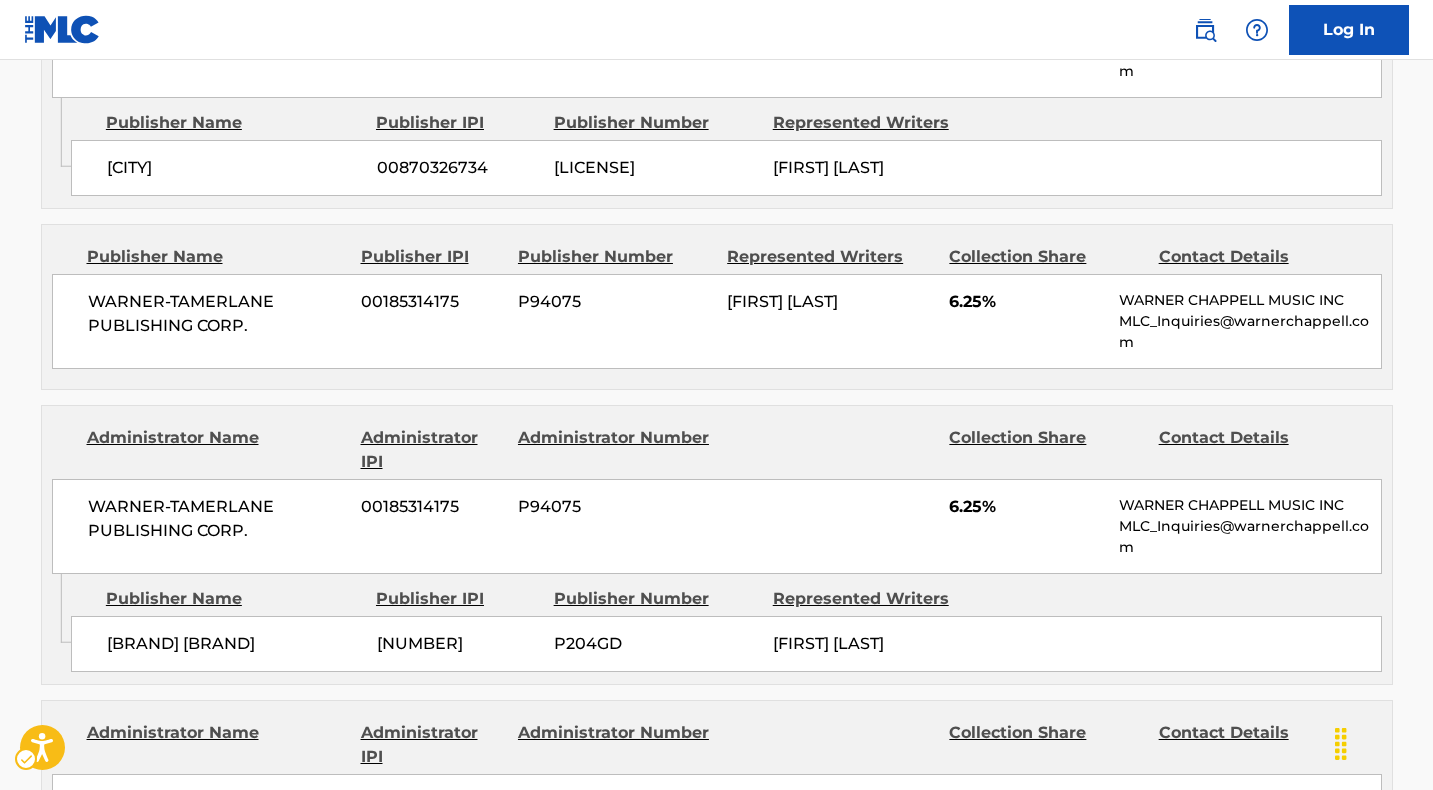 scroll, scrollTop: 1587, scrollLeft: 0, axis: vertical 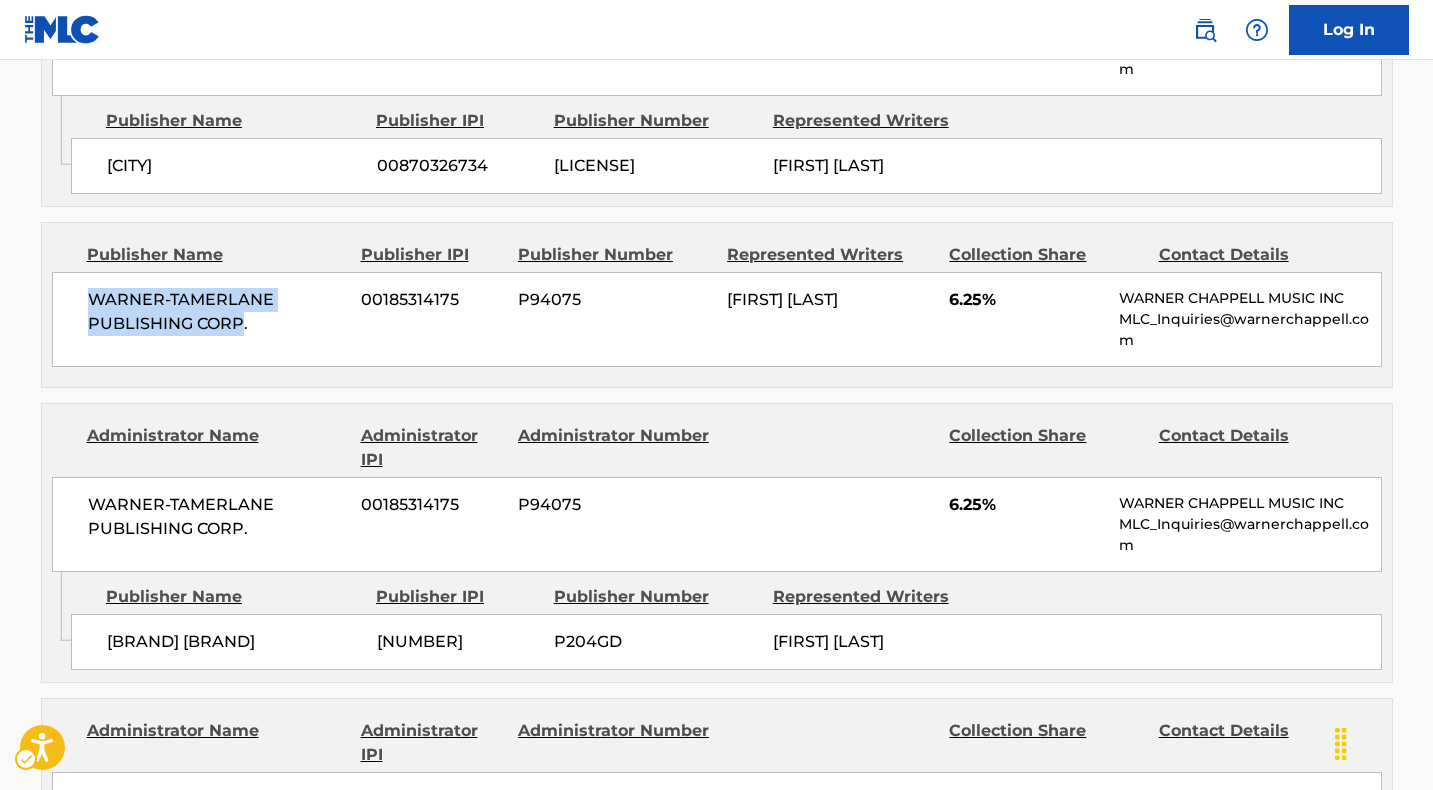 drag, startPoint x: 240, startPoint y: 277, endPoint x: 91, endPoint y: 246, distance: 152.19067 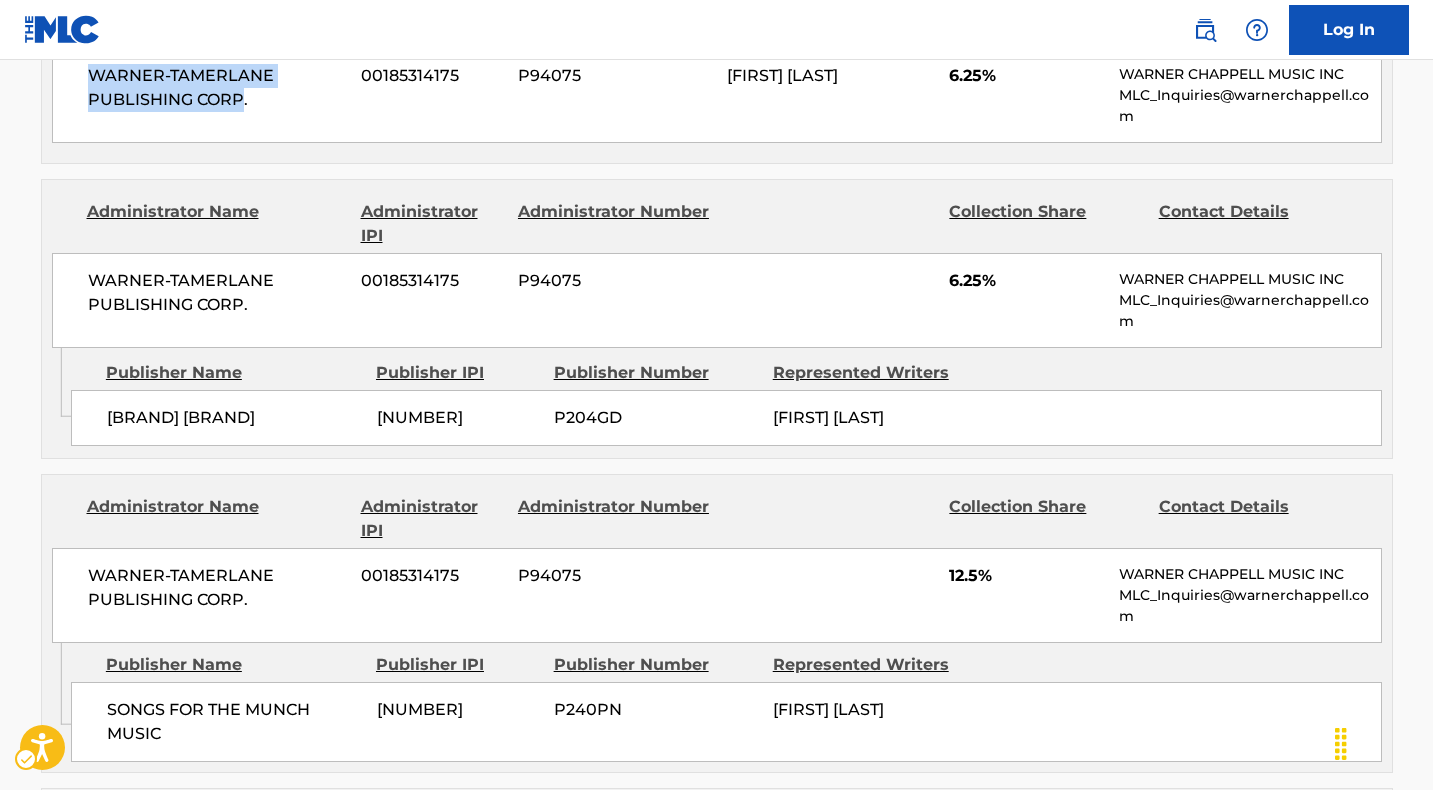 scroll, scrollTop: 1814, scrollLeft: 0, axis: vertical 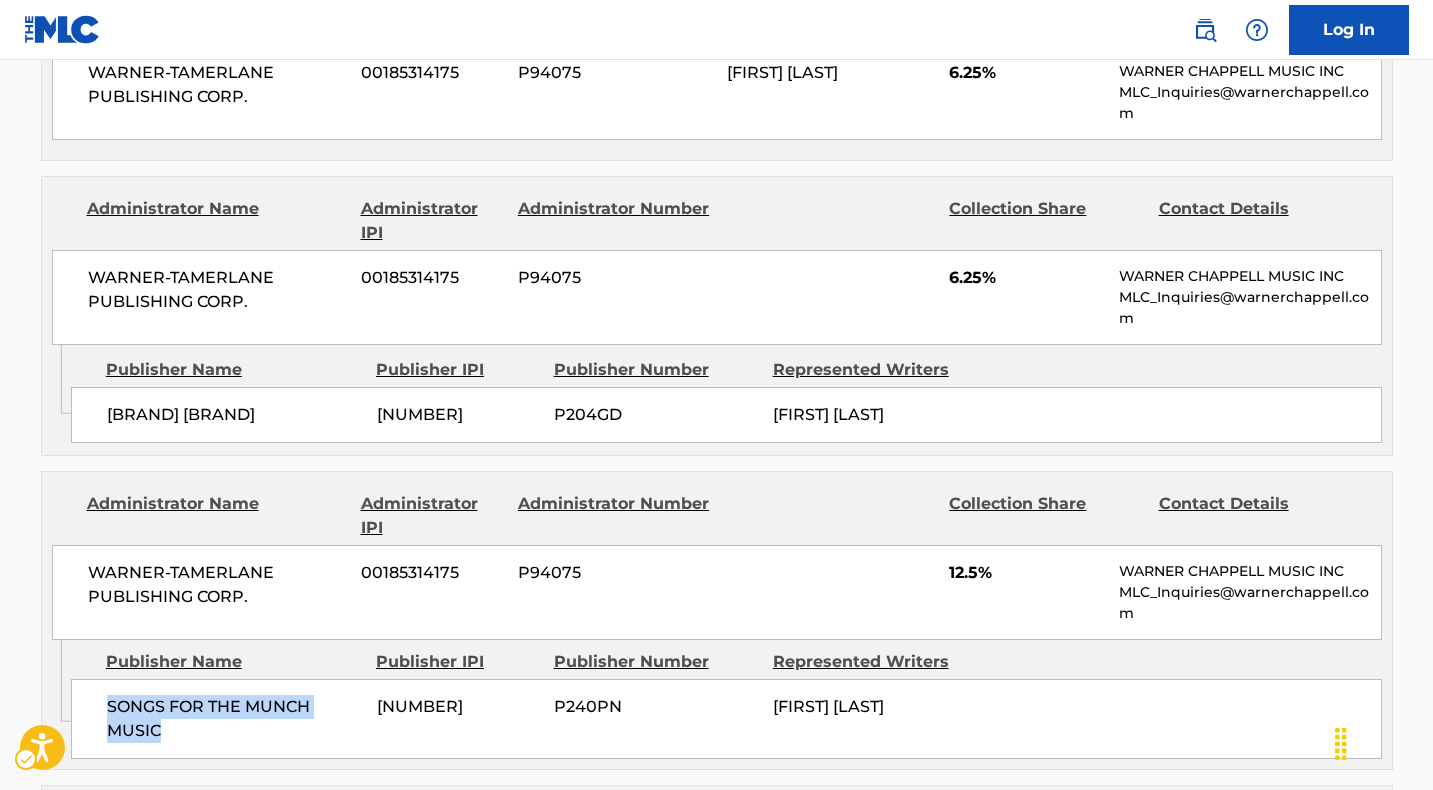 drag, startPoint x: 167, startPoint y: 662, endPoint x: 106, endPoint y: 626, distance: 70.83079 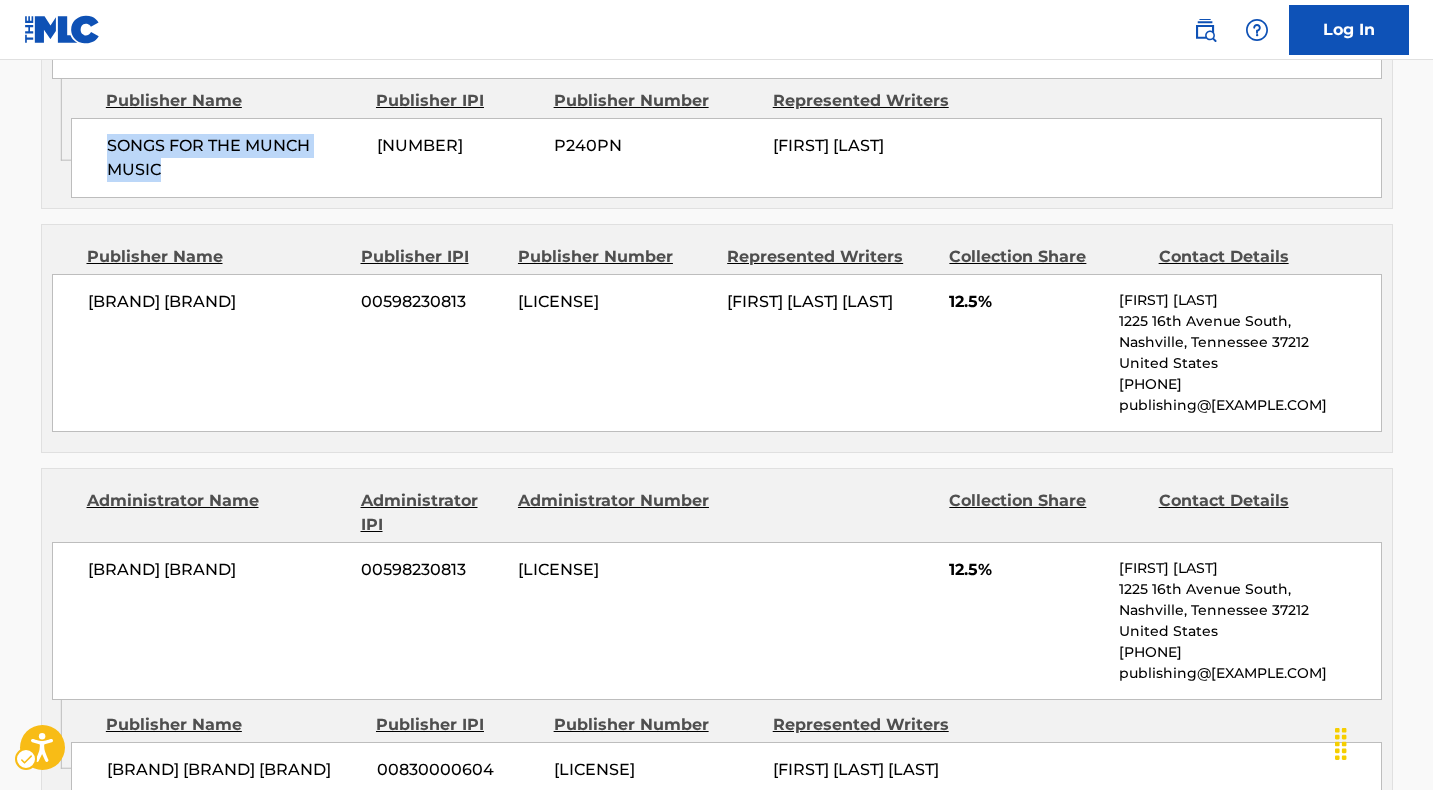 scroll, scrollTop: 2380, scrollLeft: 0, axis: vertical 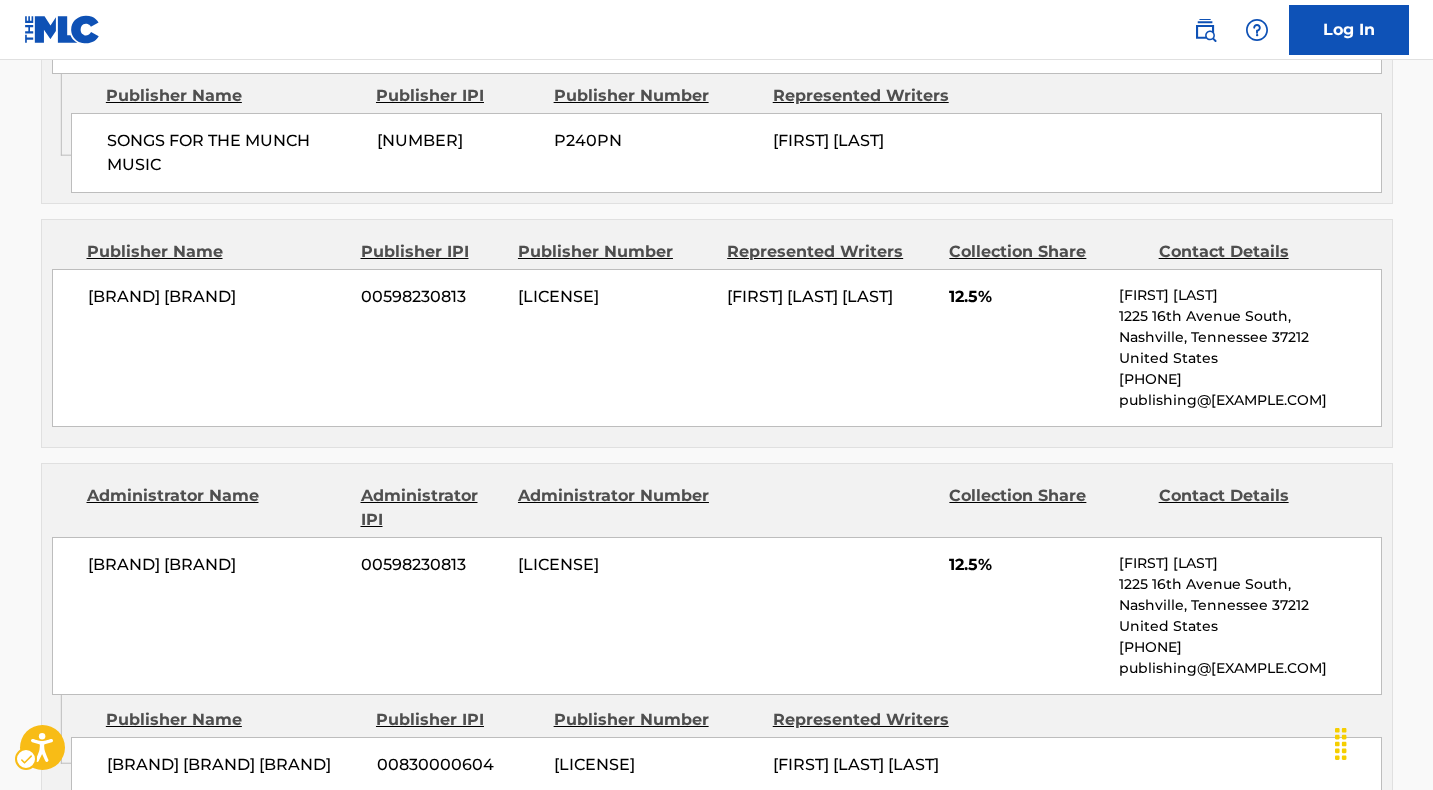 click on "[BRAND] [BRAND]" at bounding box center (217, 297) 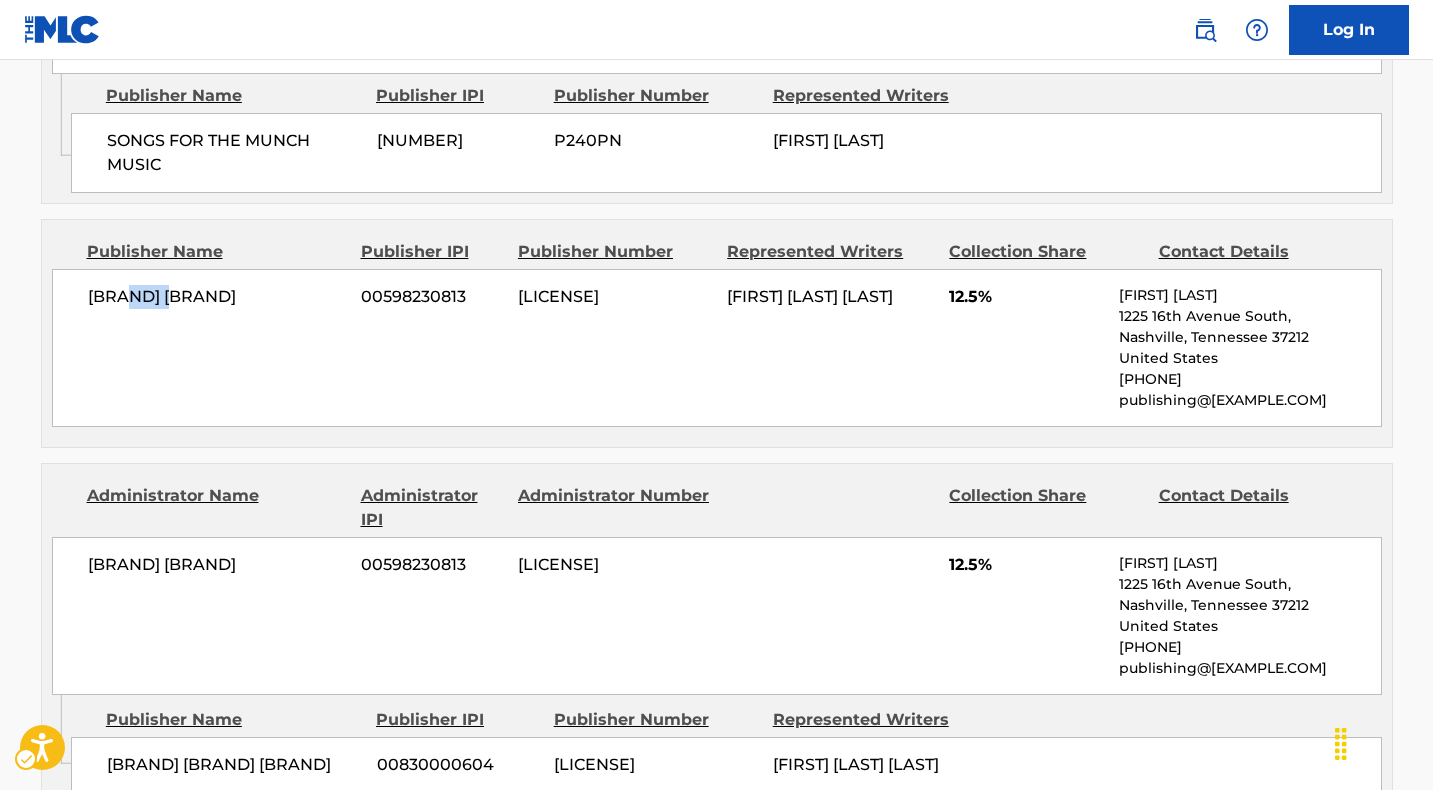 click on "[BRAND] [BRAND]" at bounding box center [217, 297] 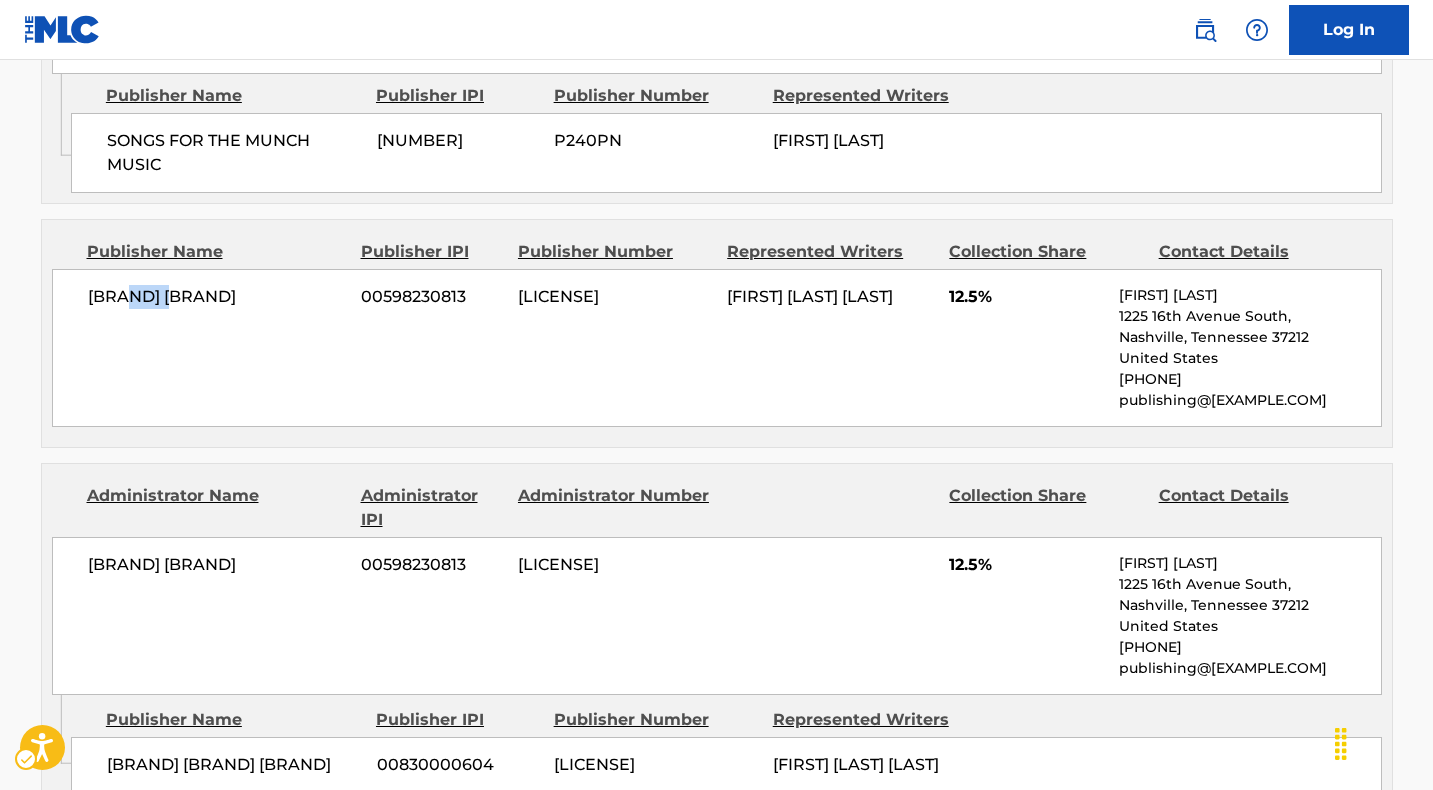click on "[BRAND] [BRAND]" at bounding box center [217, 297] 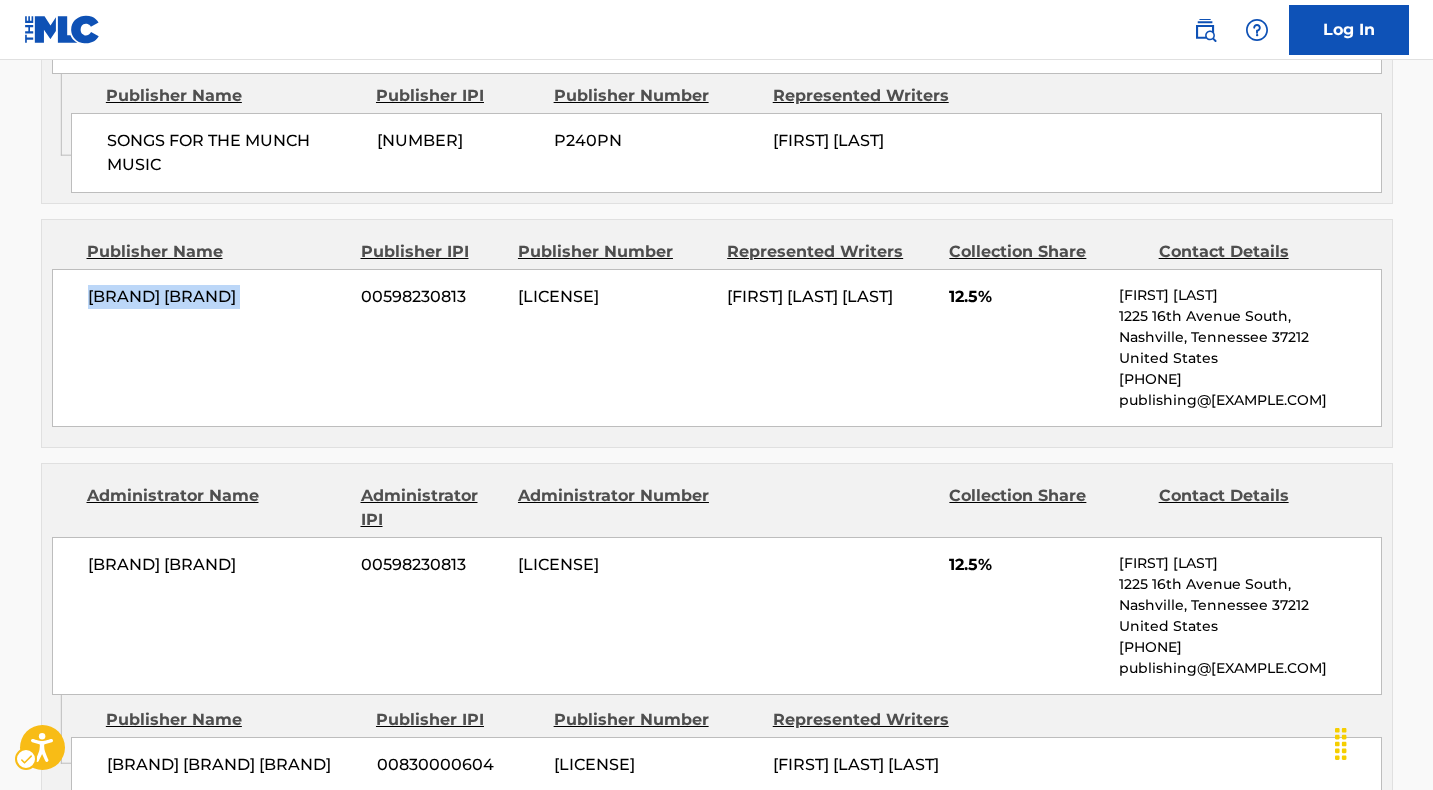 click on "[BRAND] [BRAND]" at bounding box center (217, 297) 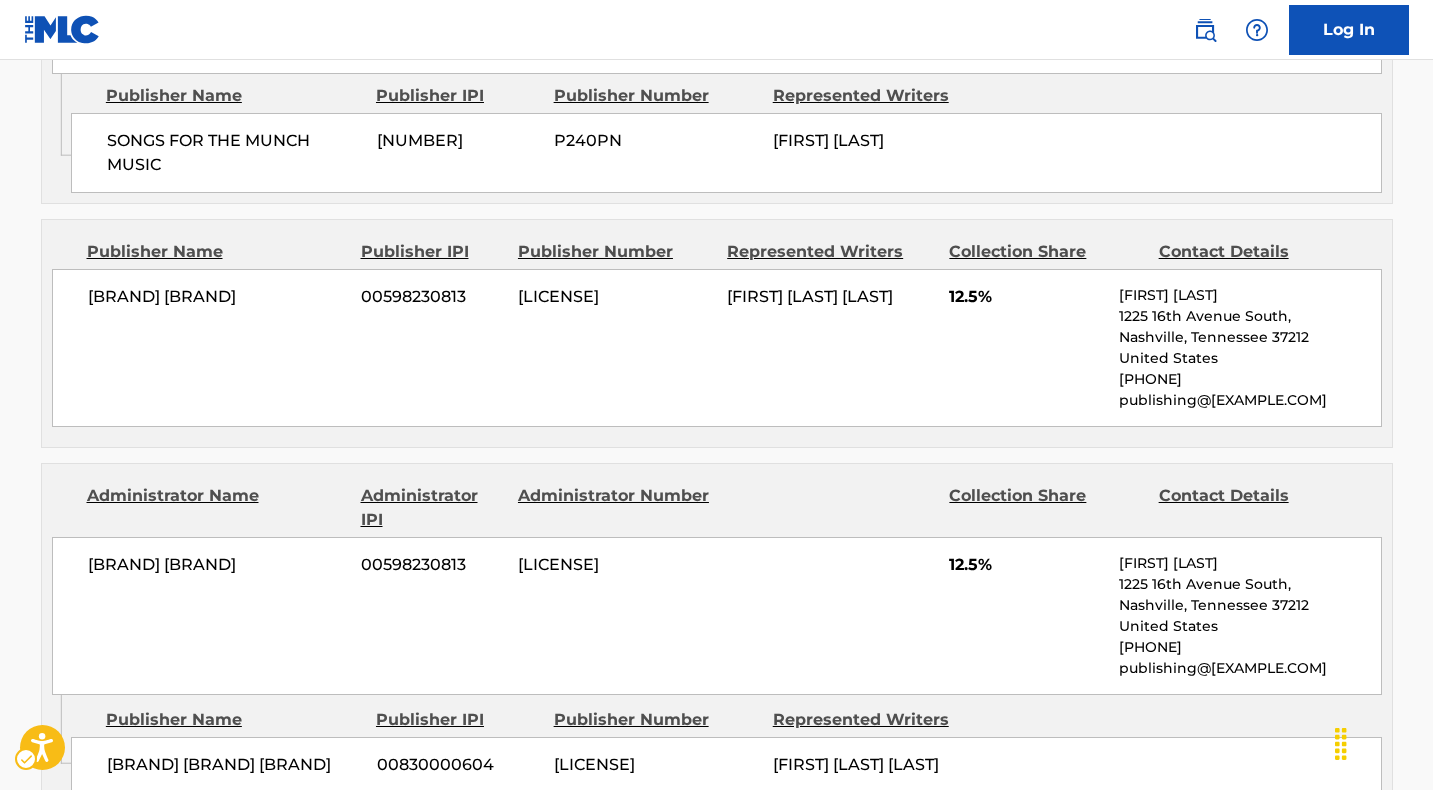 click on "[BRAND] [BRAND] [BRAND]" at bounding box center [234, 765] 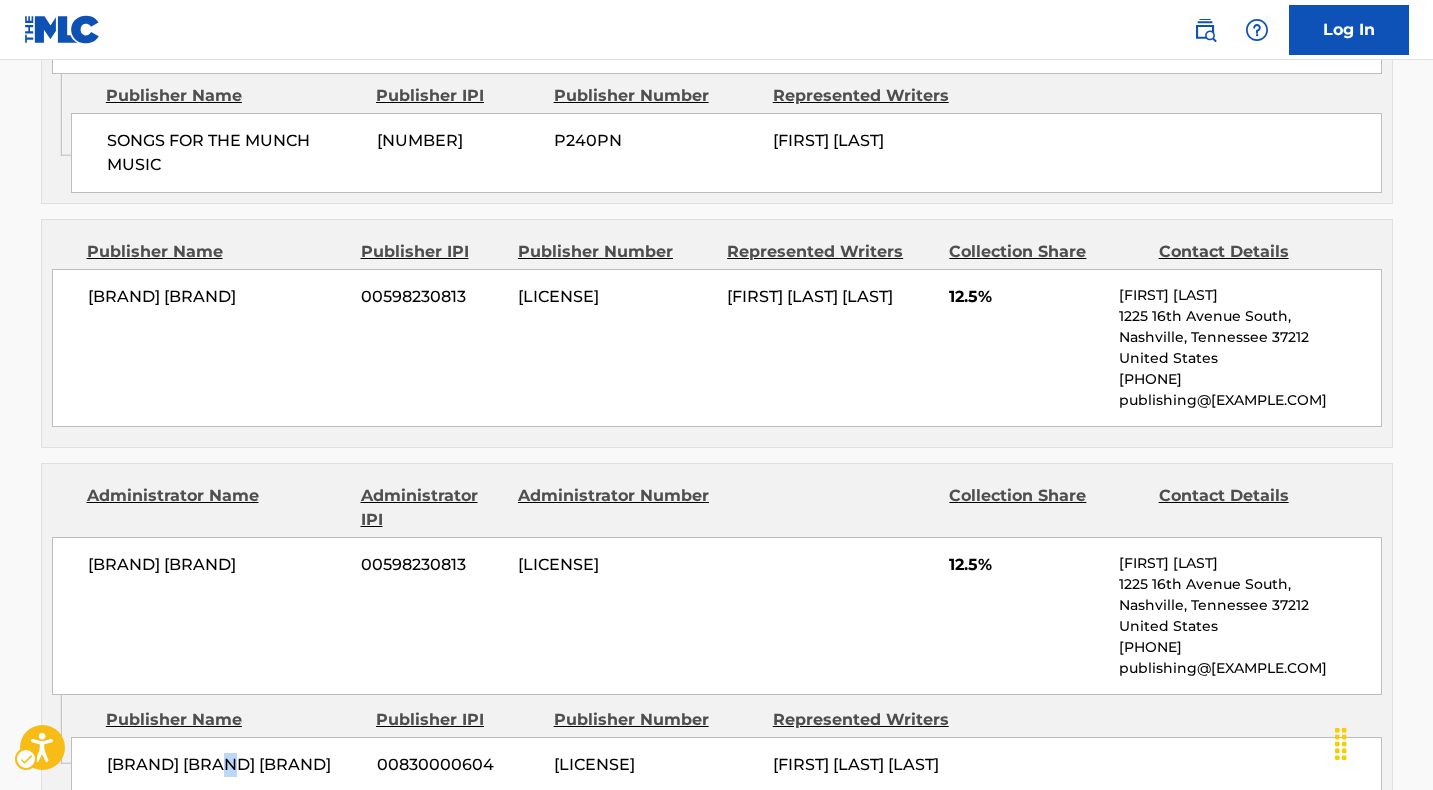 click on "[BRAND] [BRAND] [BRAND]" at bounding box center [234, 765] 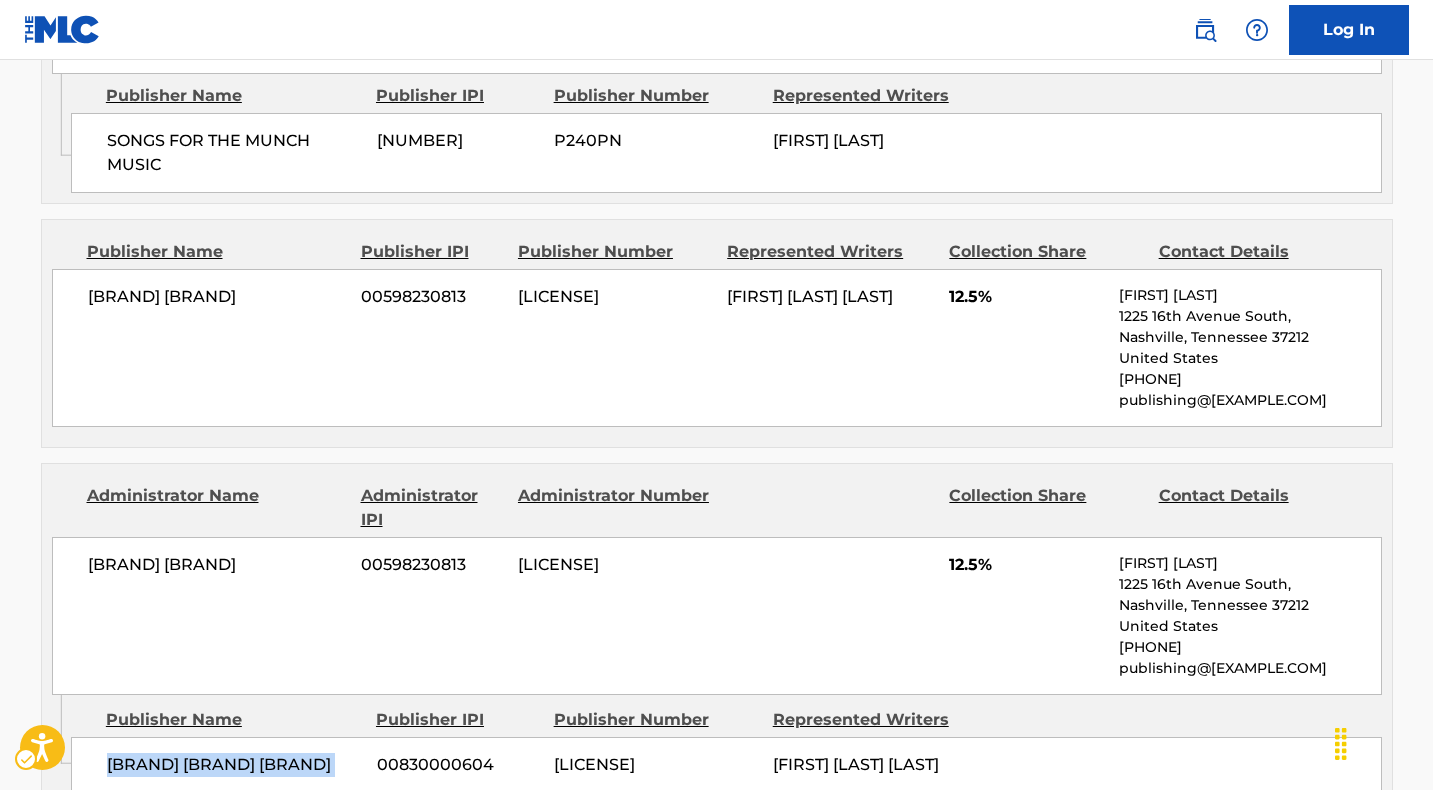 click on "[BRAND] [BRAND] [BRAND]" at bounding box center (234, 765) 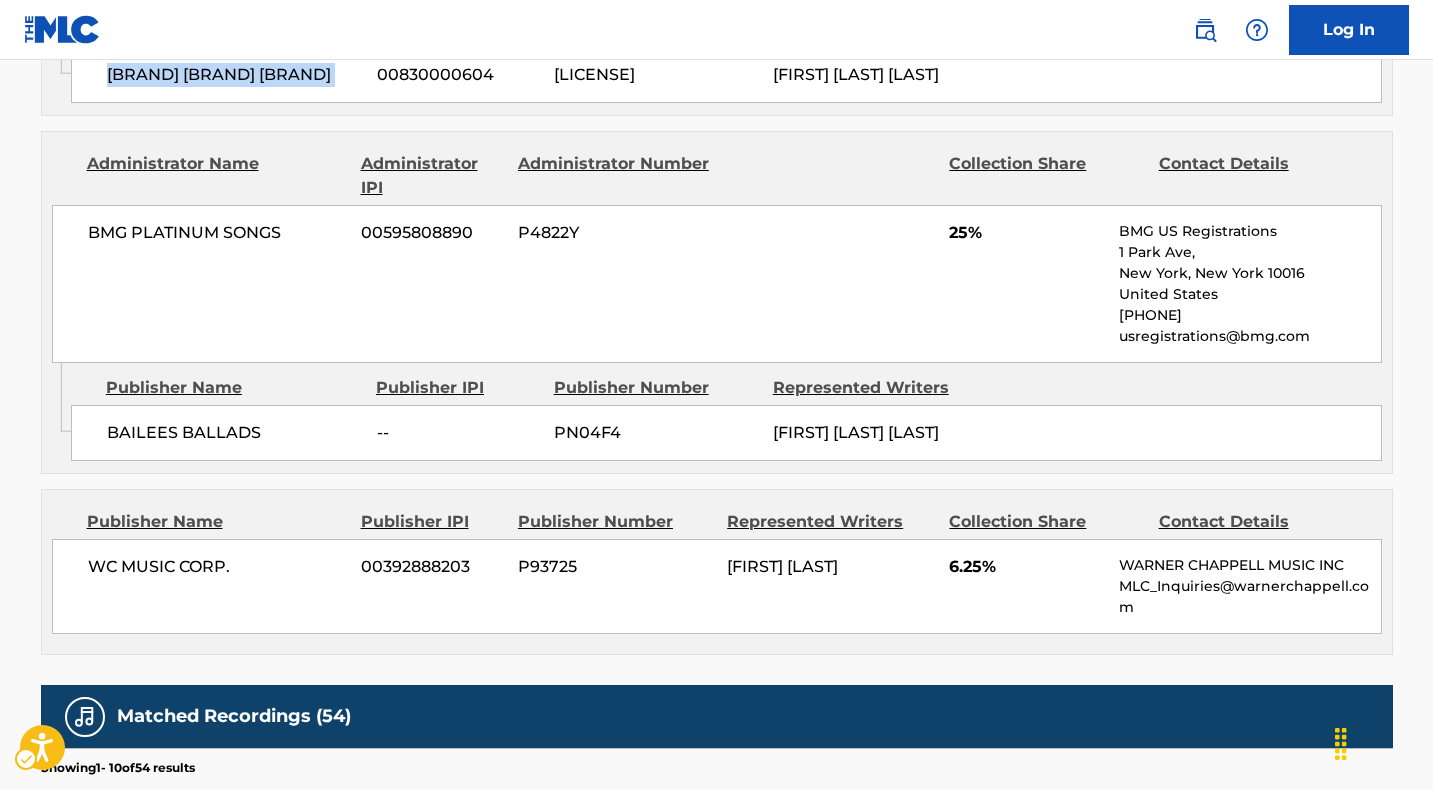 scroll, scrollTop: 3072, scrollLeft: 0, axis: vertical 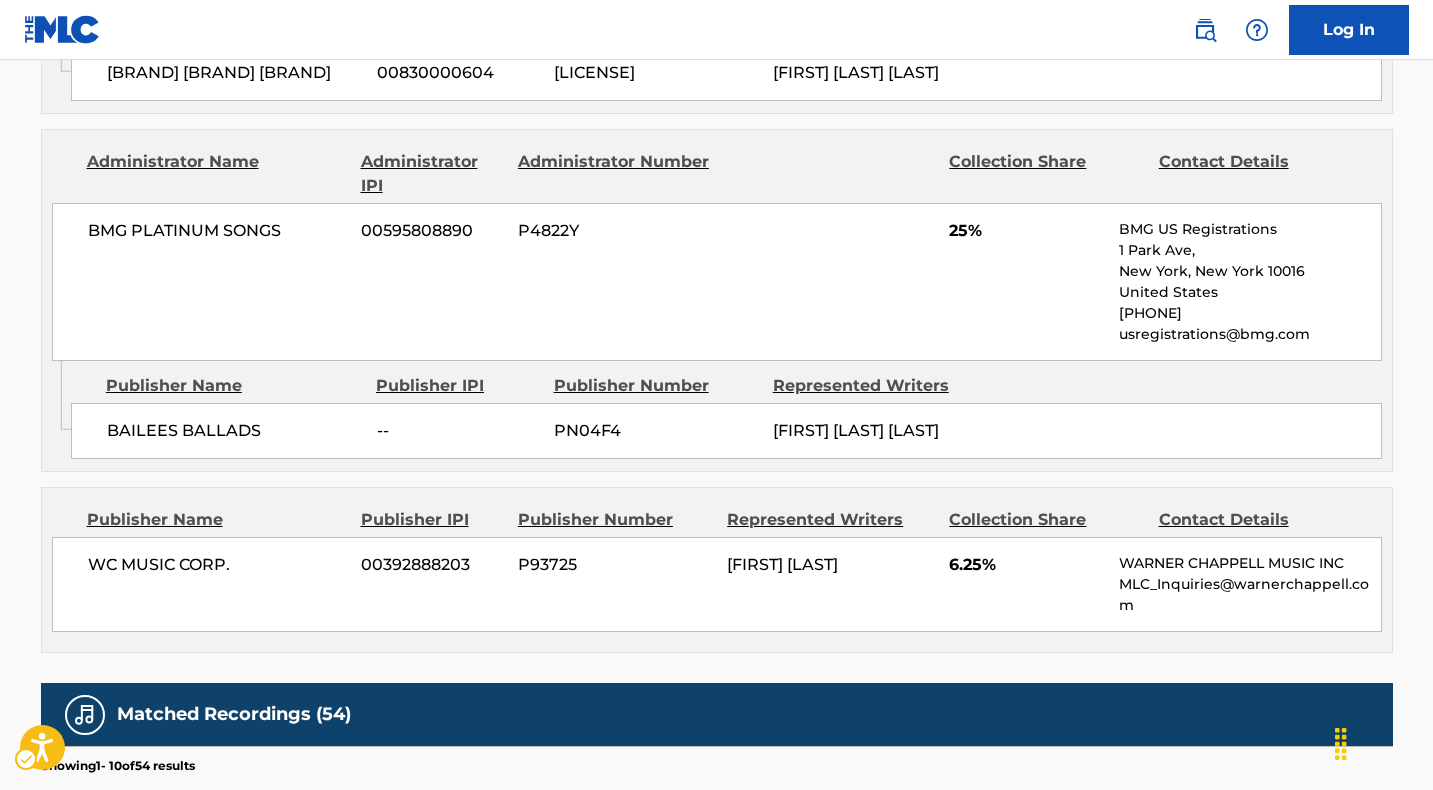 click on "BMG PLATINUM SONGS" at bounding box center (217, 231) 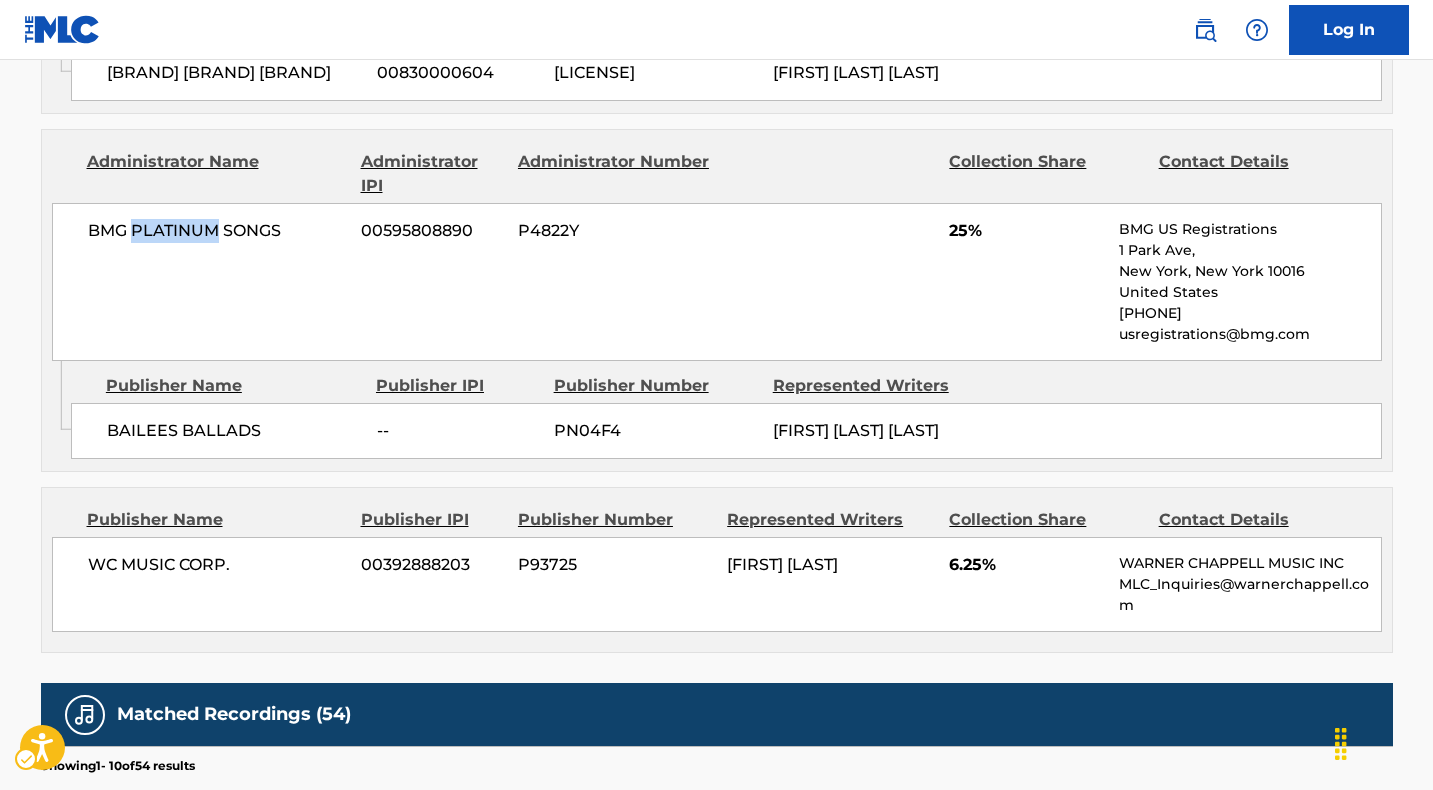 click on "BMG PLATINUM SONGS" at bounding box center [217, 231] 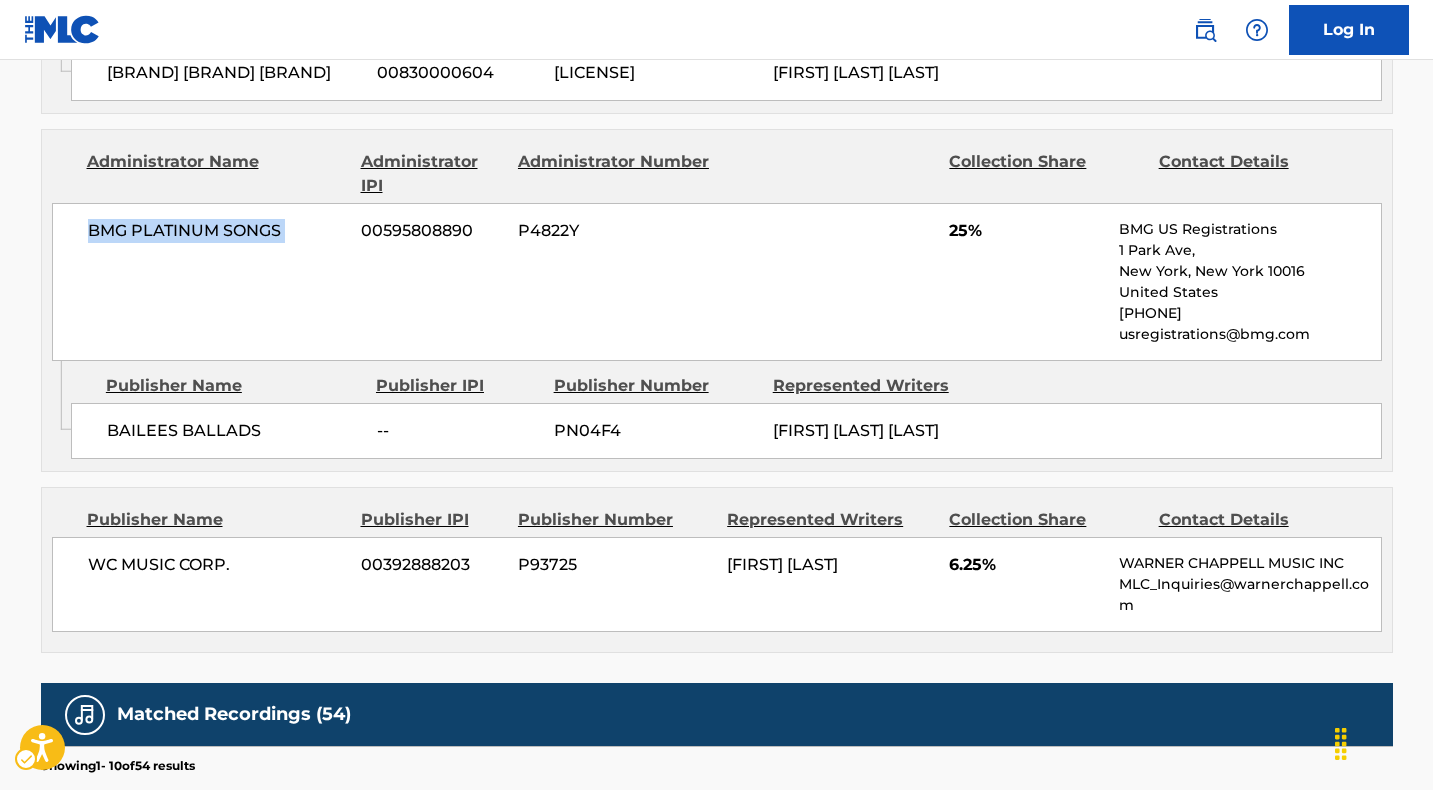 click on "BMG PLATINUM SONGS" at bounding box center (217, 231) 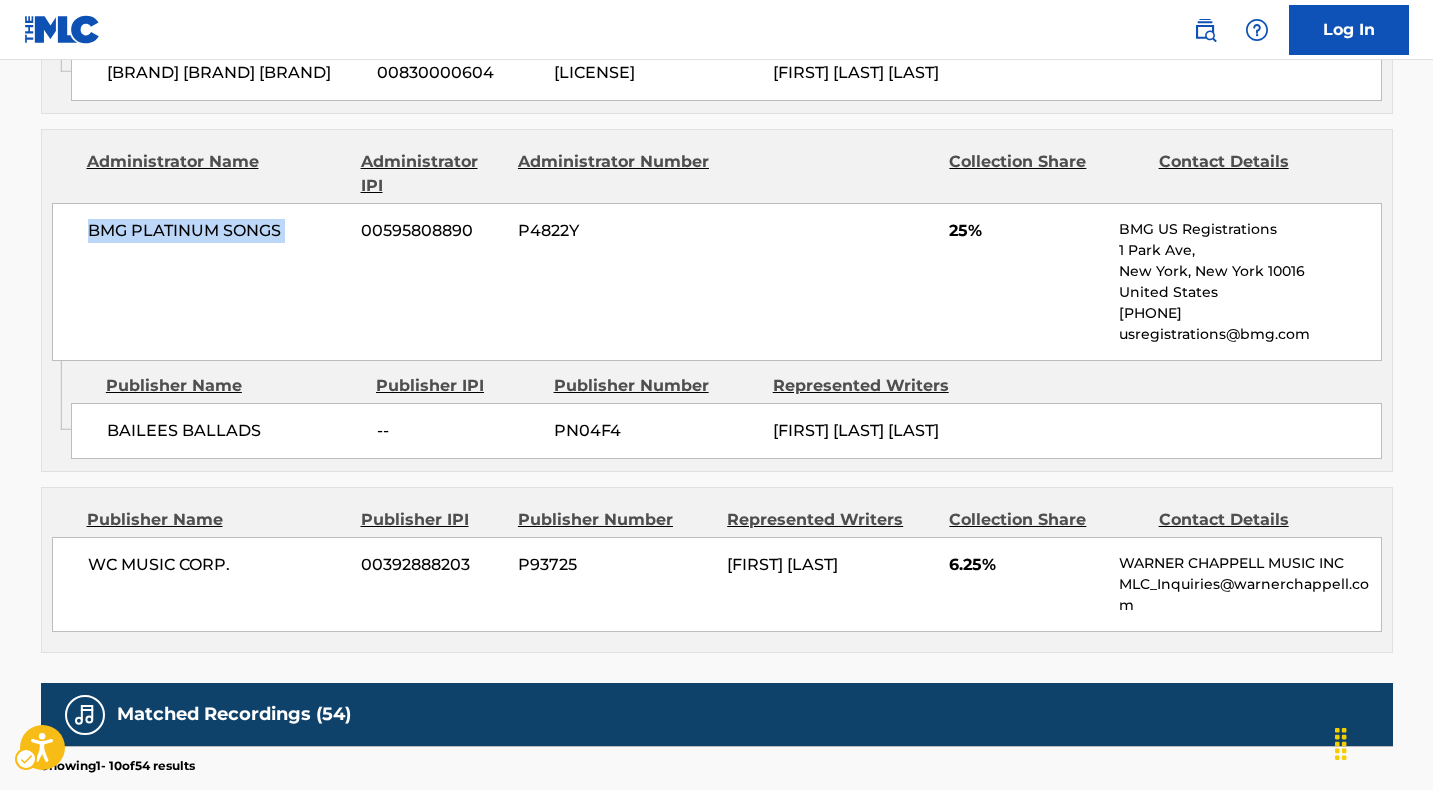copy on "BMG PLATINUM SONGS" 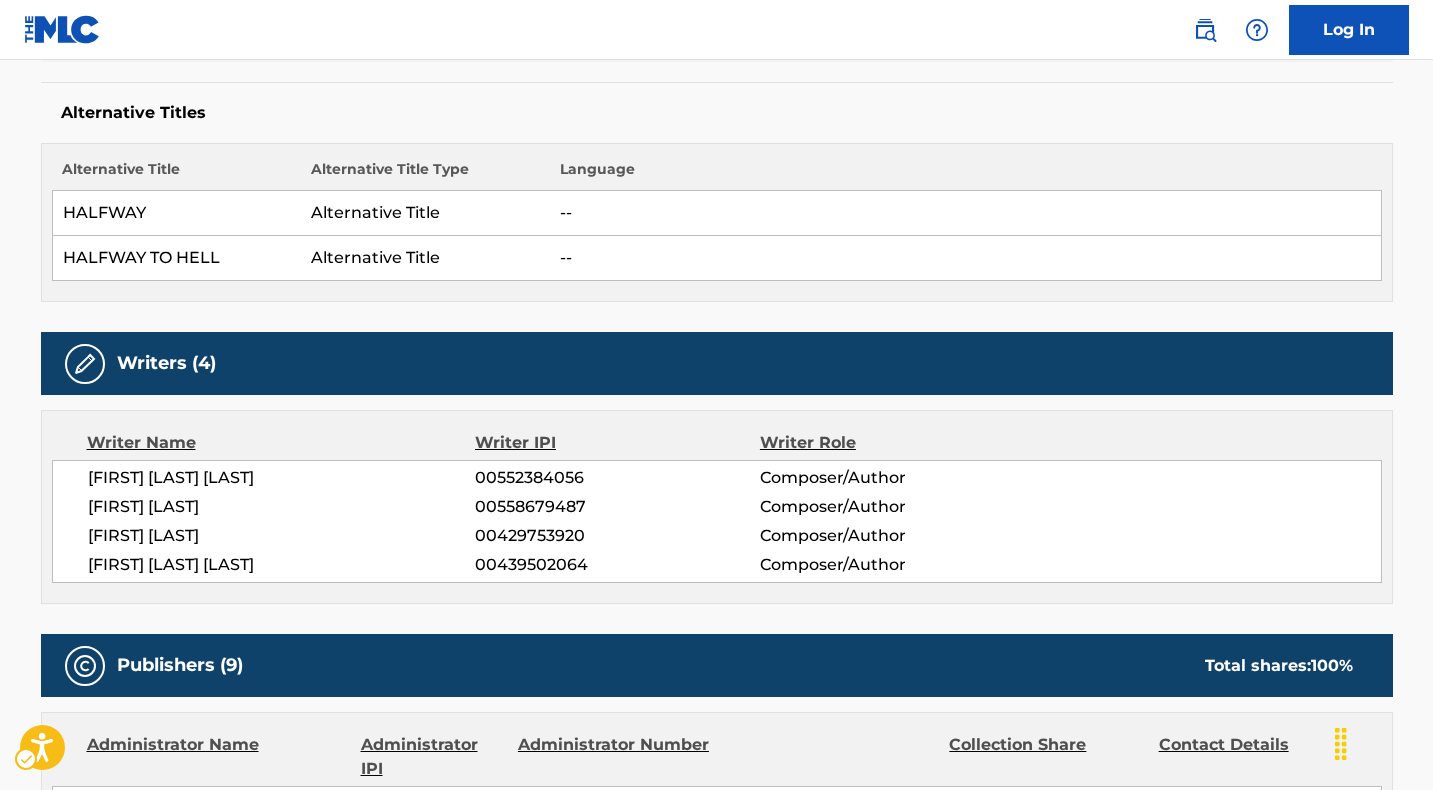 scroll, scrollTop: 0, scrollLeft: 0, axis: both 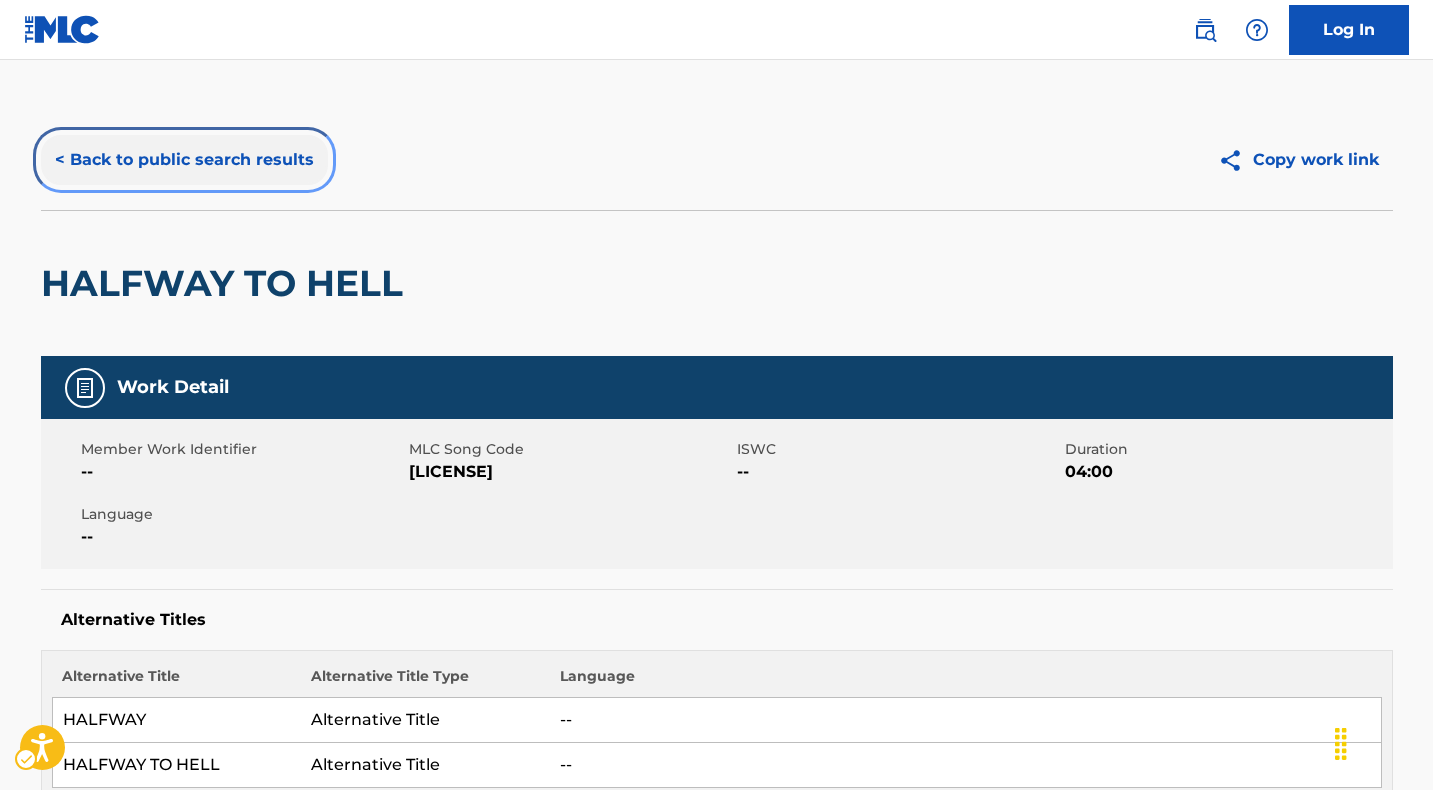click on "< Back to public search results" at bounding box center (184, 160) 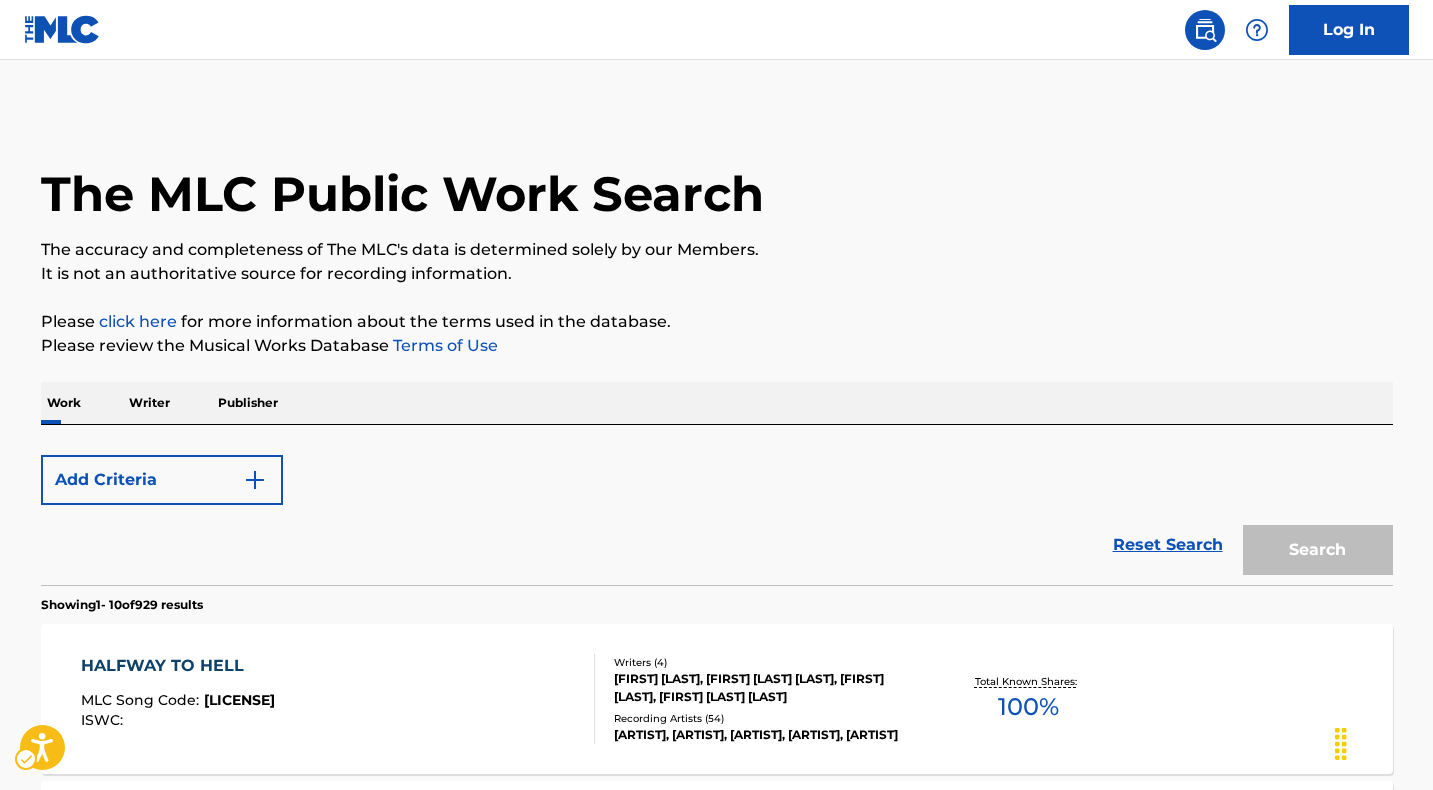 scroll, scrollTop: 345, scrollLeft: 0, axis: vertical 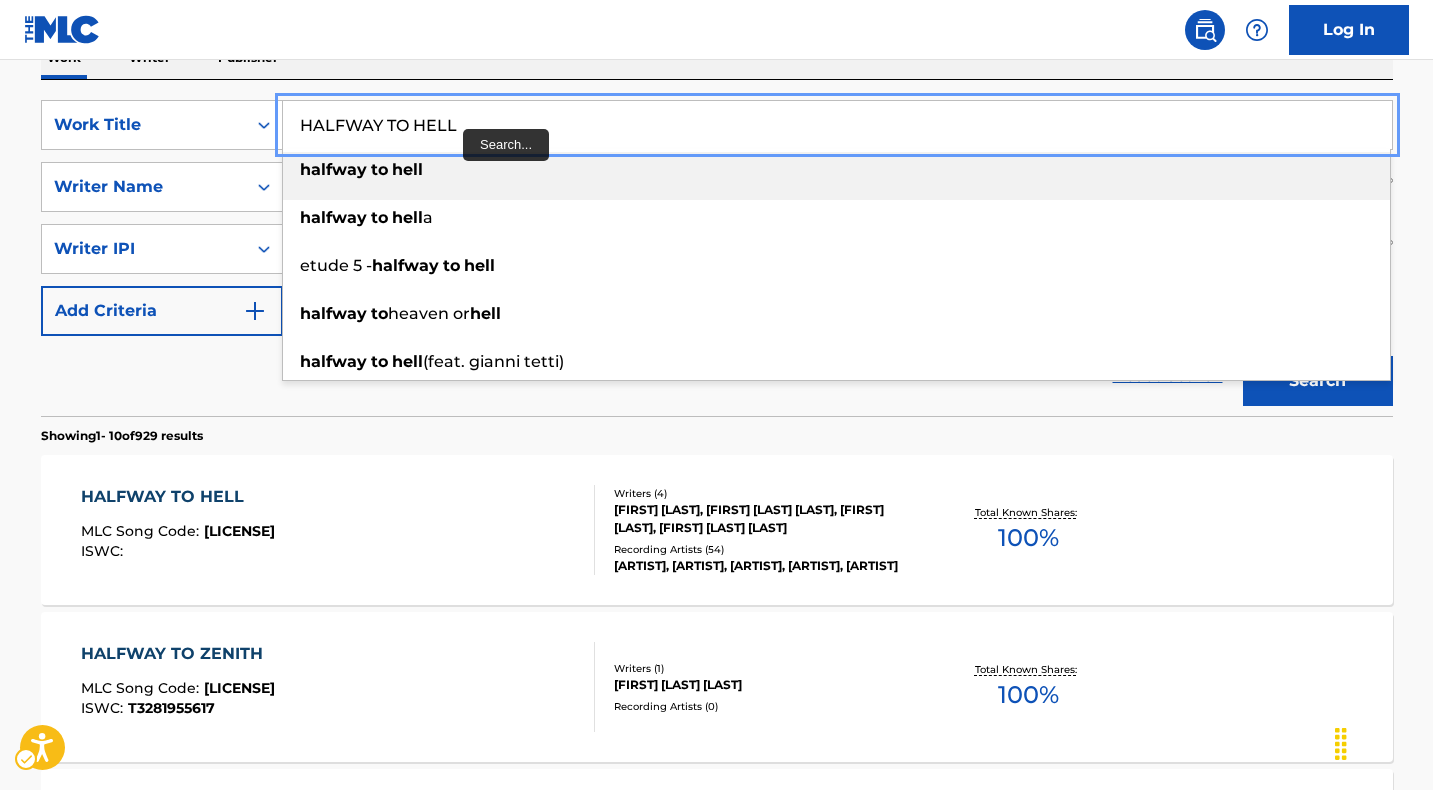 drag, startPoint x: 463, startPoint y: 129, endPoint x: 286, endPoint y: 113, distance: 177.7217 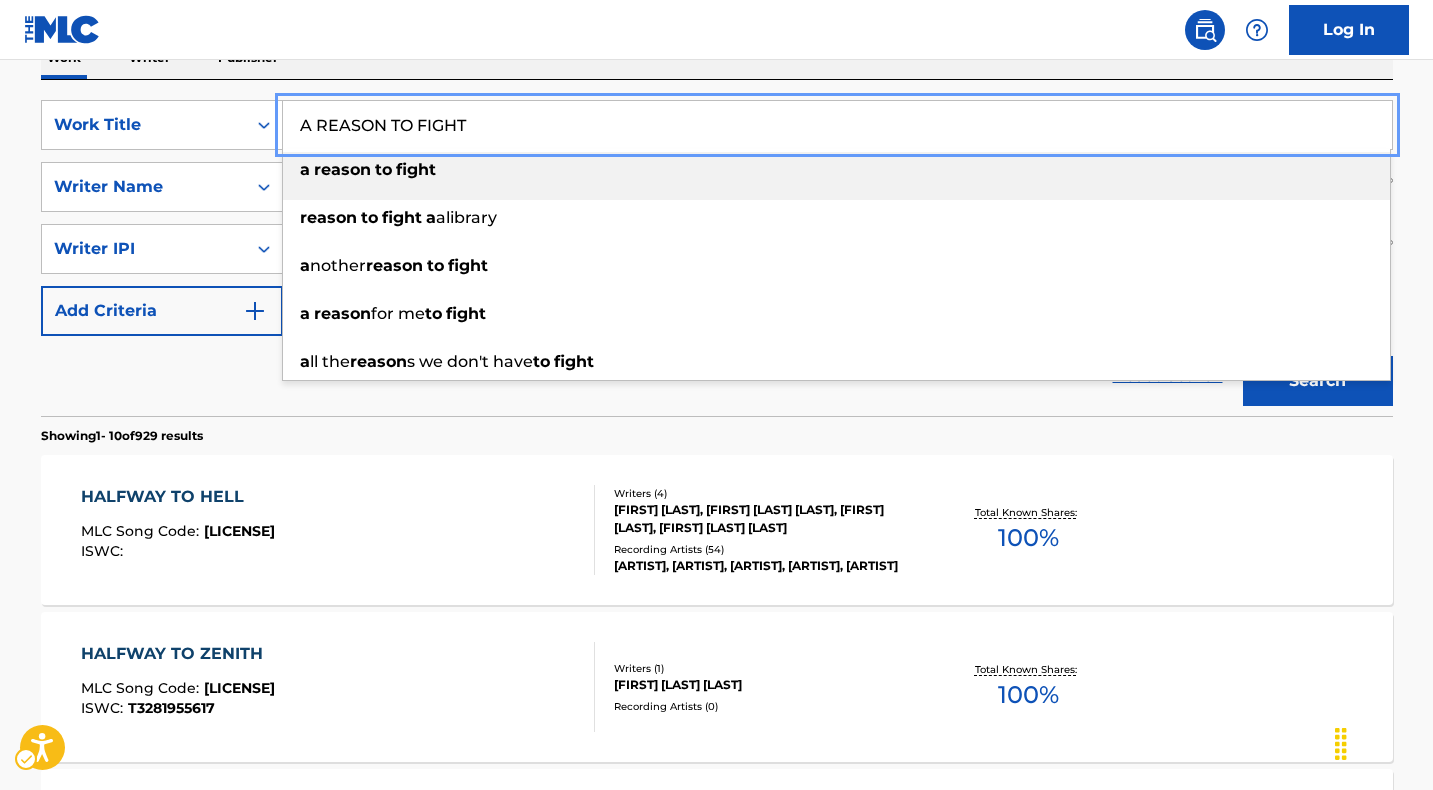 type on "A REASON TO FIGHT" 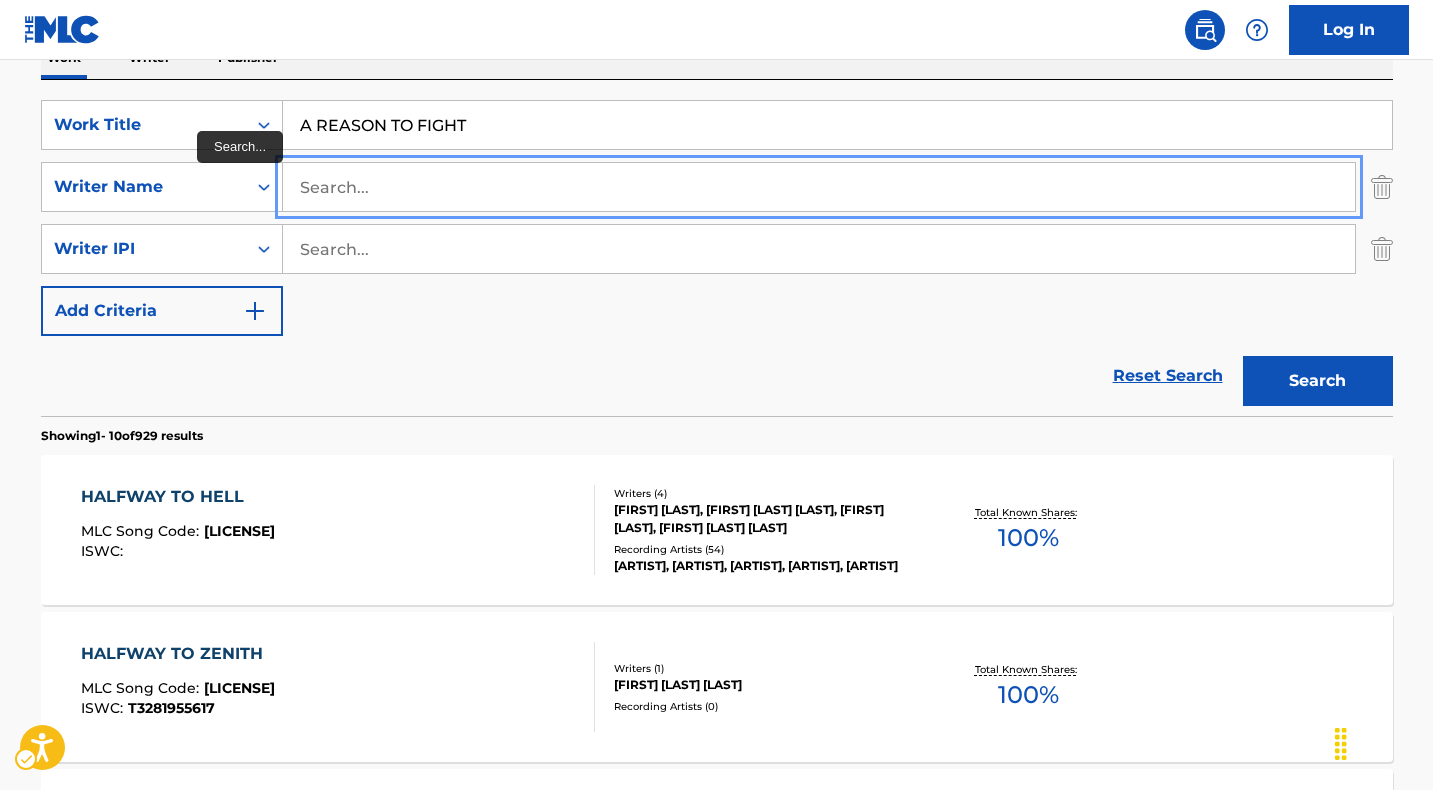 type 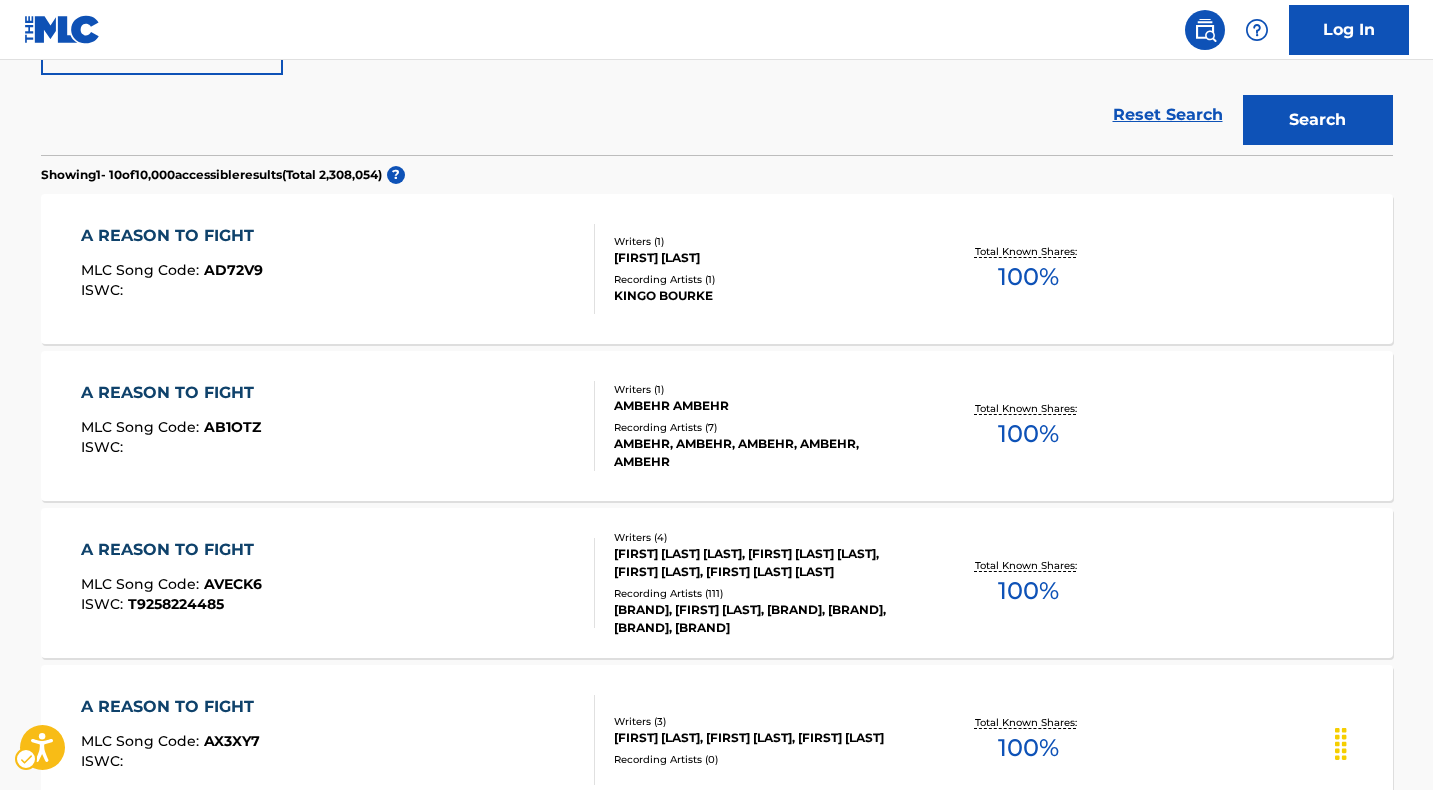 scroll, scrollTop: 609, scrollLeft: 0, axis: vertical 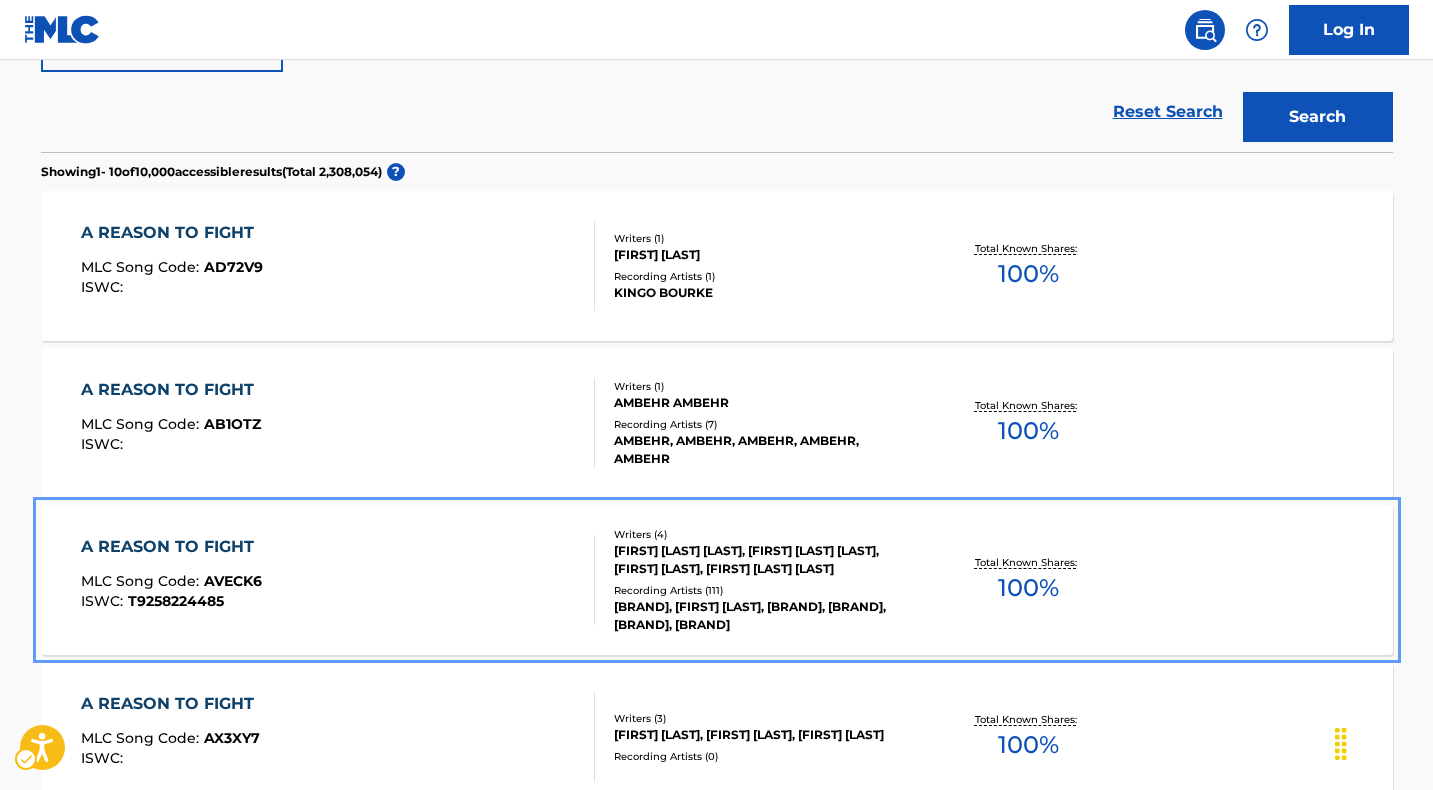 click on "A REASON TO FIGHT" at bounding box center [172, 547] 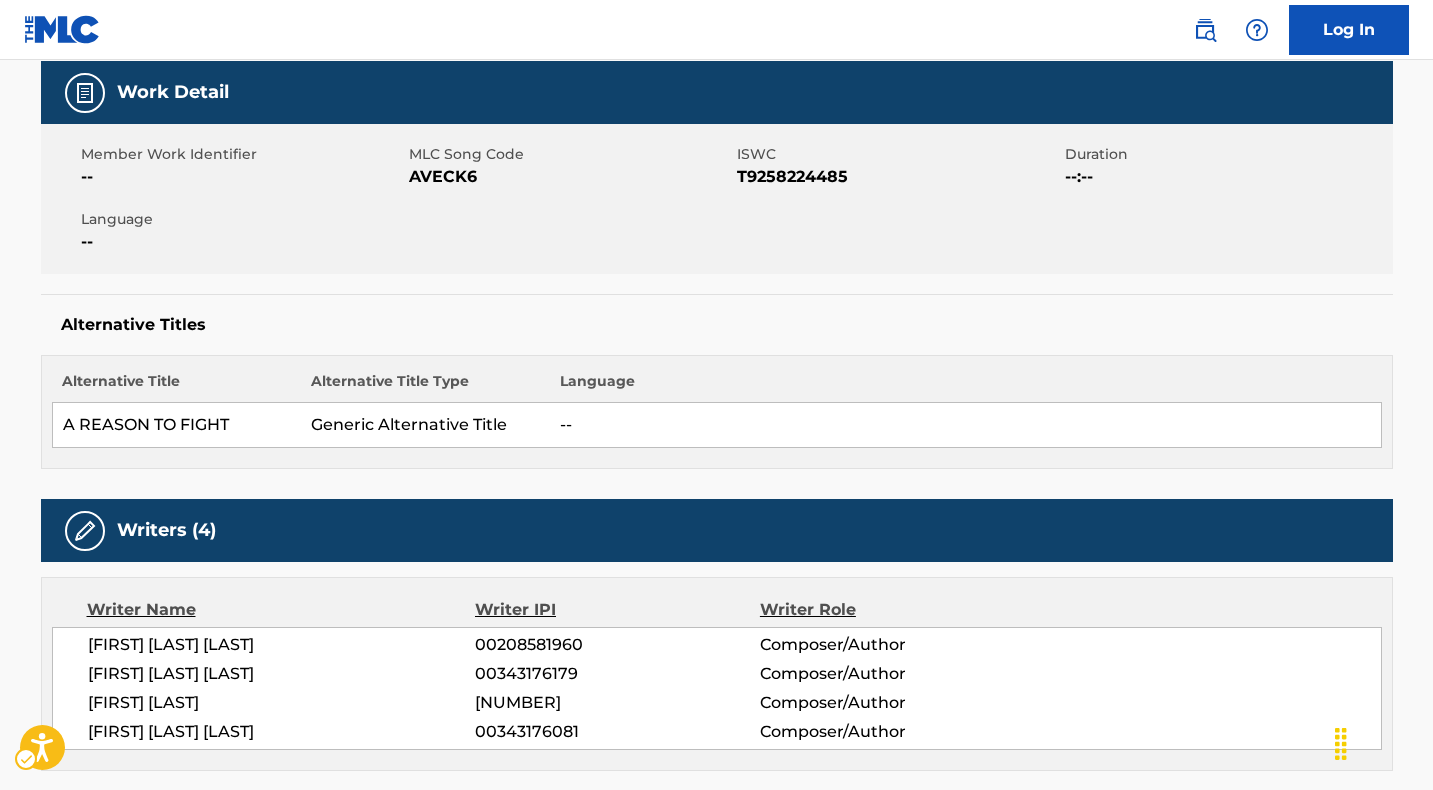 scroll, scrollTop: 294, scrollLeft: 0, axis: vertical 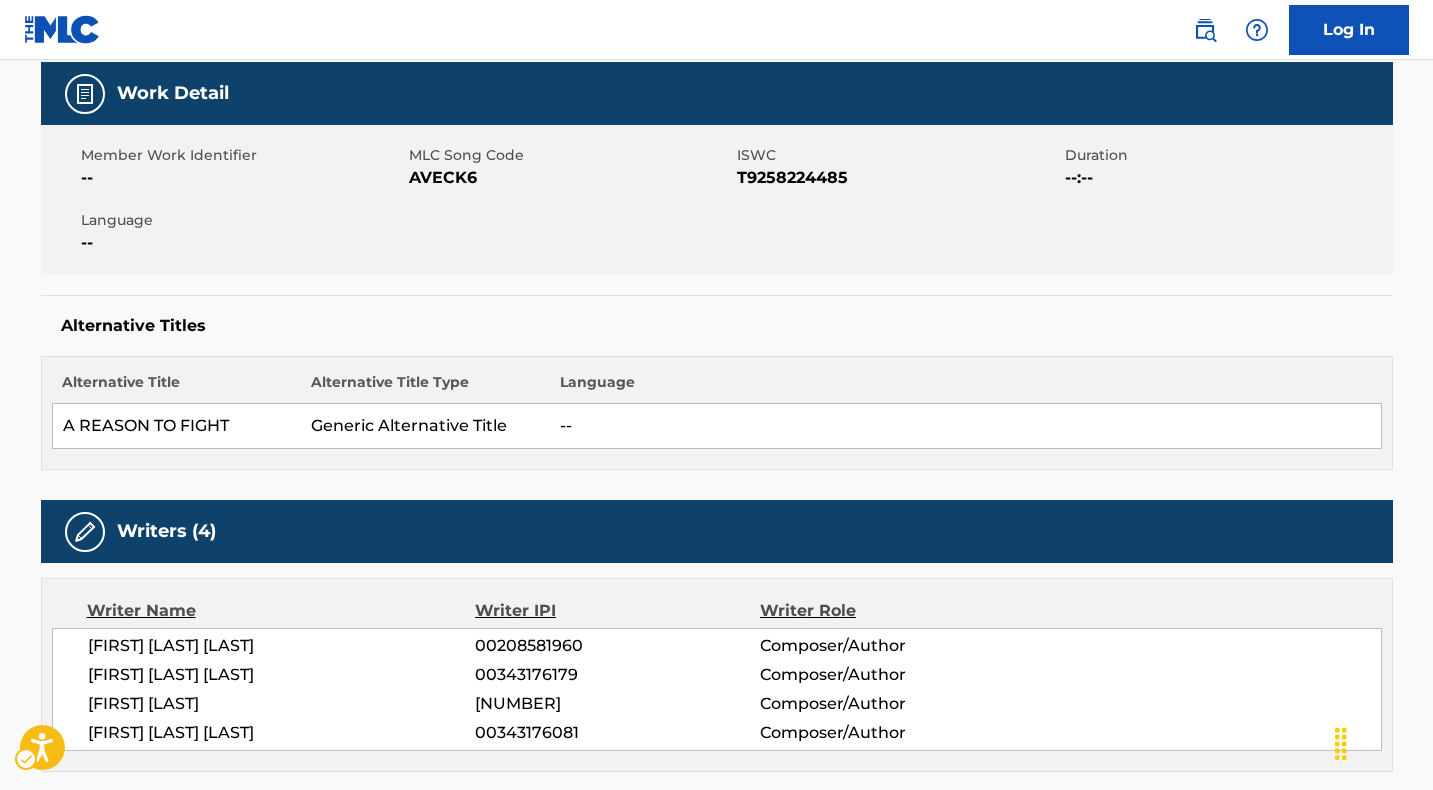 click on "[BRAND] [BRAND] - [ID]" at bounding box center [570, 178] 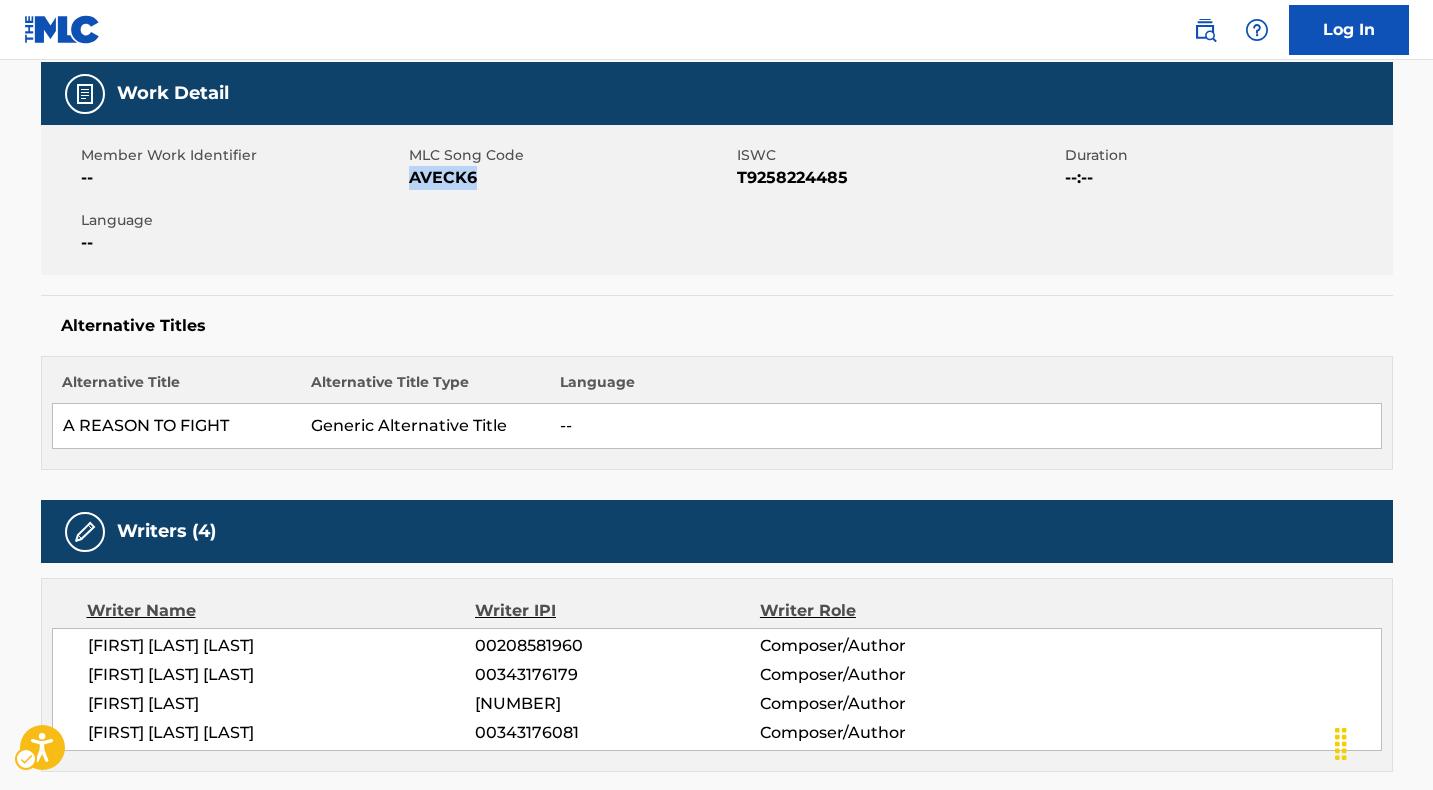 click on "[BRAND] [BRAND] - [ID]" at bounding box center (570, 178) 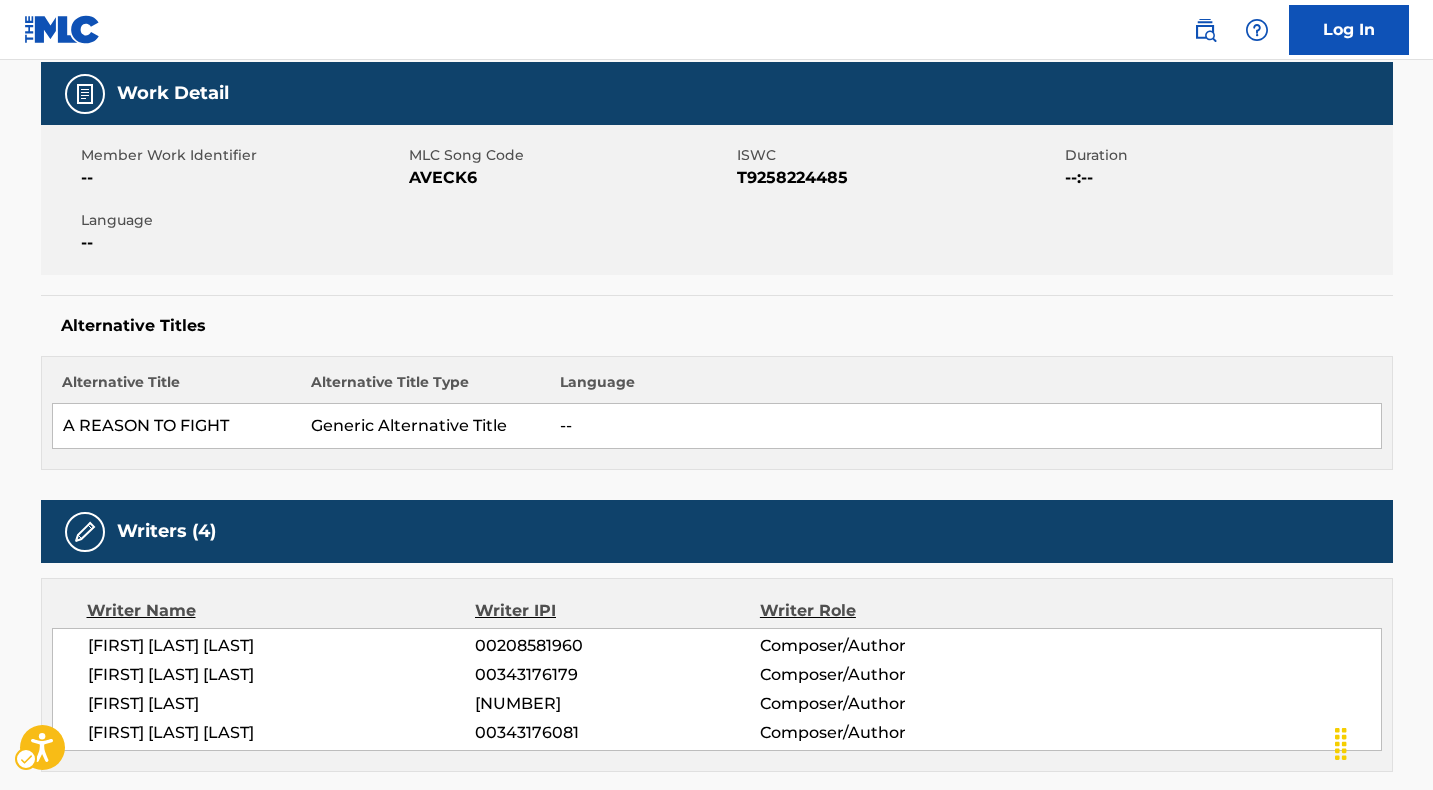 click on "[BRAND] - [ID]" at bounding box center [898, 178] 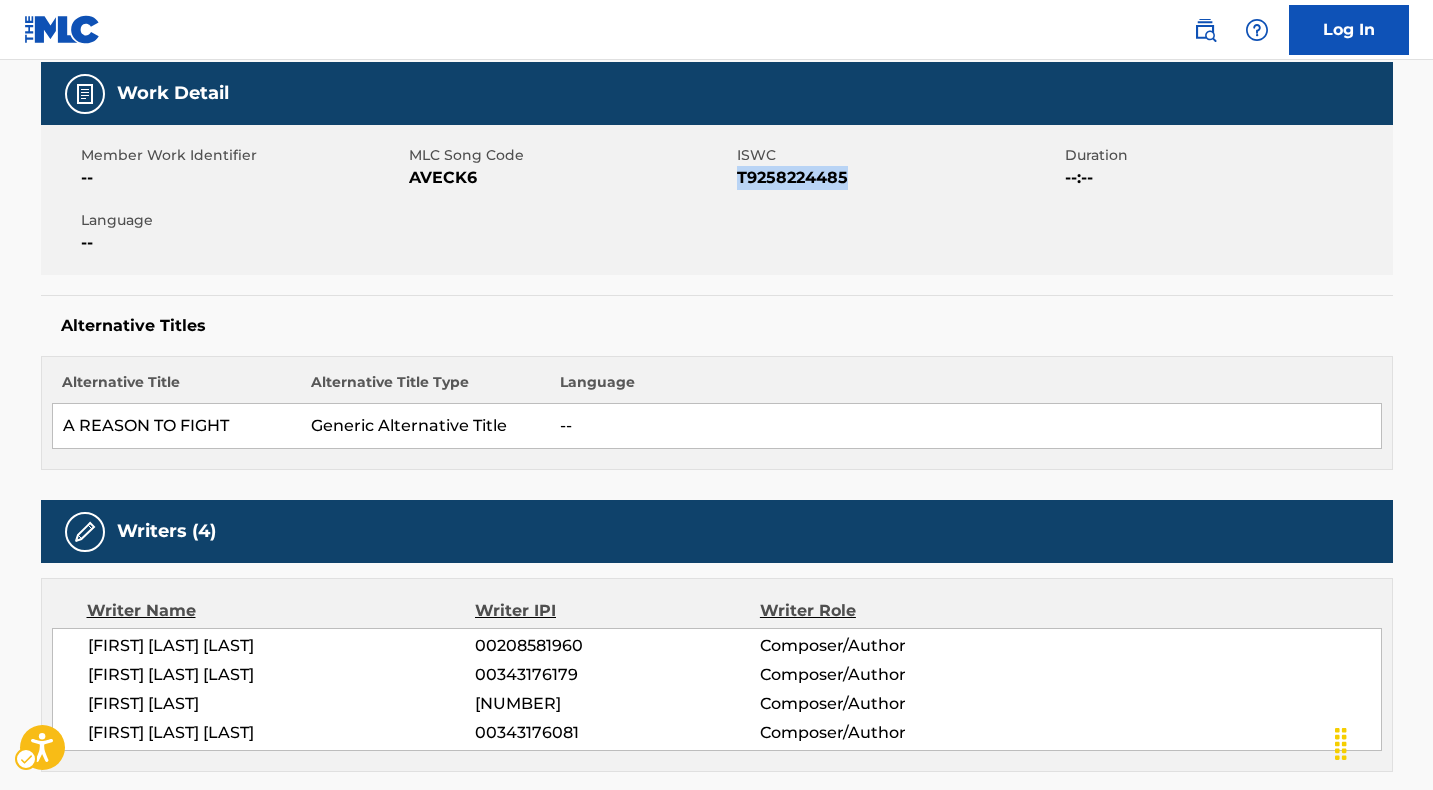click on "[BRAND] - [ID]" at bounding box center [898, 178] 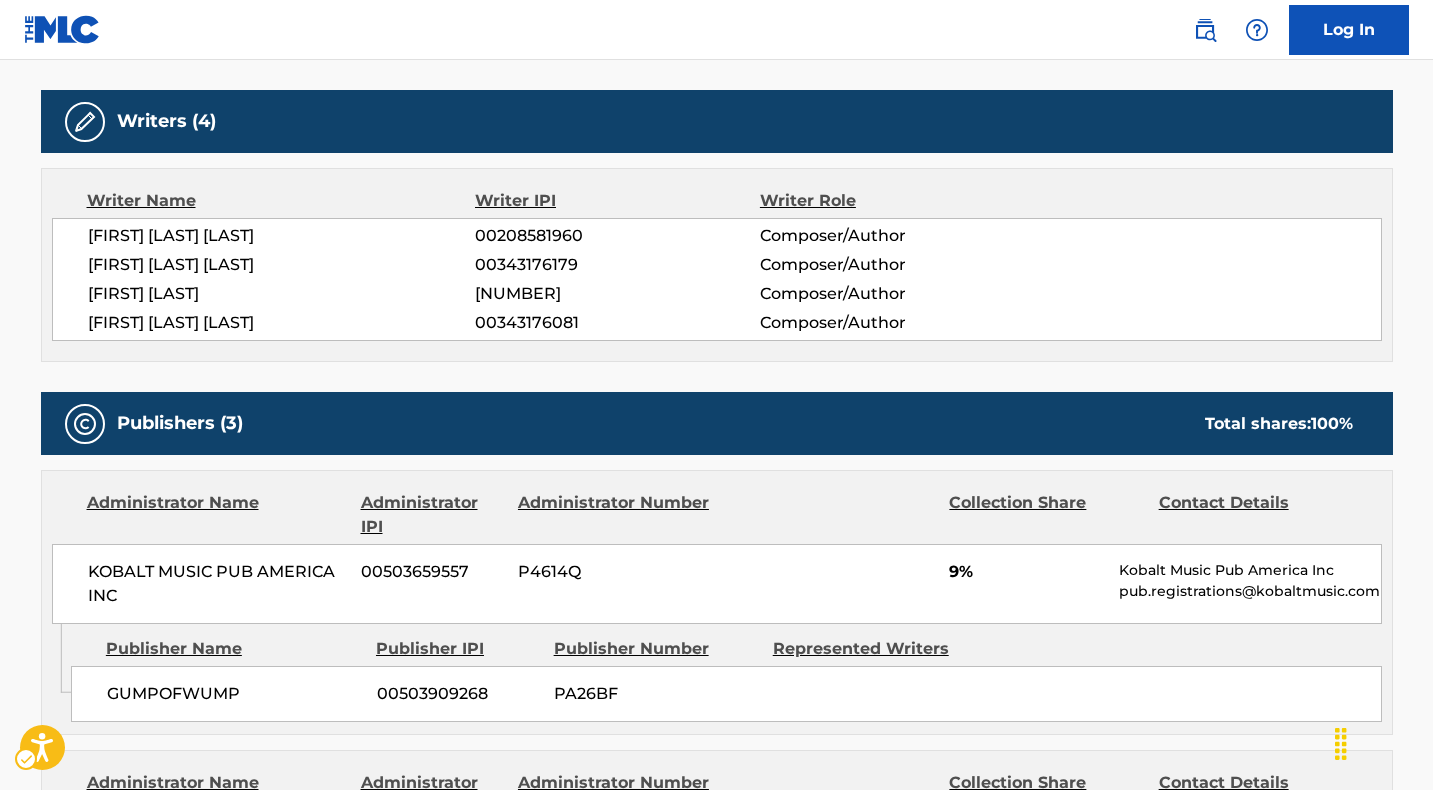 scroll, scrollTop: 714, scrollLeft: 0, axis: vertical 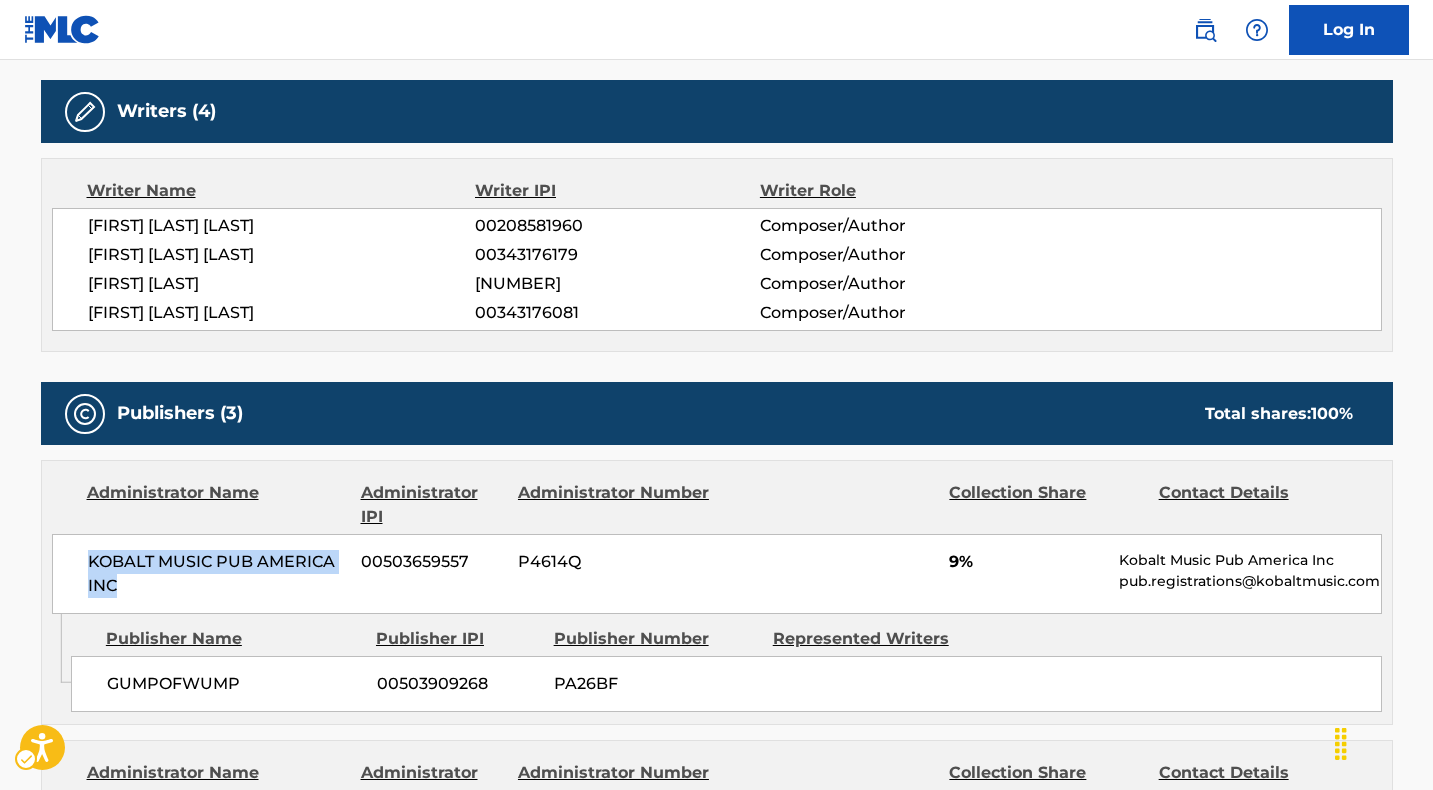 drag, startPoint x: 120, startPoint y: 584, endPoint x: 91, endPoint y: 558, distance: 38.948685 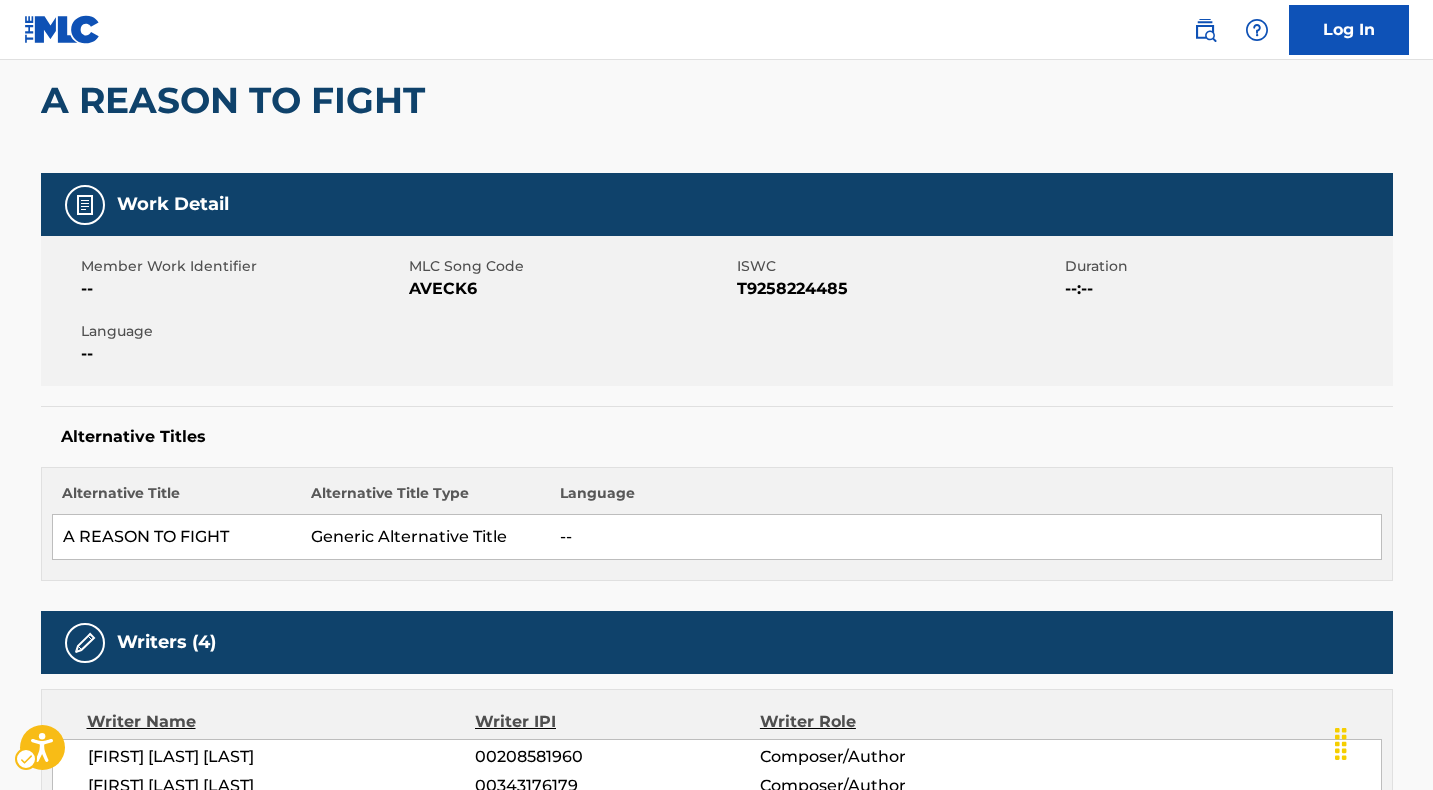 scroll, scrollTop: 0, scrollLeft: 0, axis: both 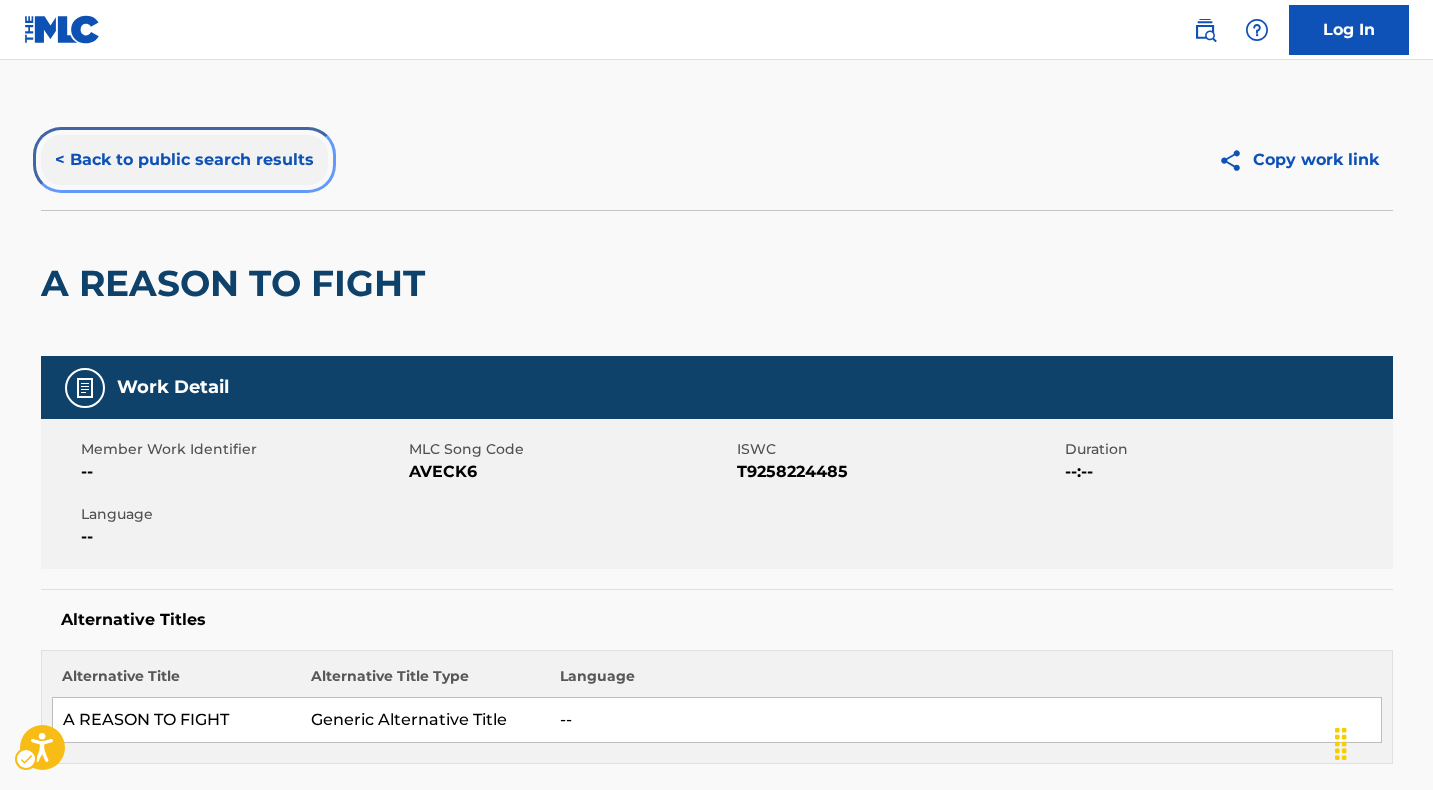click on "< Back to public search results" at bounding box center (184, 160) 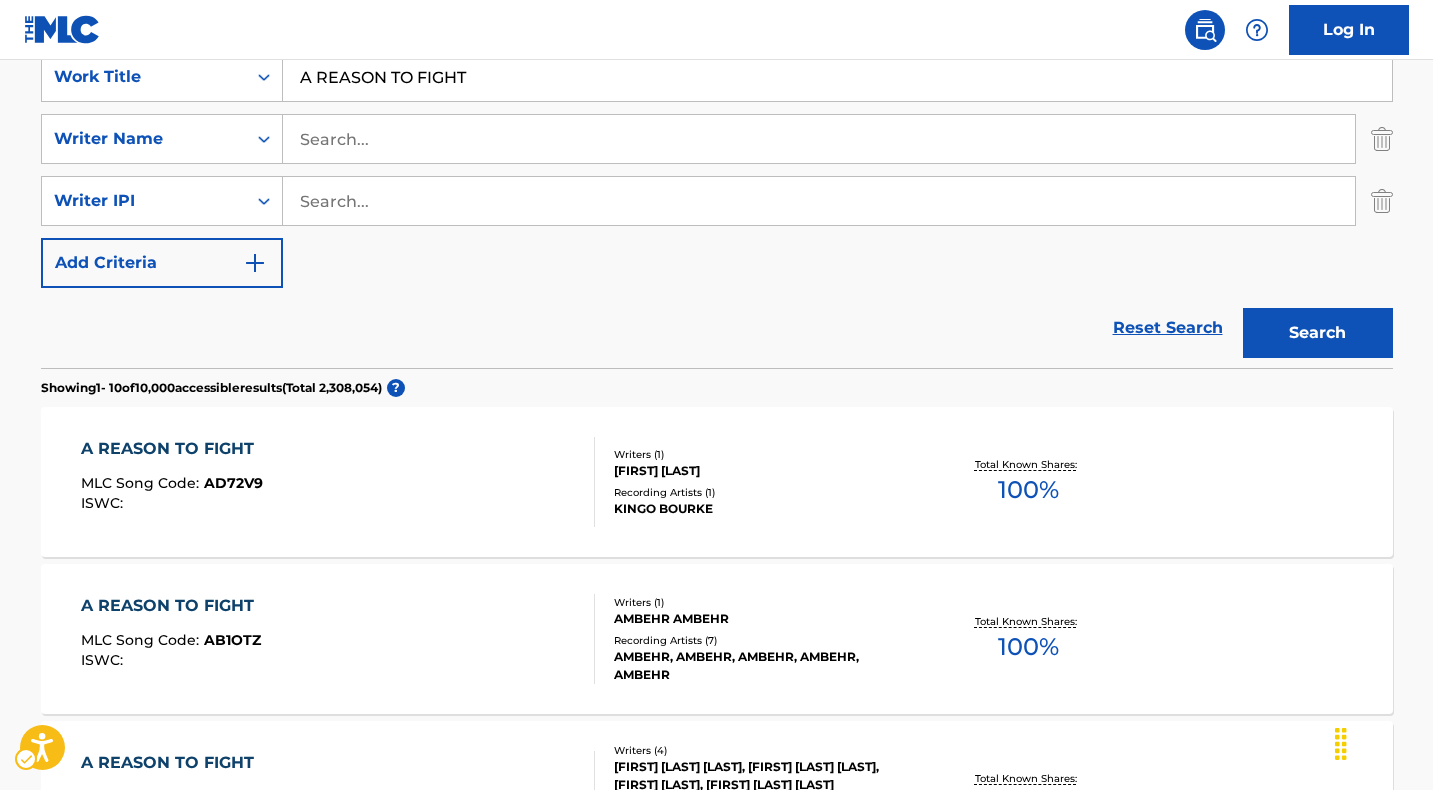scroll, scrollTop: 0, scrollLeft: 0, axis: both 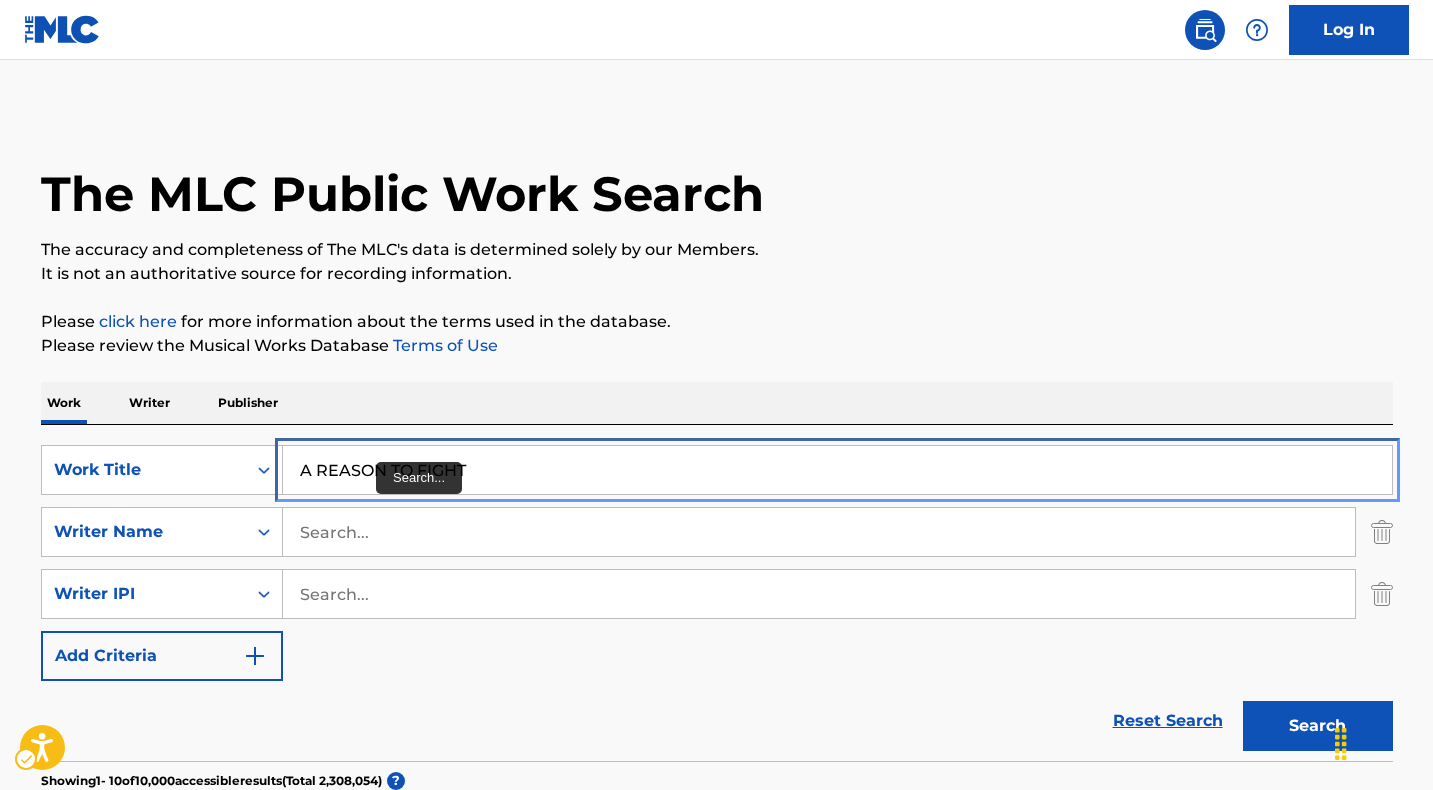 click on "A REASON TO FIGHT" at bounding box center (837, 470) 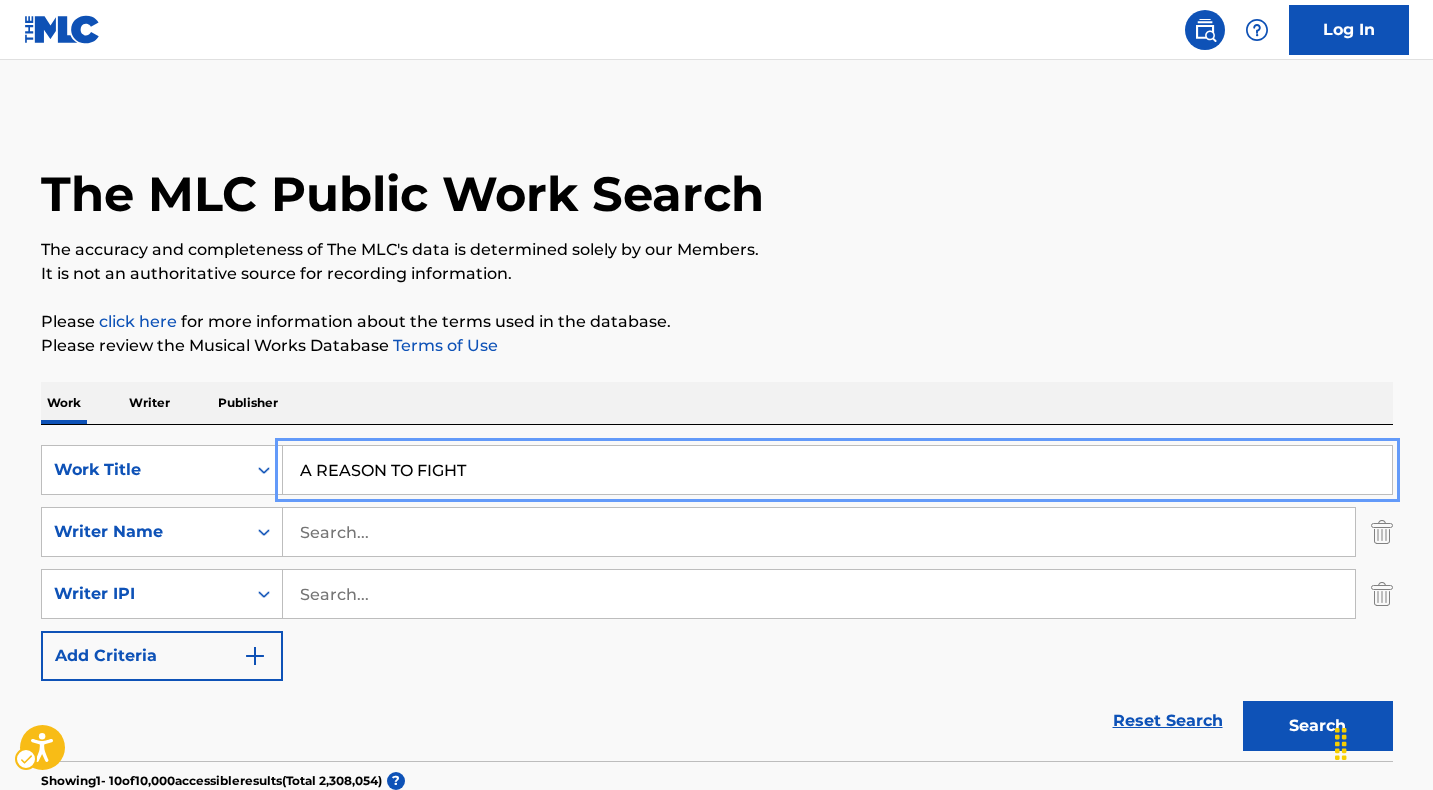 click on "A REASON TO FIGHT" at bounding box center [837, 470] 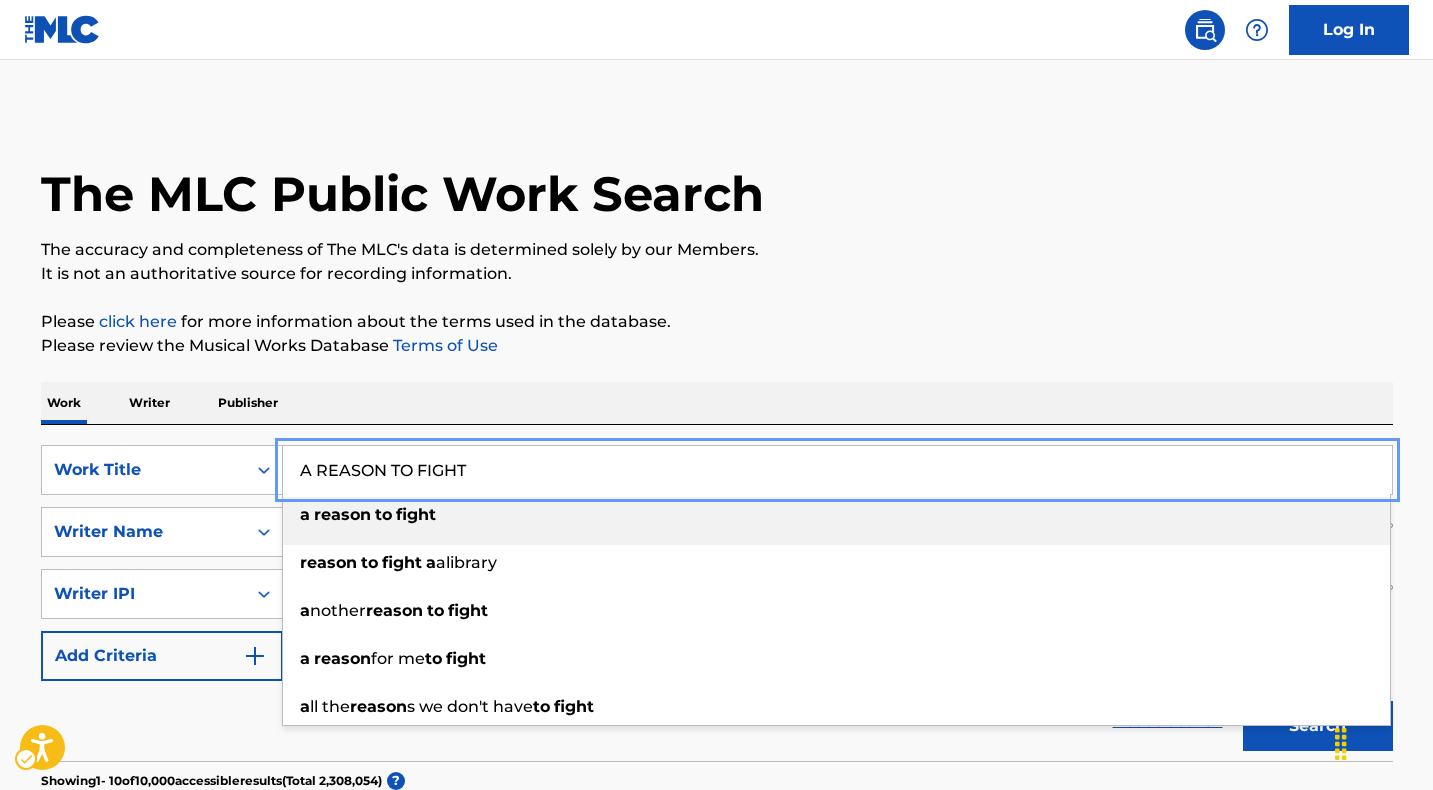 click on "A REASON TO FIGHT" at bounding box center [837, 470] 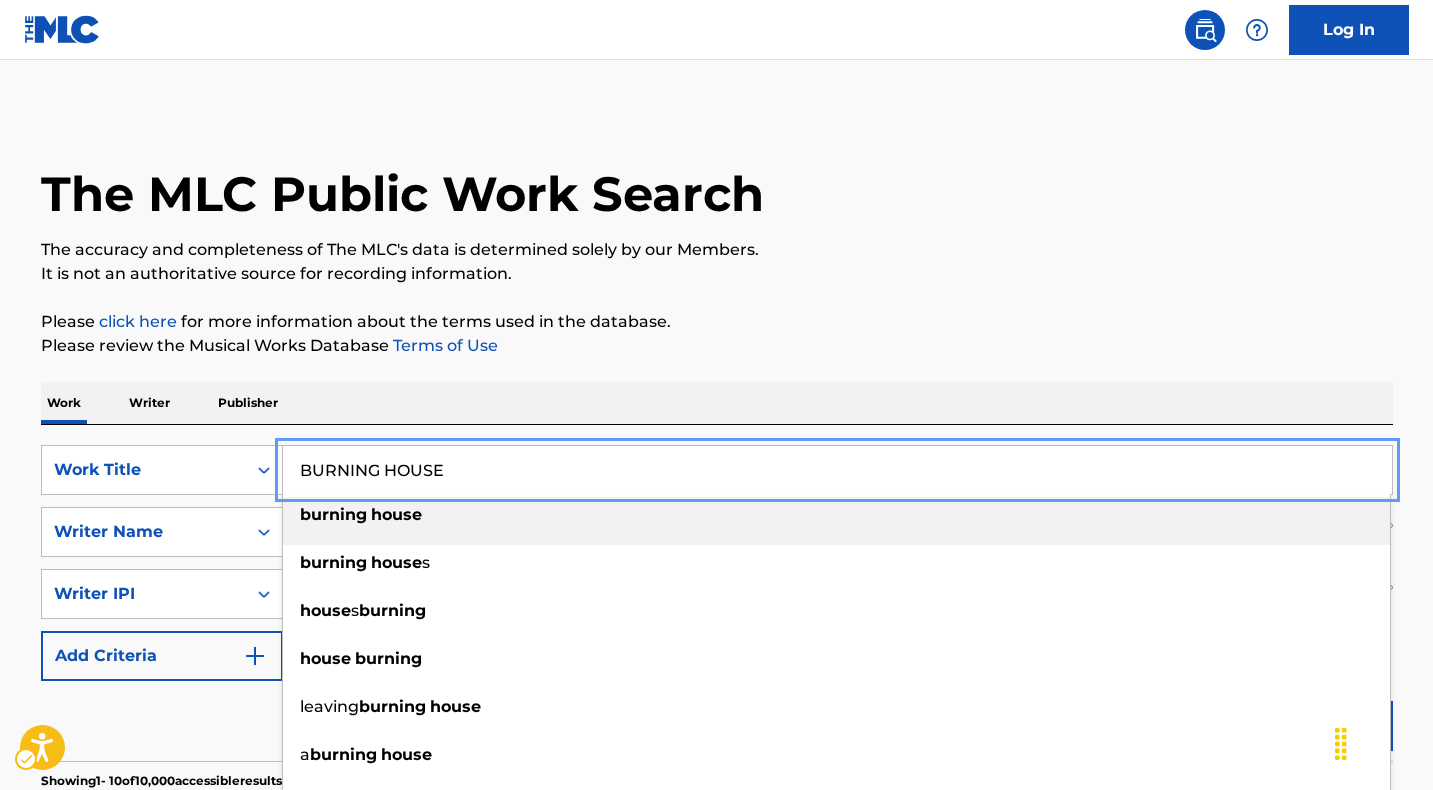type on "BURNING HOUSE" 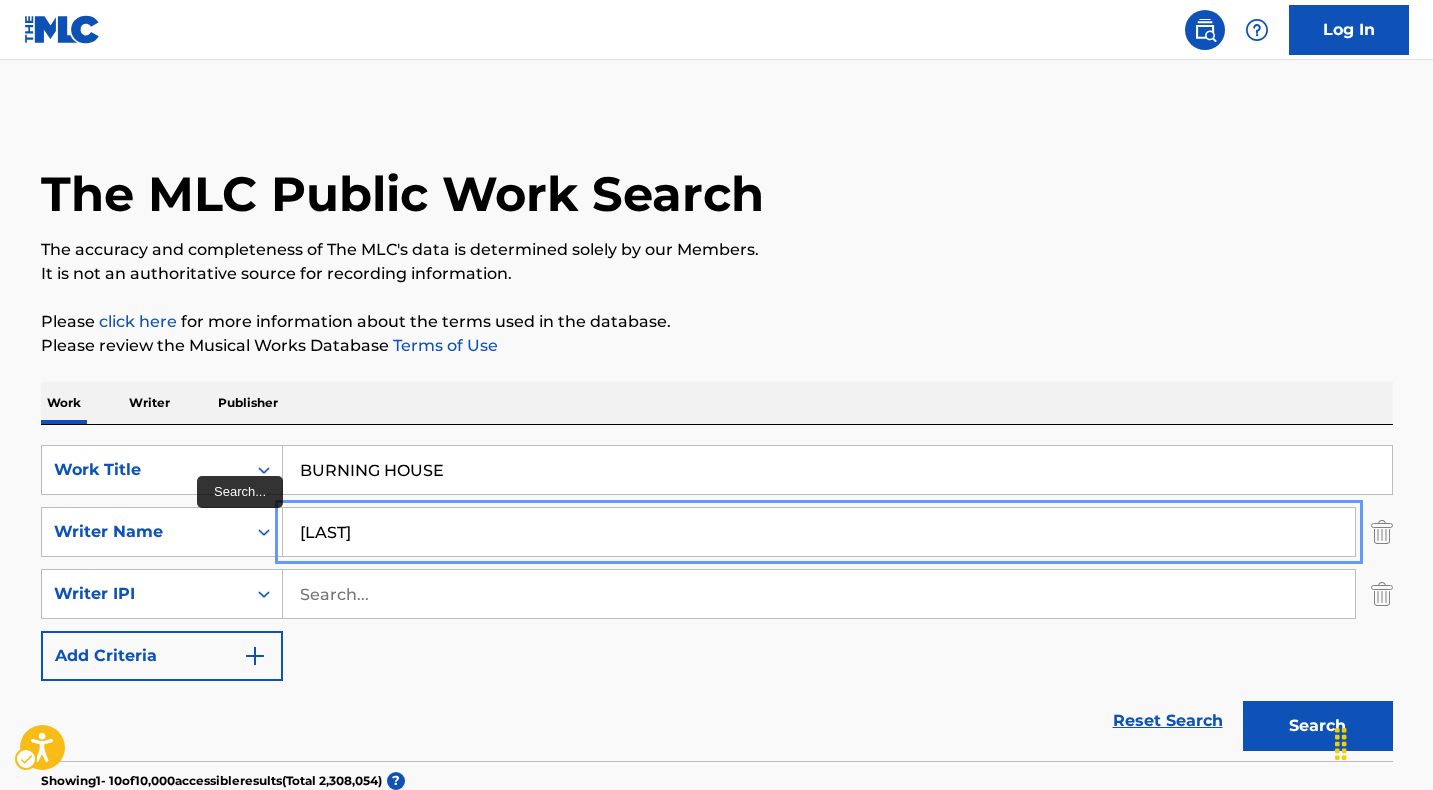 type on "[LAST]" 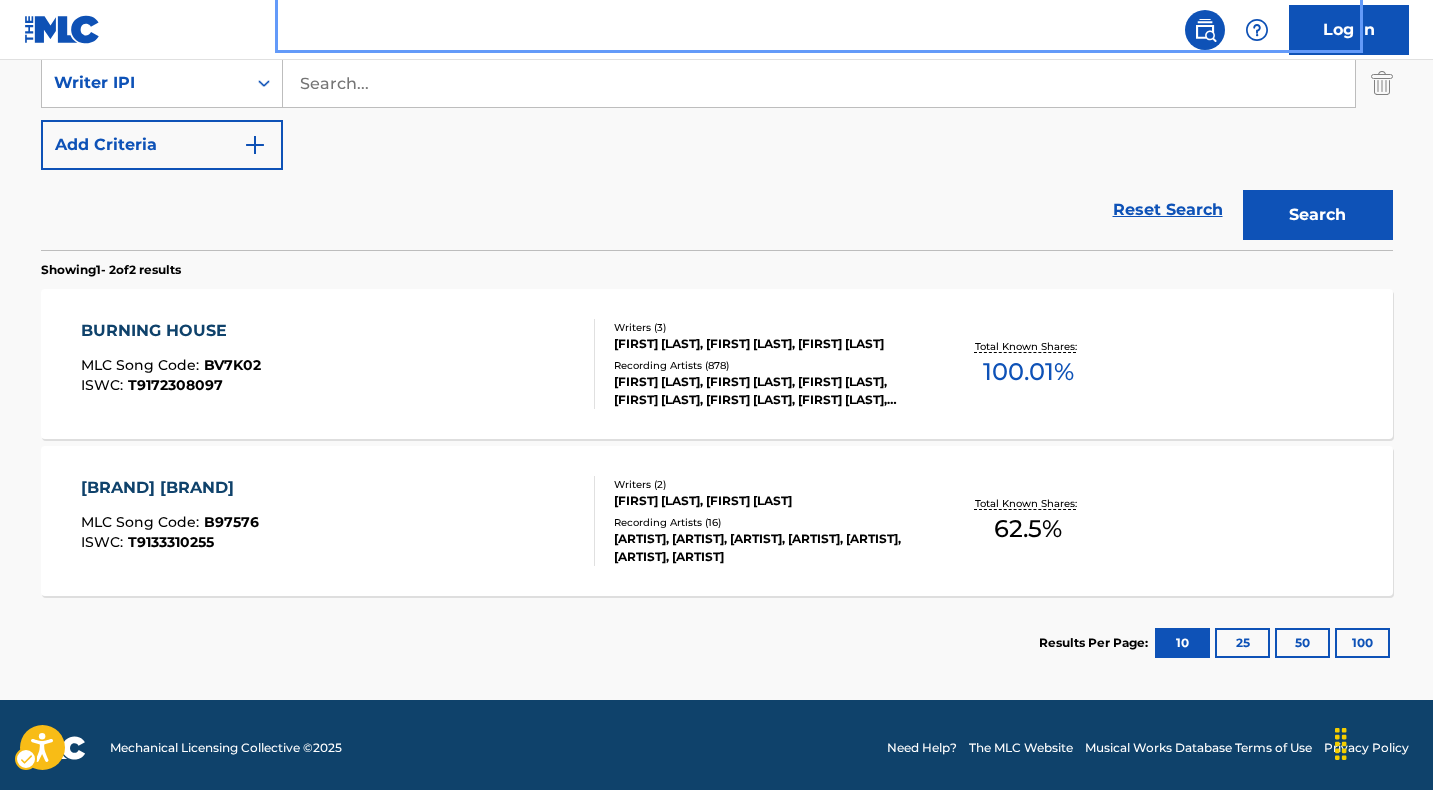 scroll, scrollTop: 517, scrollLeft: 0, axis: vertical 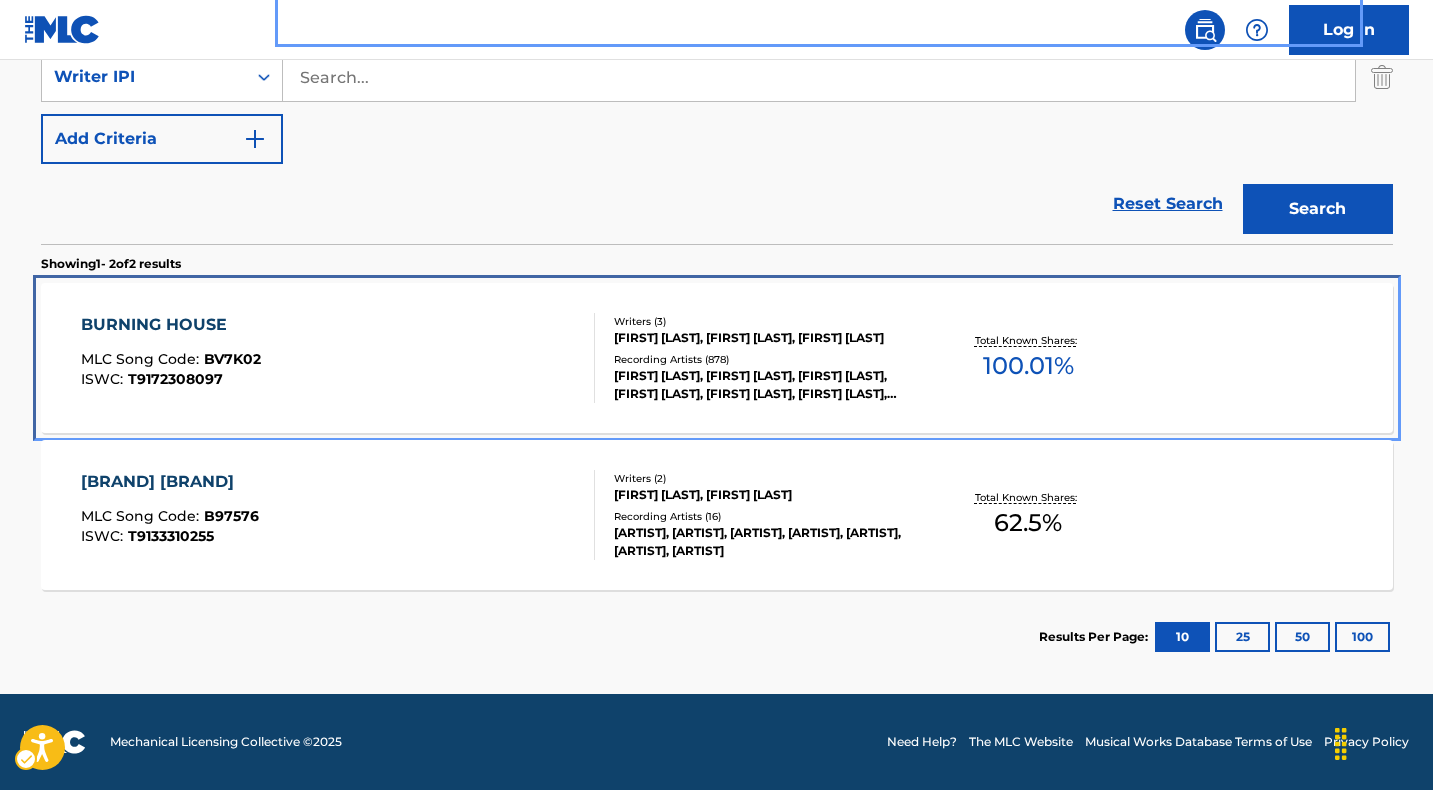 click on "BURNING HOUSE" at bounding box center (171, 325) 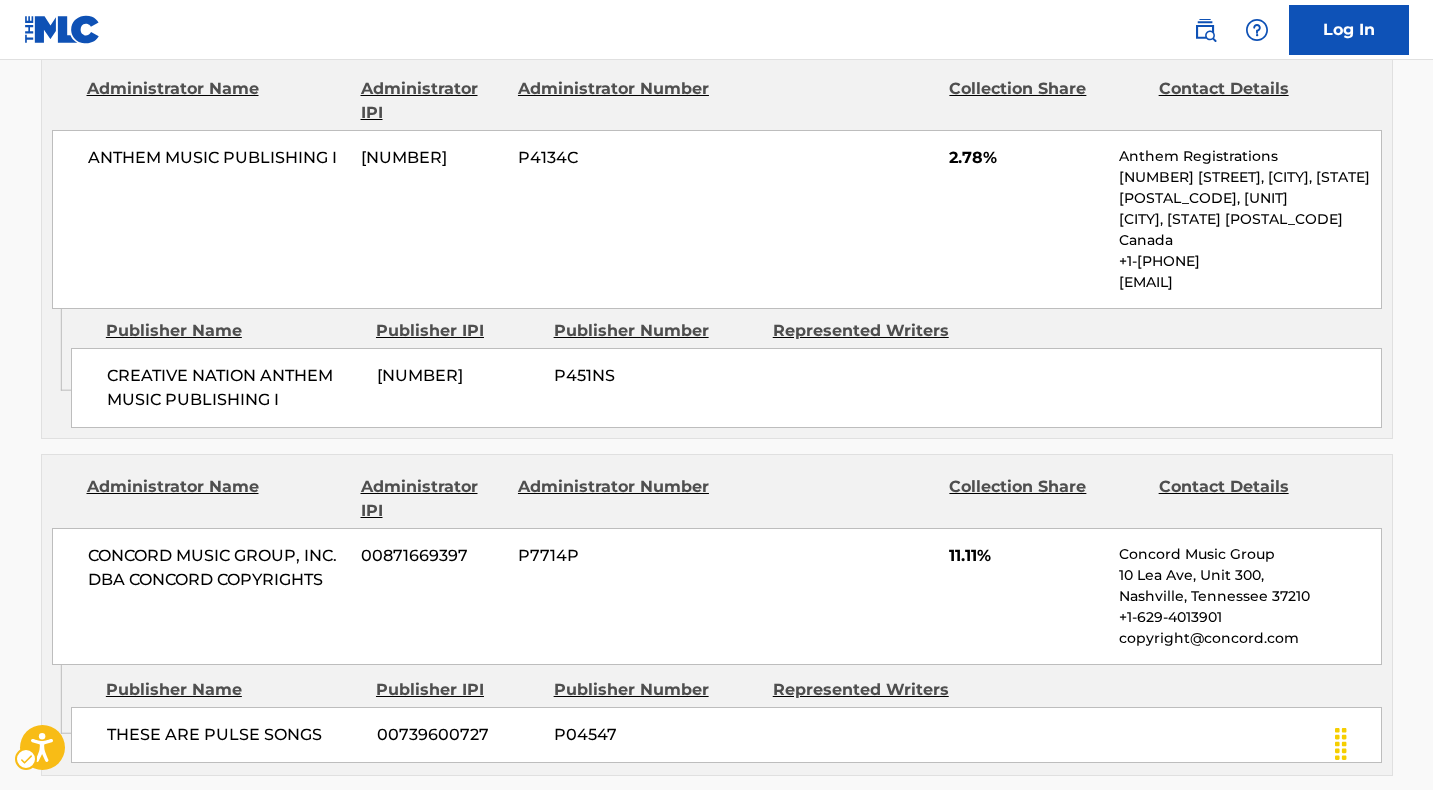 scroll, scrollTop: 959, scrollLeft: 0, axis: vertical 